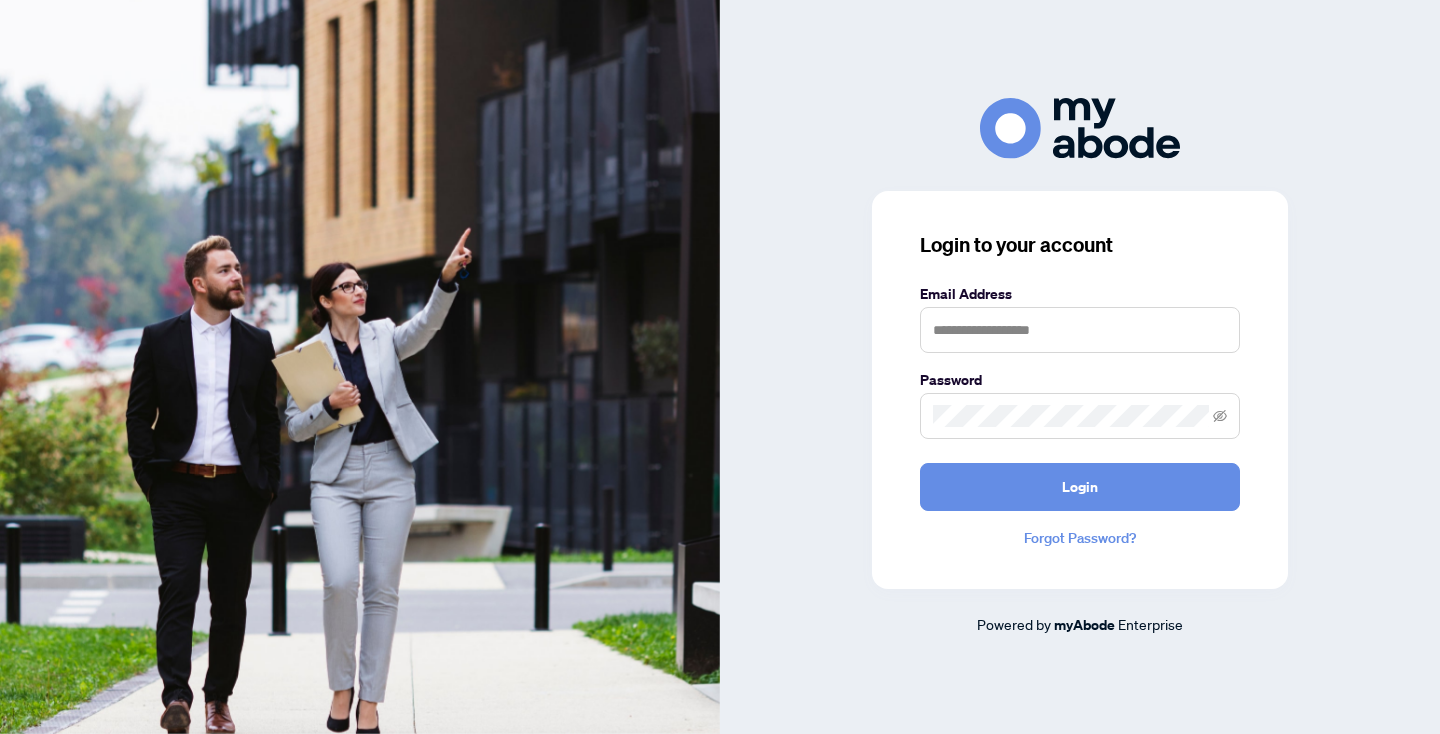 scroll, scrollTop: 0, scrollLeft: 0, axis: both 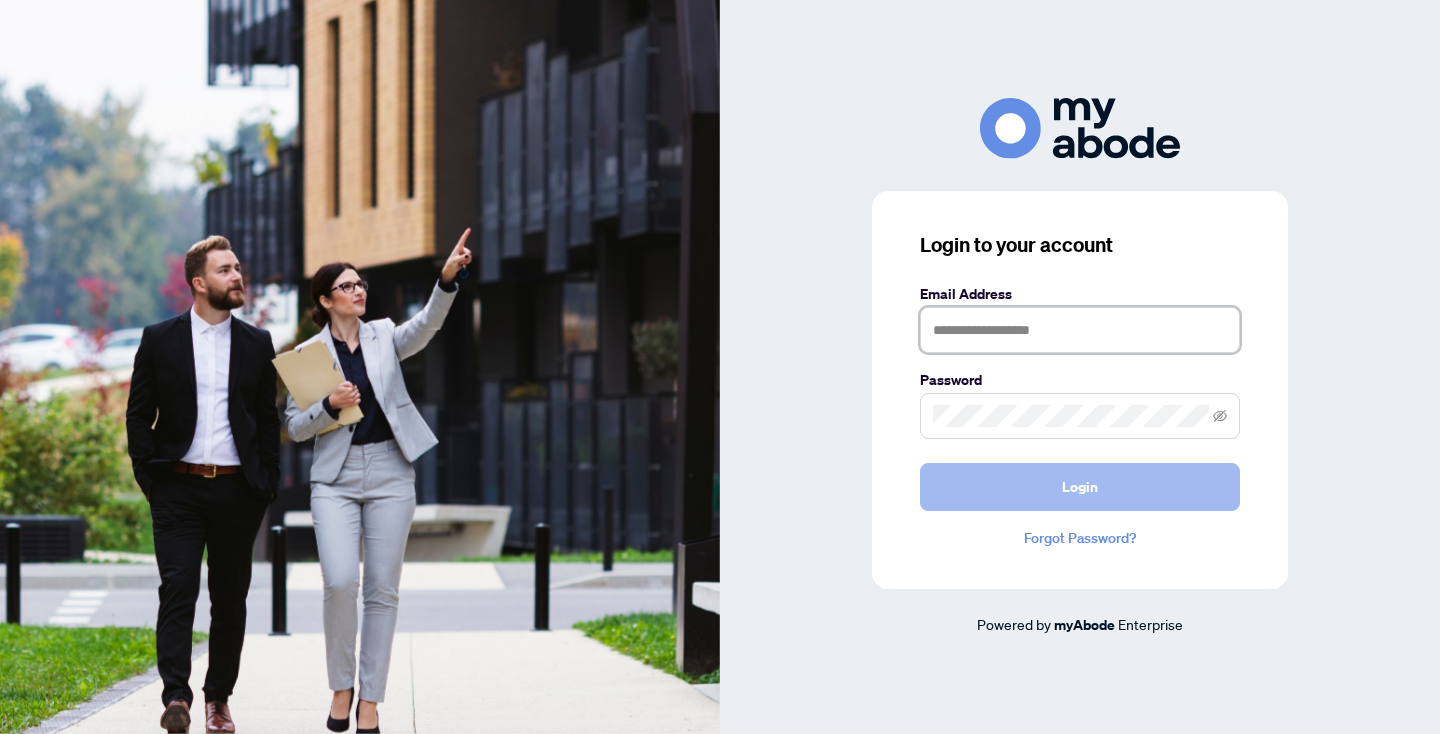 type on "**********" 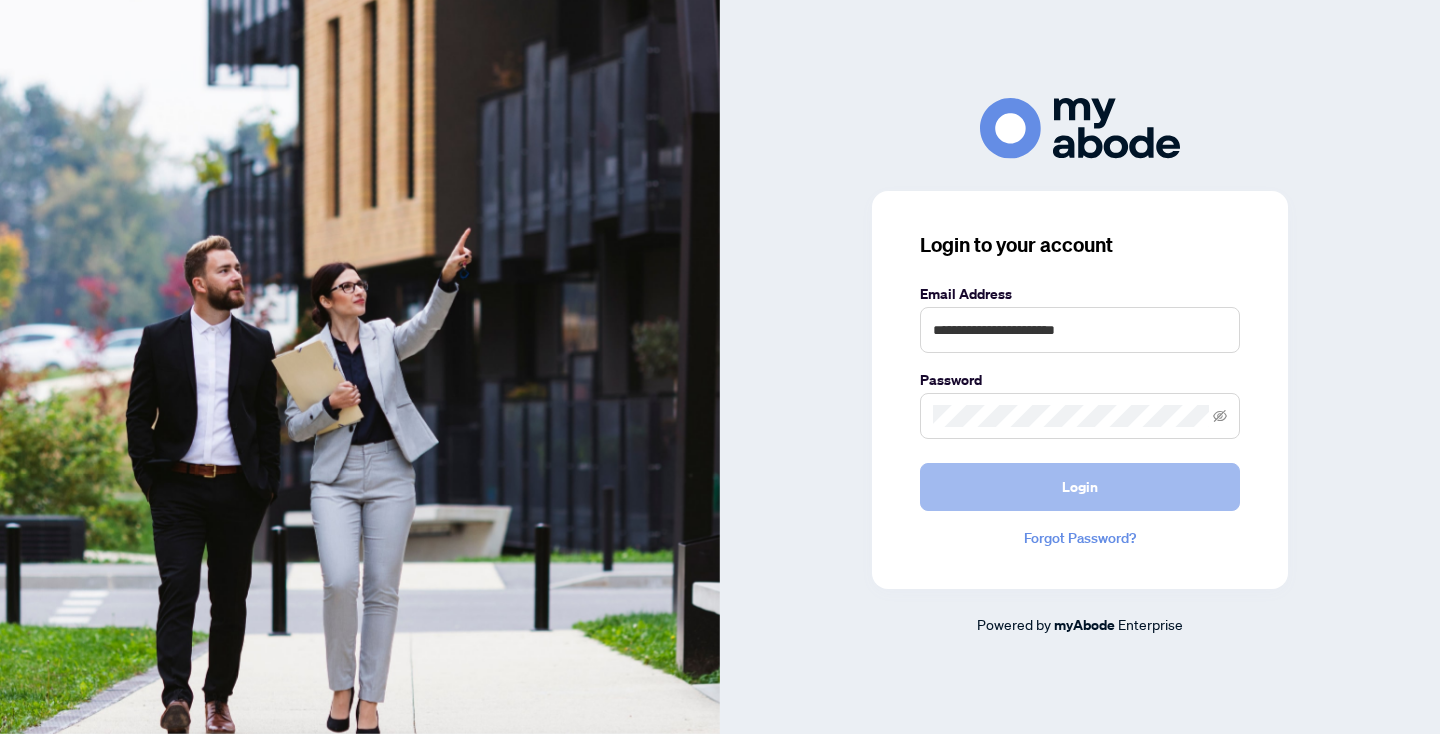 click on "Login" at bounding box center [1080, 487] 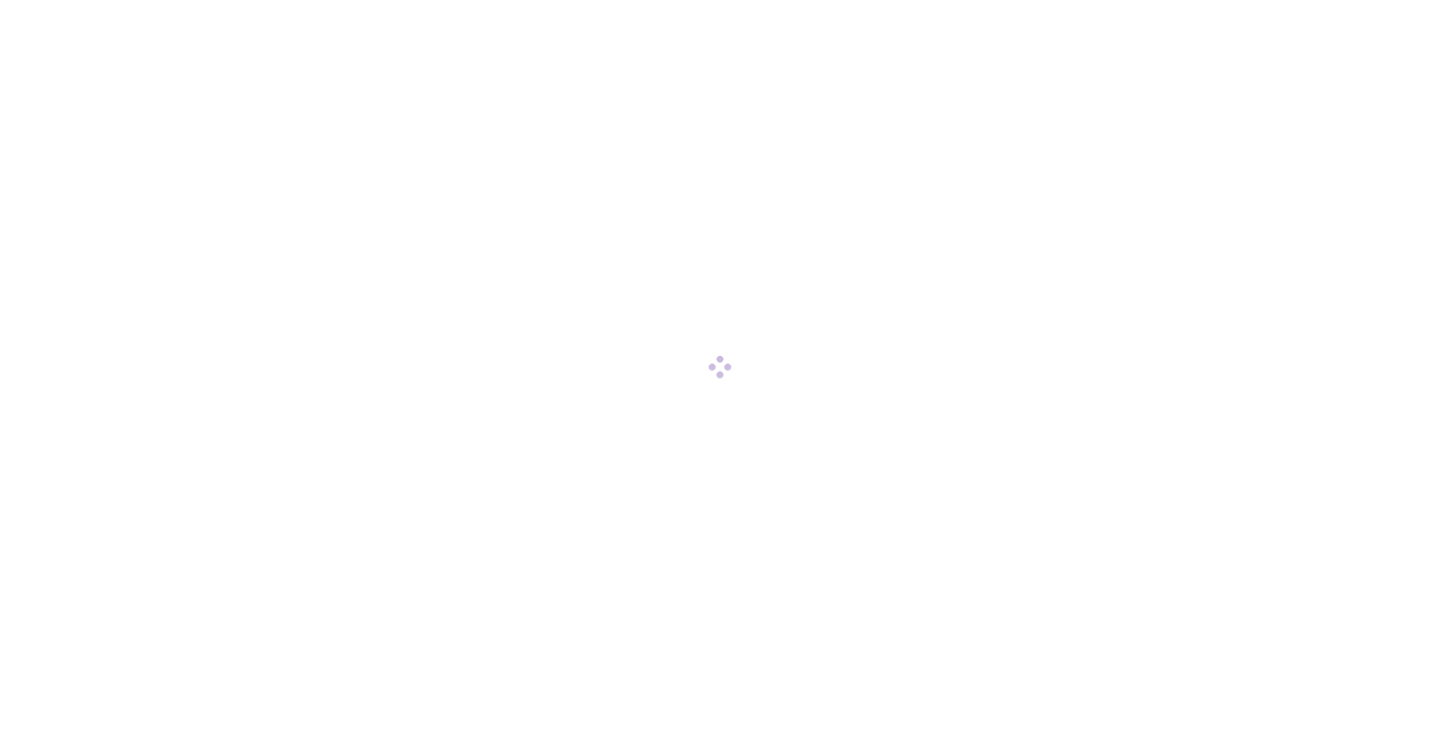 scroll, scrollTop: 0, scrollLeft: 0, axis: both 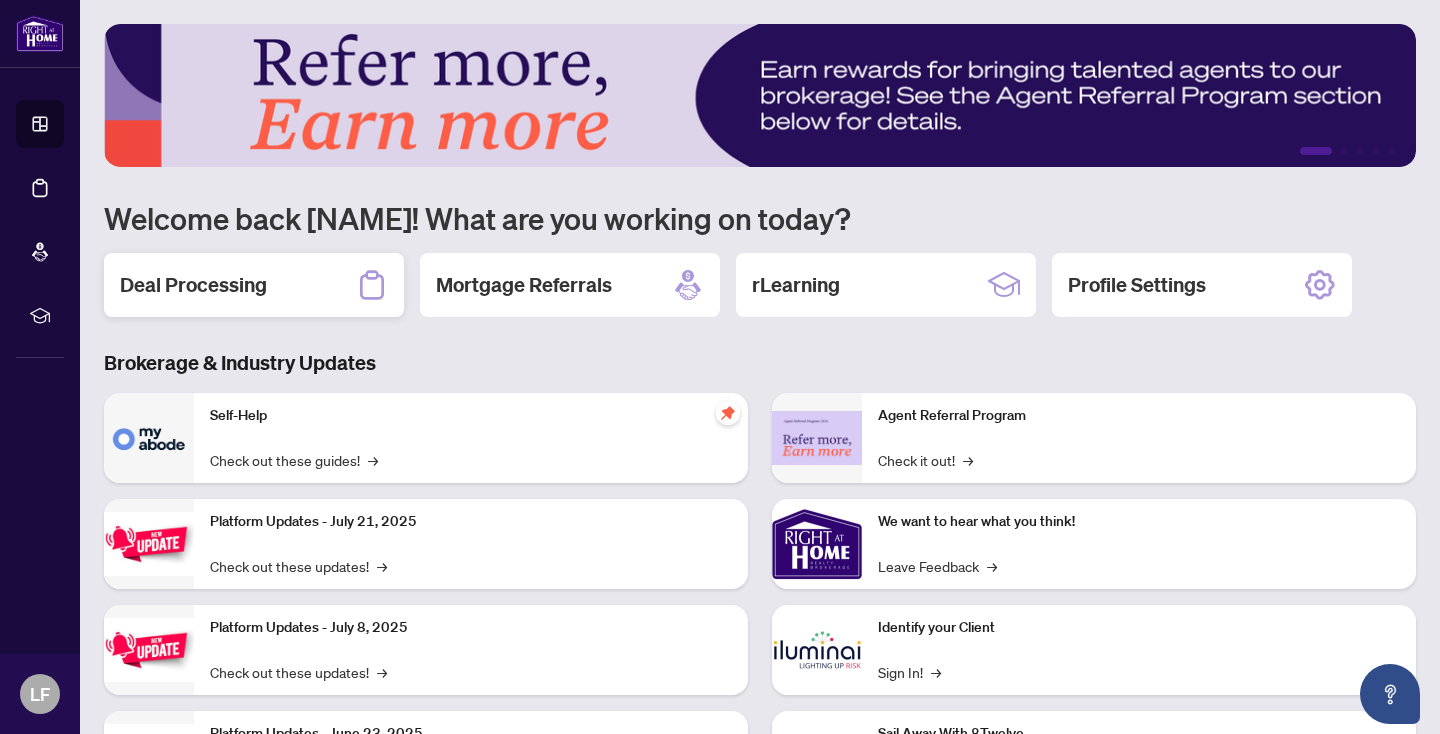 click on "Deal Processing" at bounding box center [193, 285] 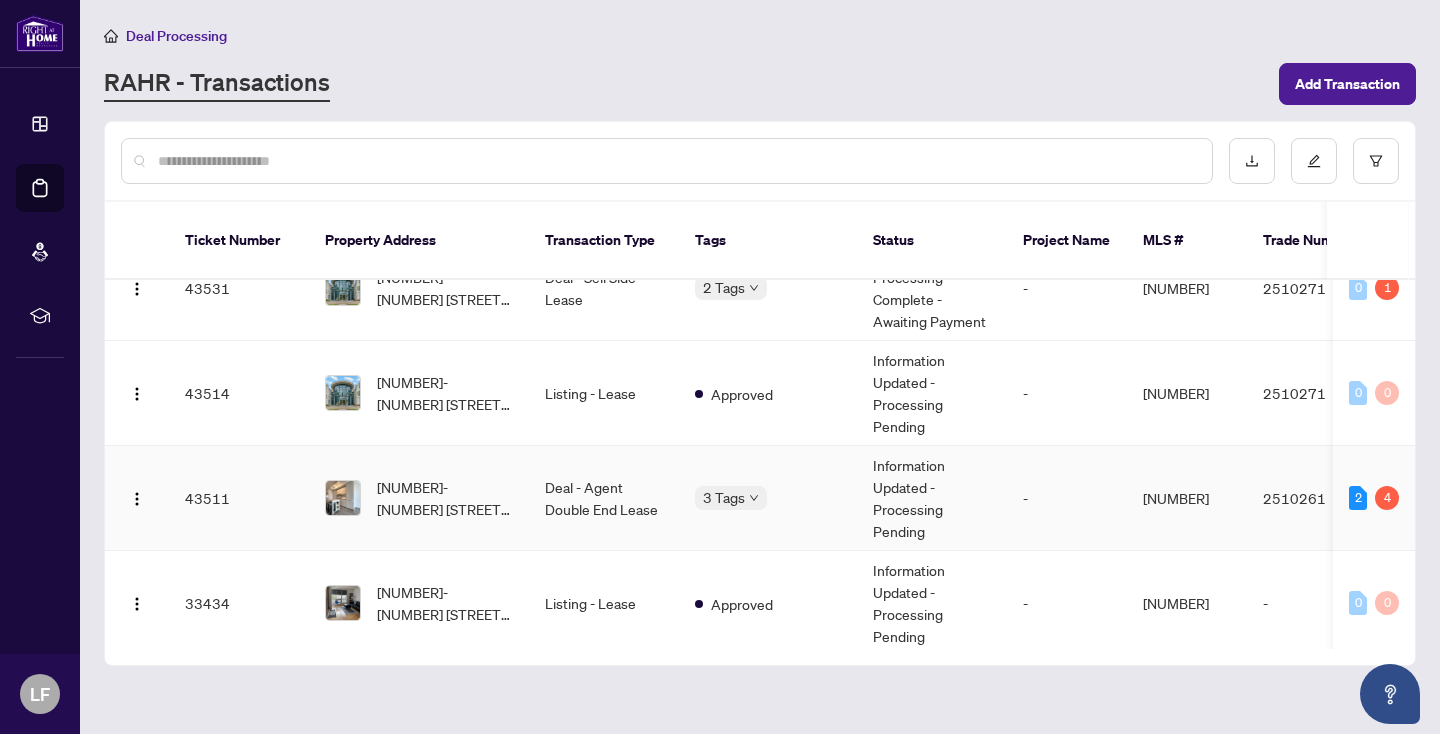 scroll, scrollTop: 39, scrollLeft: 0, axis: vertical 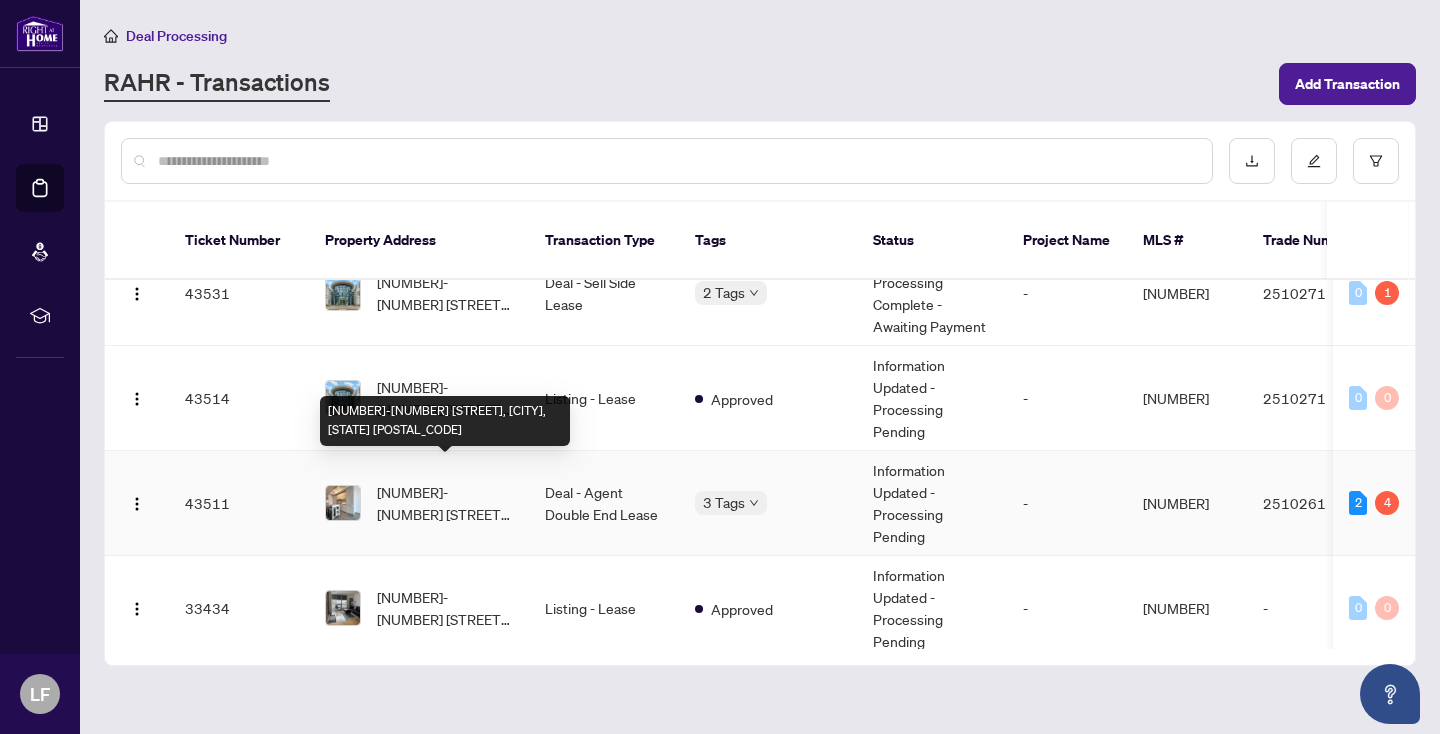 click on "[NUMBER]-[NUMBER] [STREET], [CITY], [STATE] [POSTAL_CODE]" at bounding box center (445, 503) 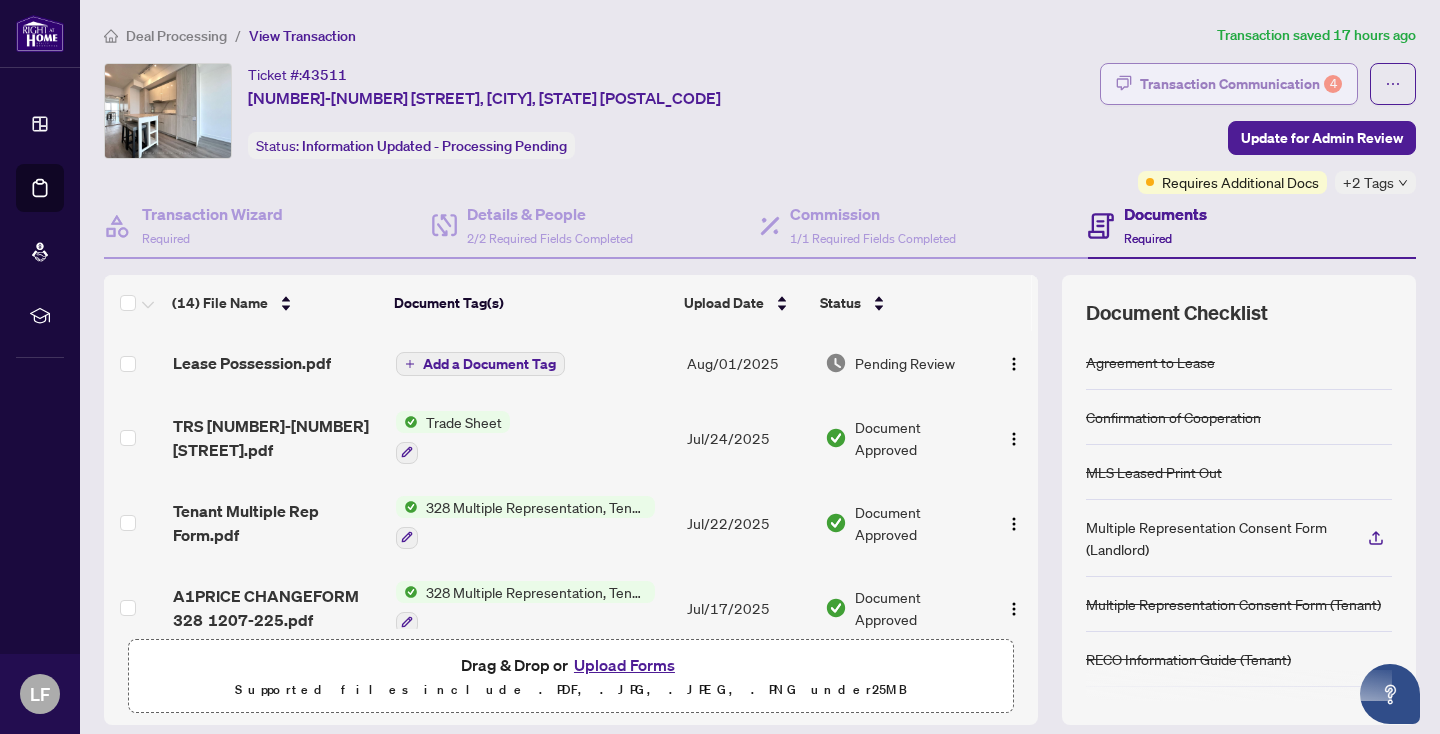 click on "Transaction Communication 4" at bounding box center (1241, 84) 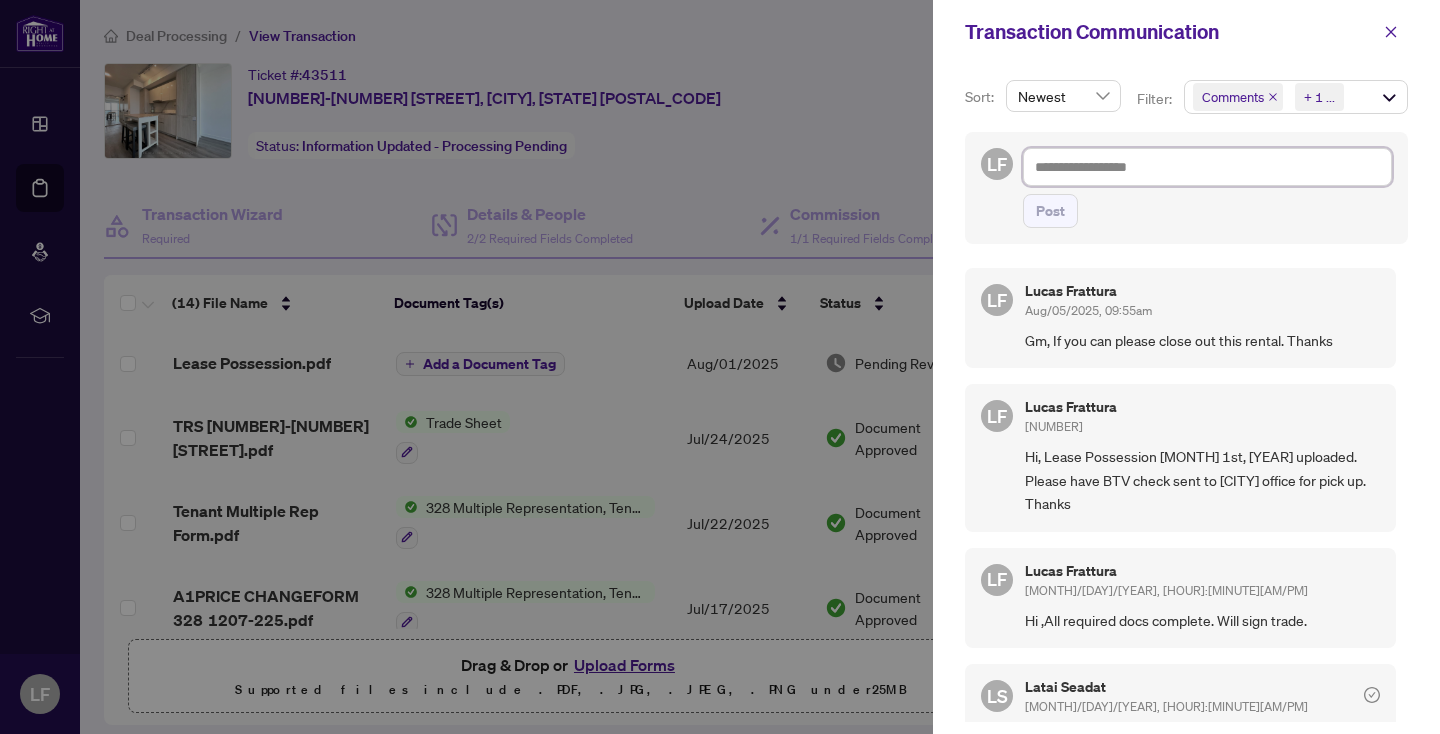click at bounding box center (1207, 167) 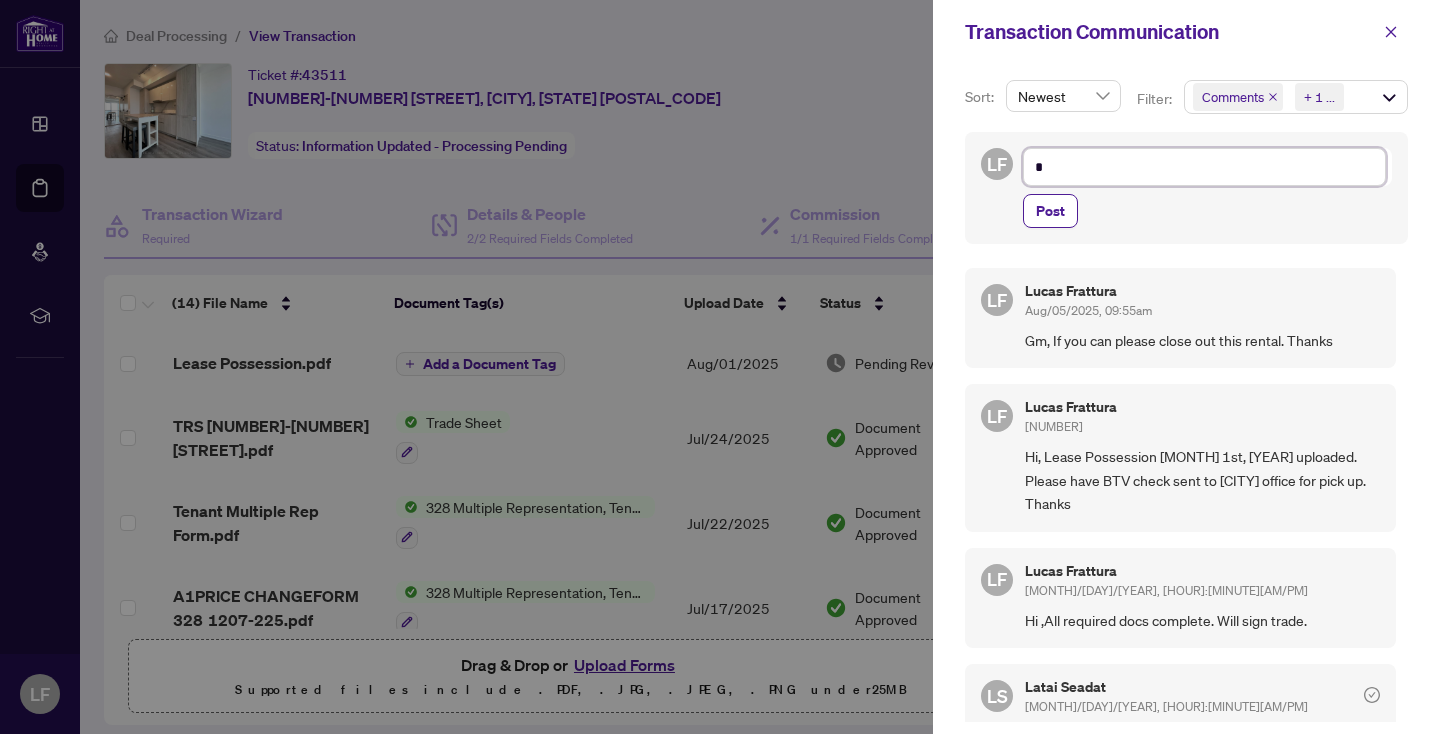 type on "**" 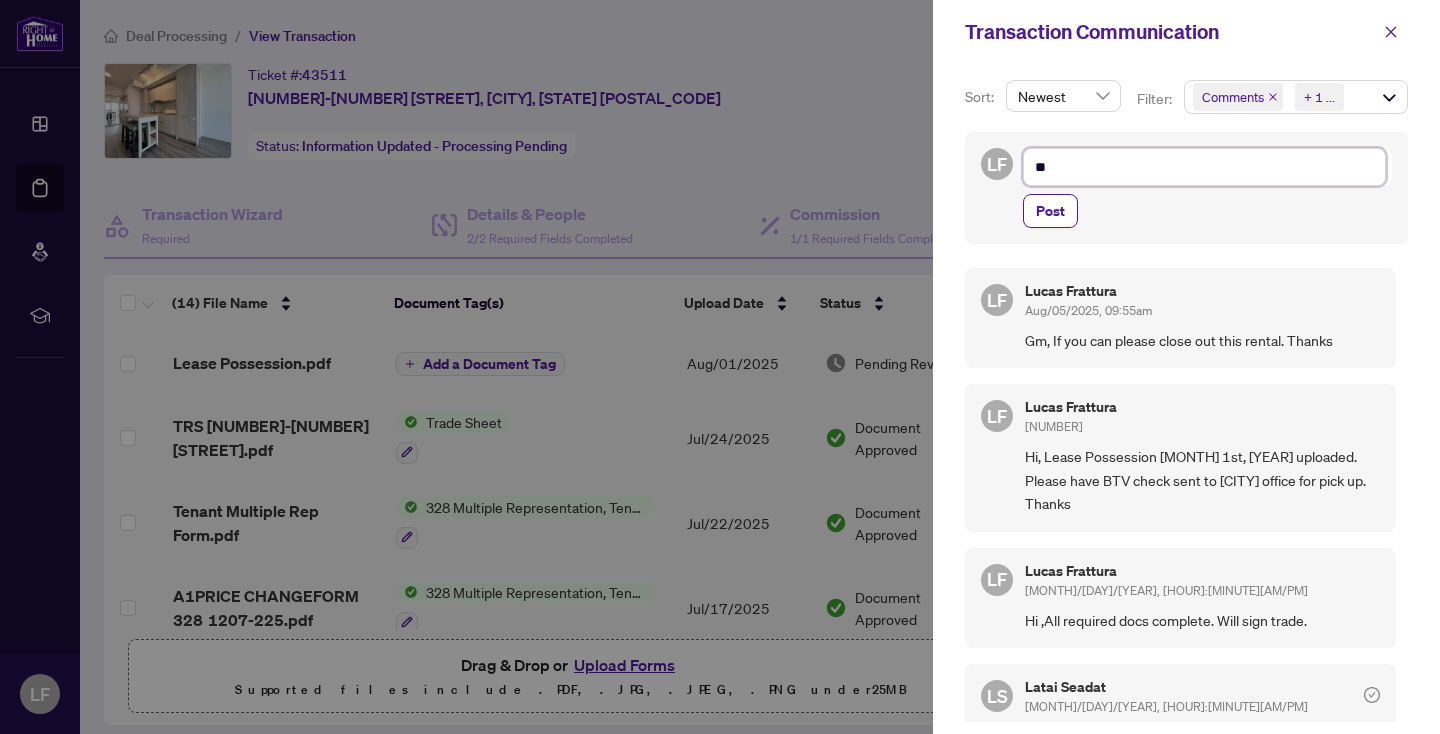 type on "***" 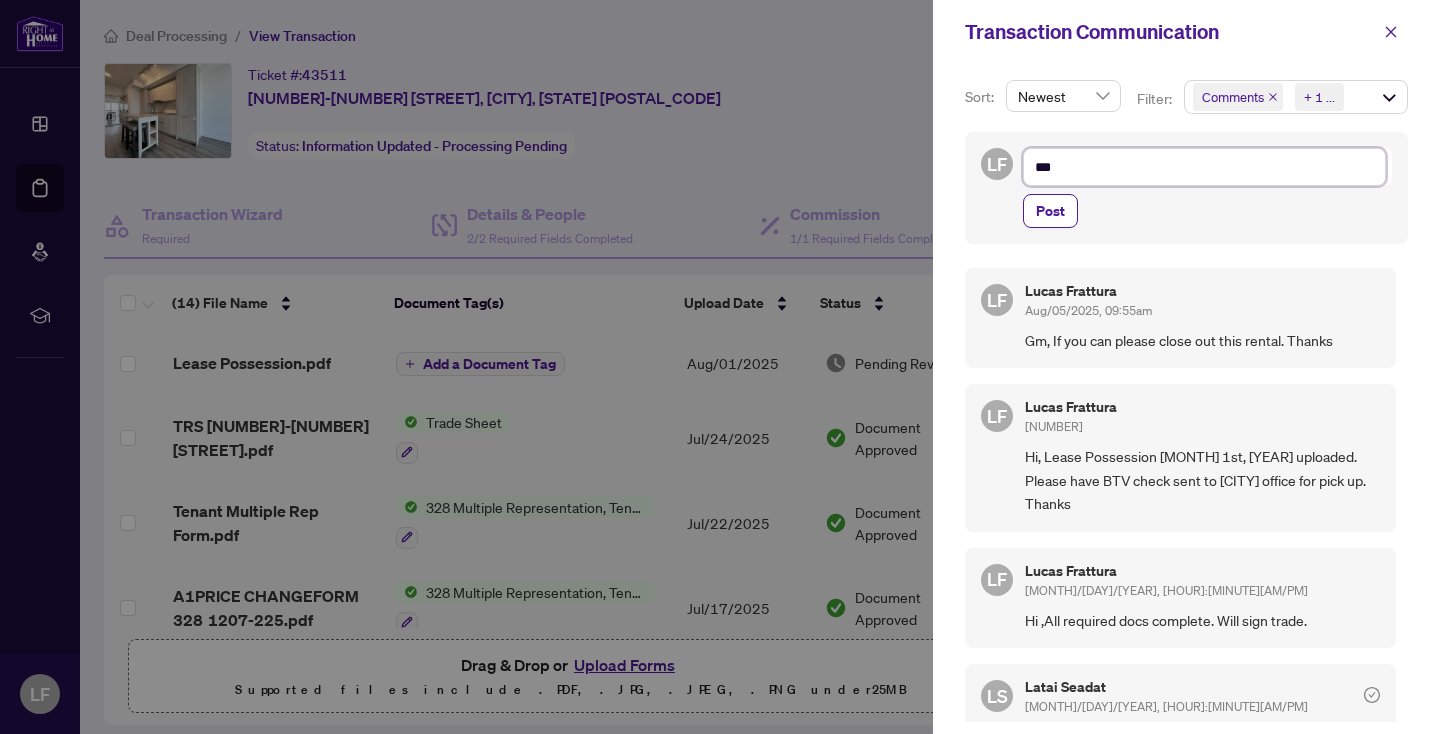 type on "****" 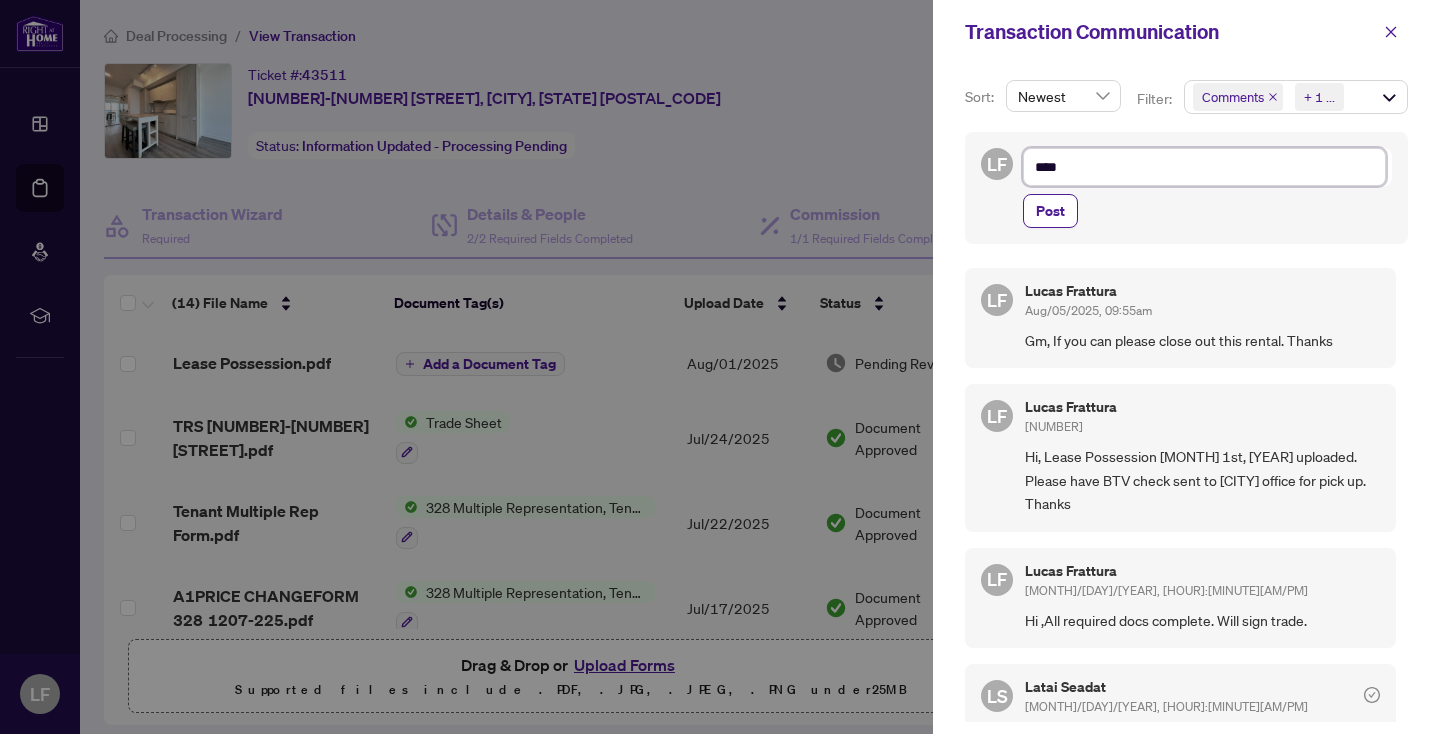 type on "****" 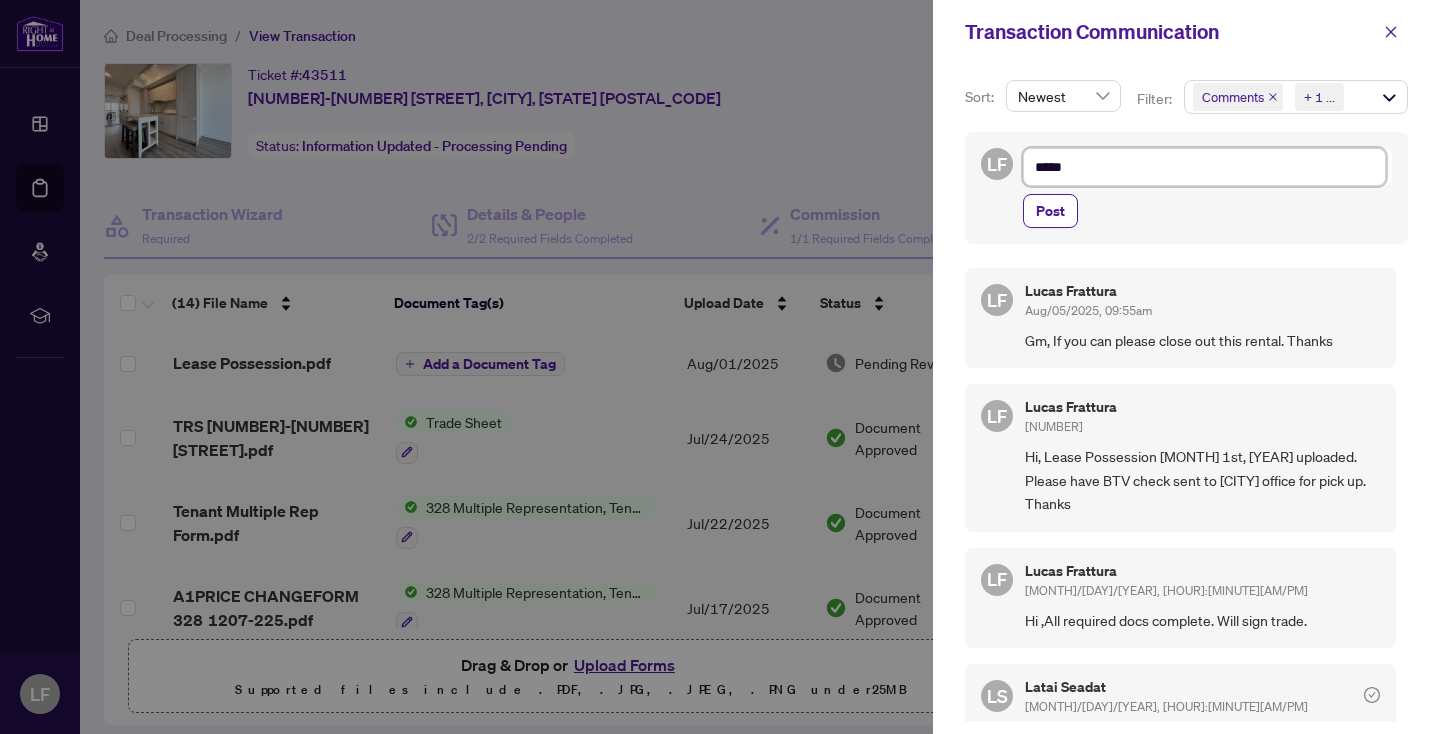 type on "******" 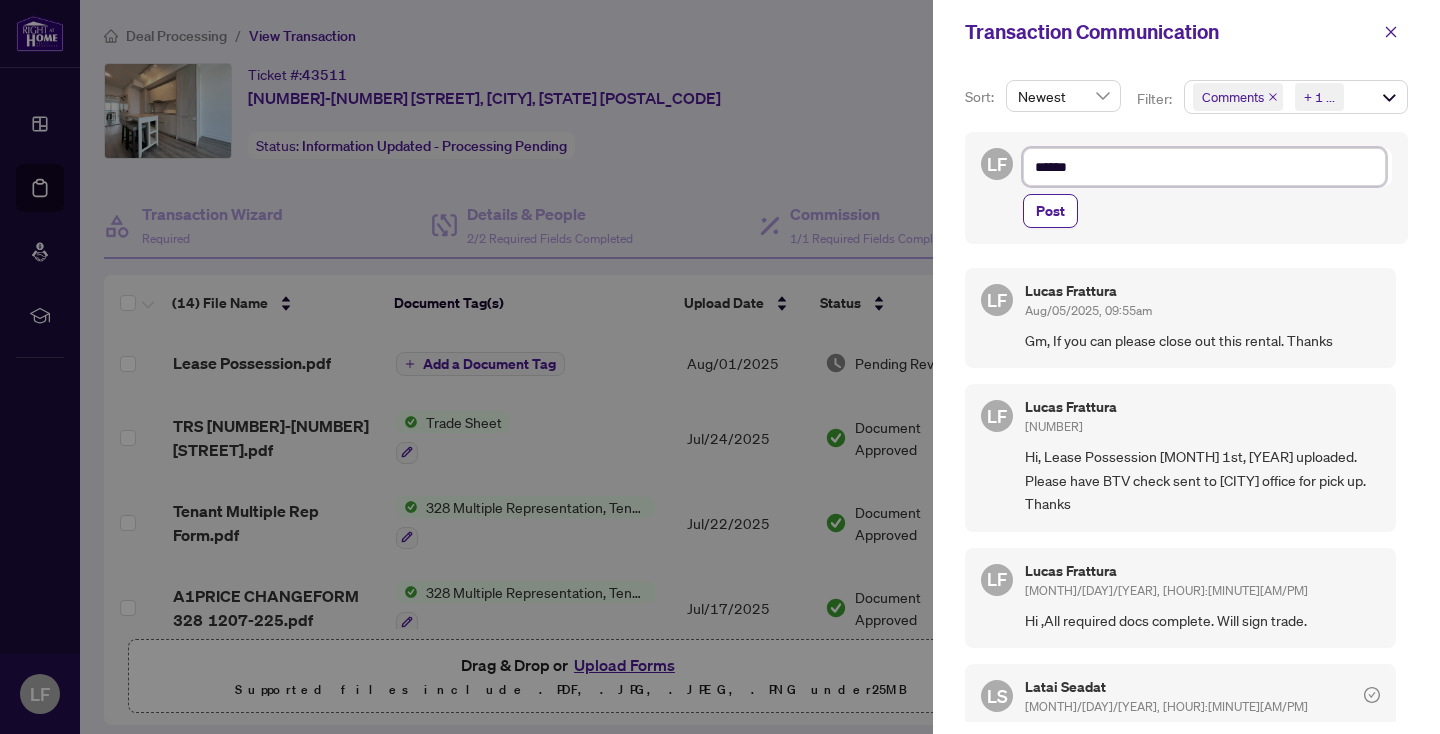 type on "******" 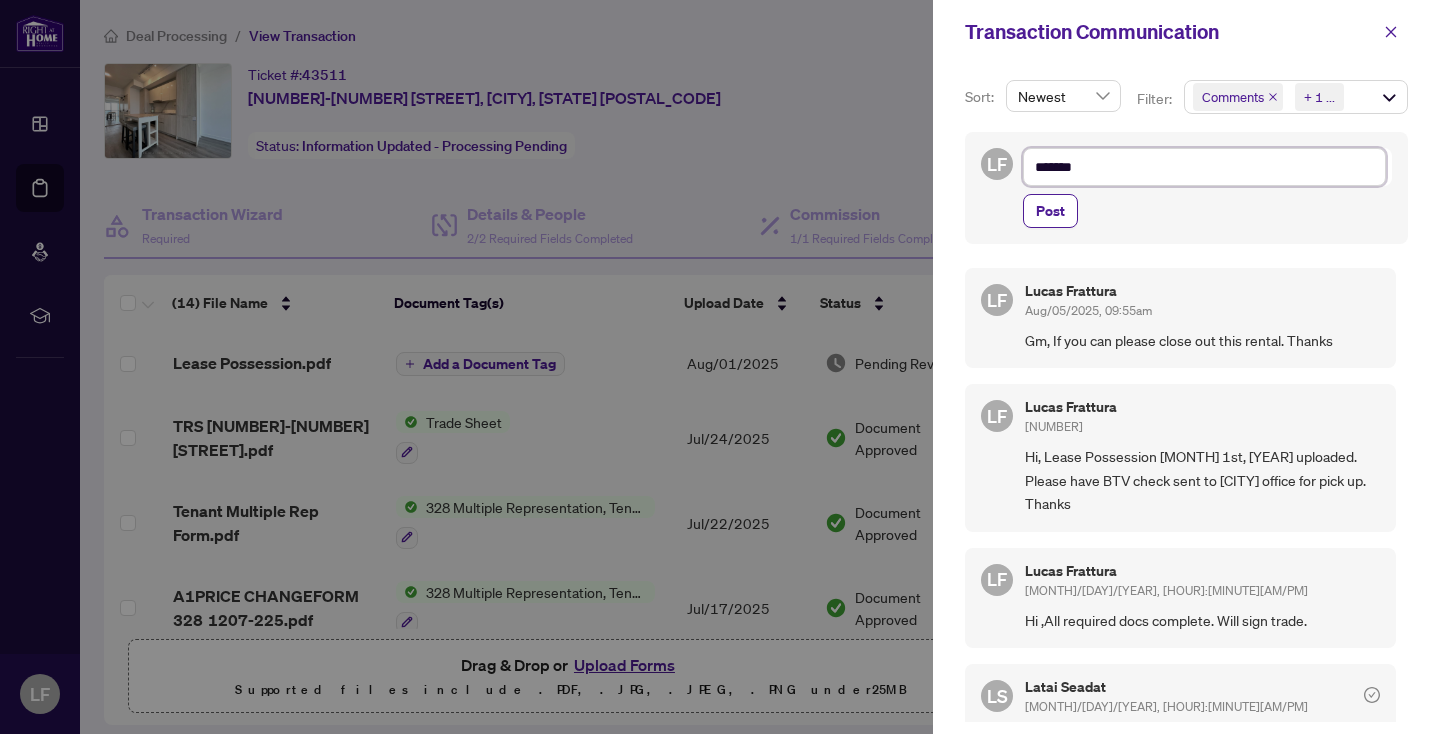 type on "********" 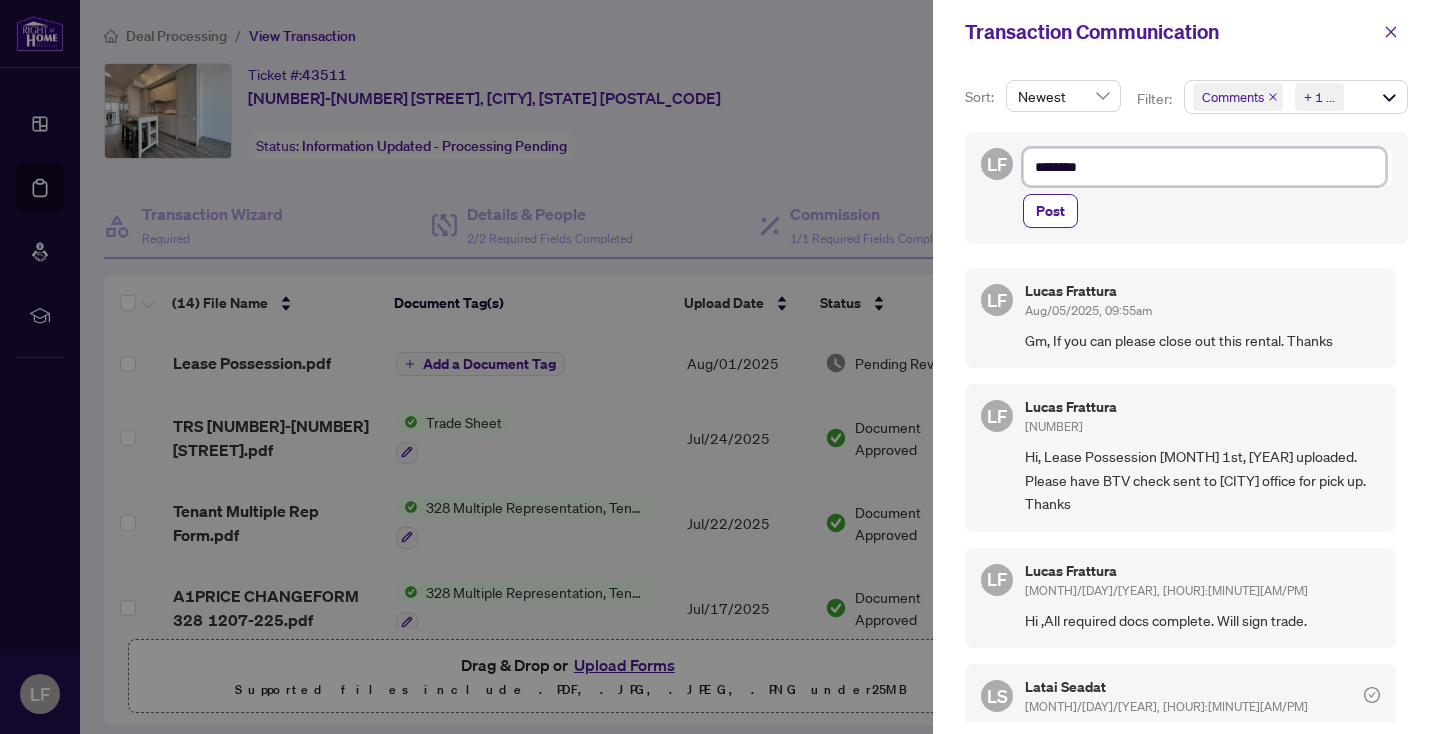 type on "*********" 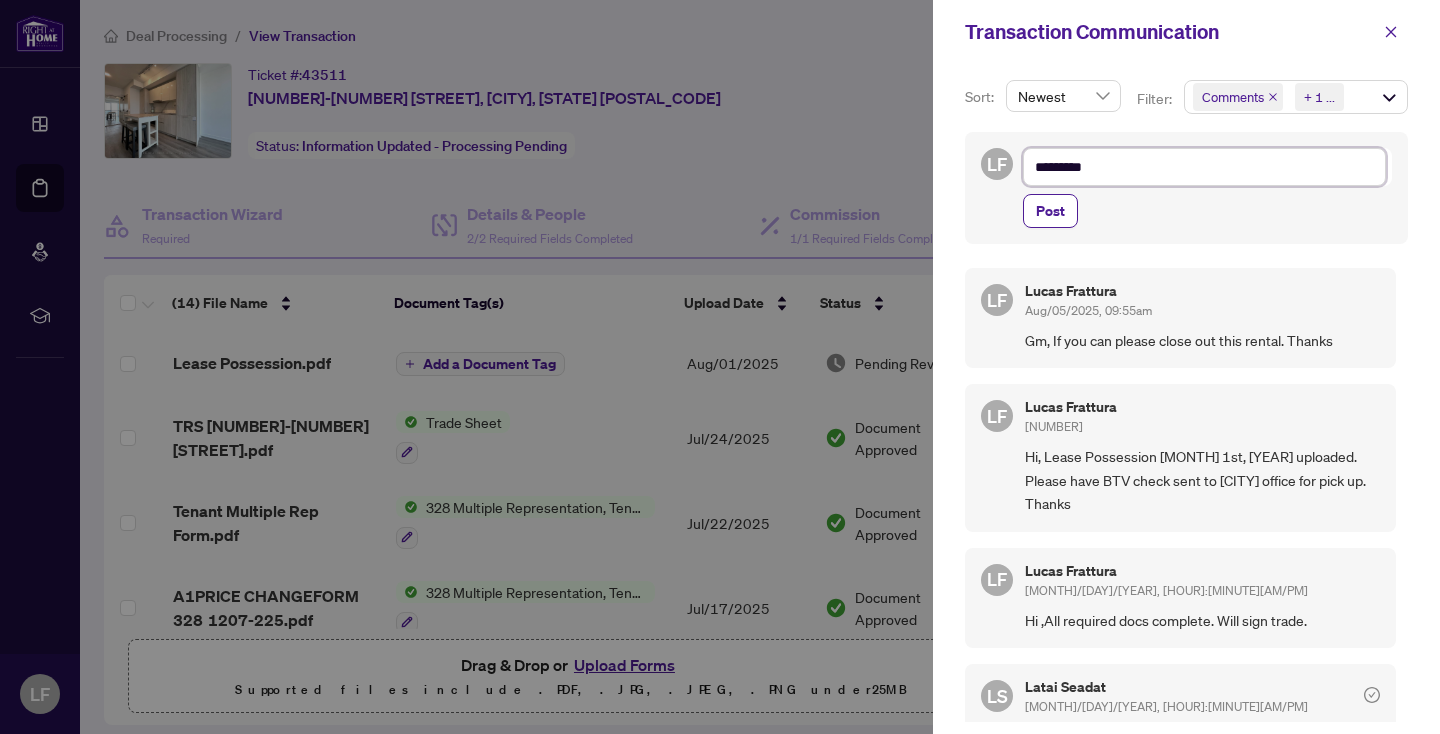 type on "**********" 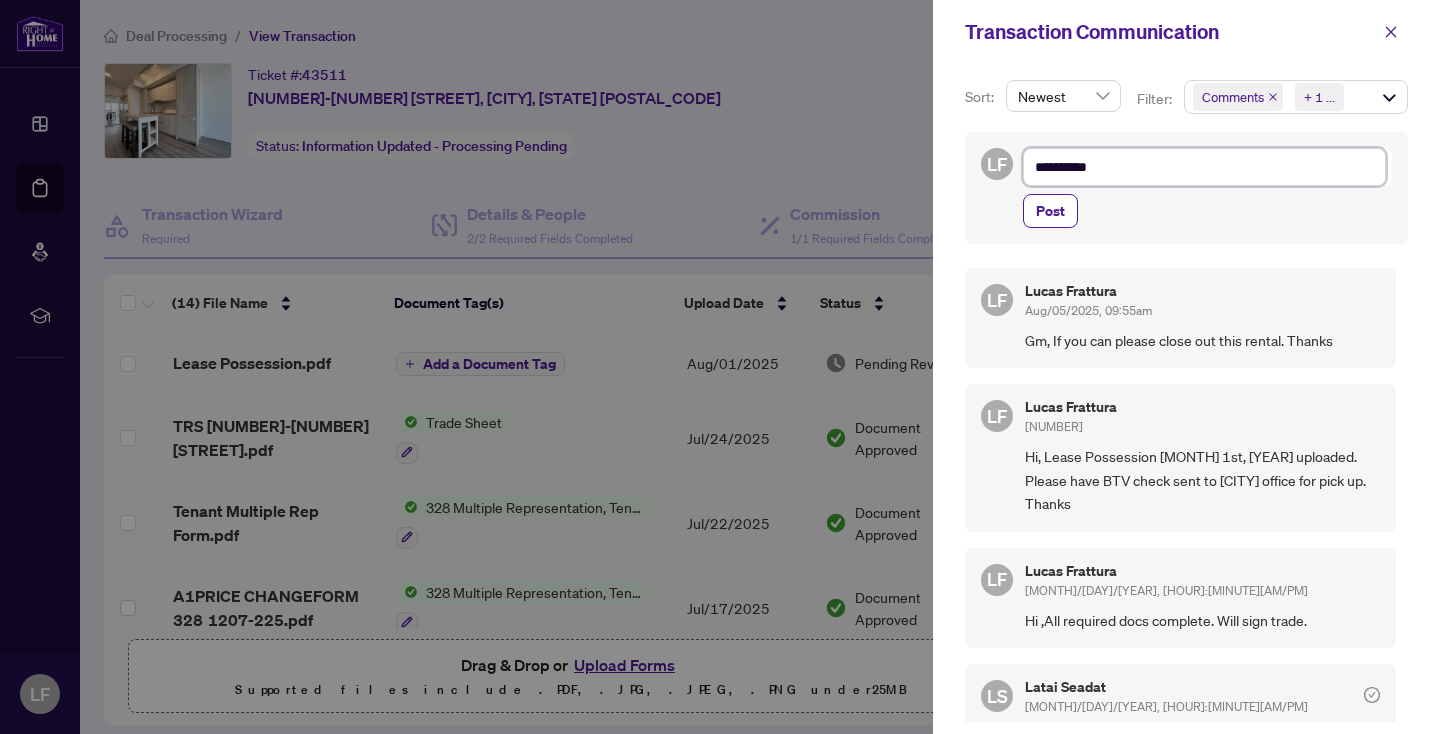 type on "**********" 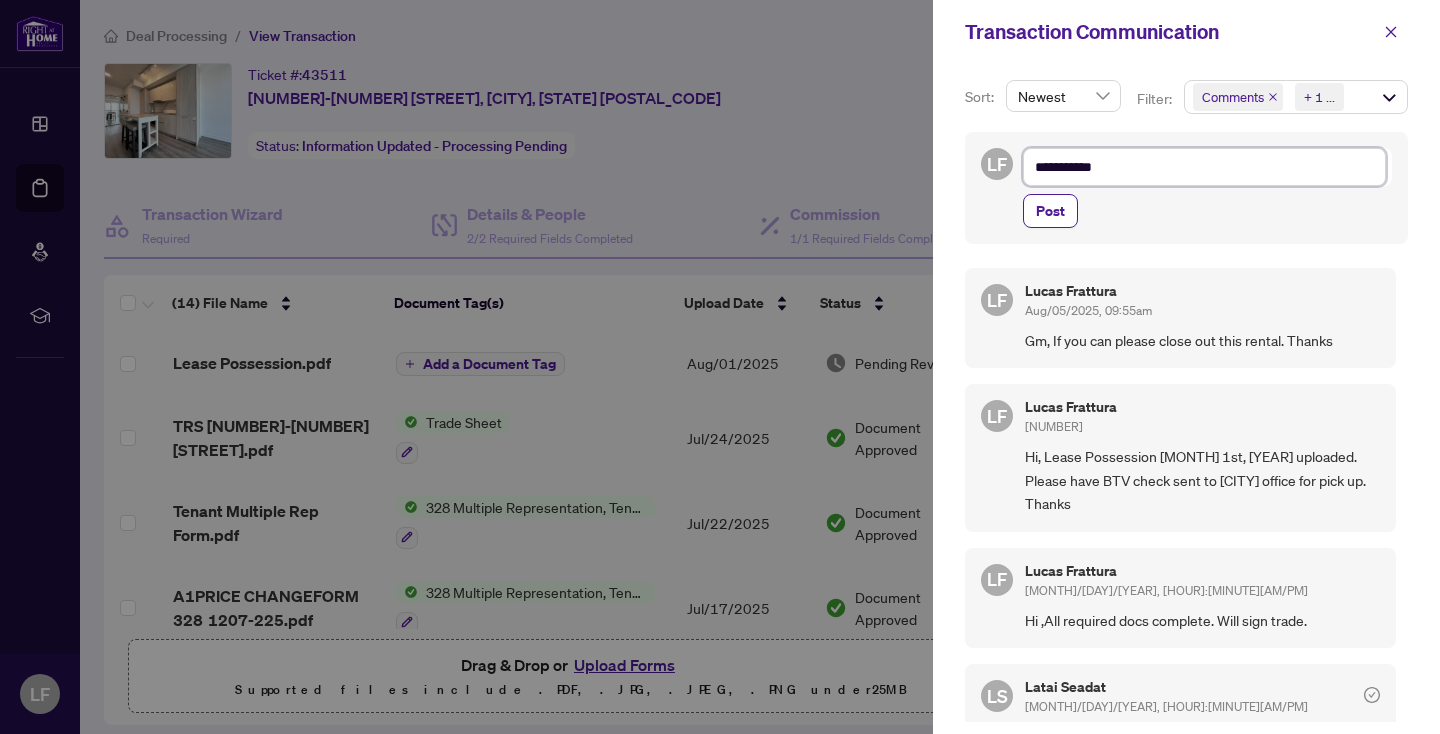 type on "**********" 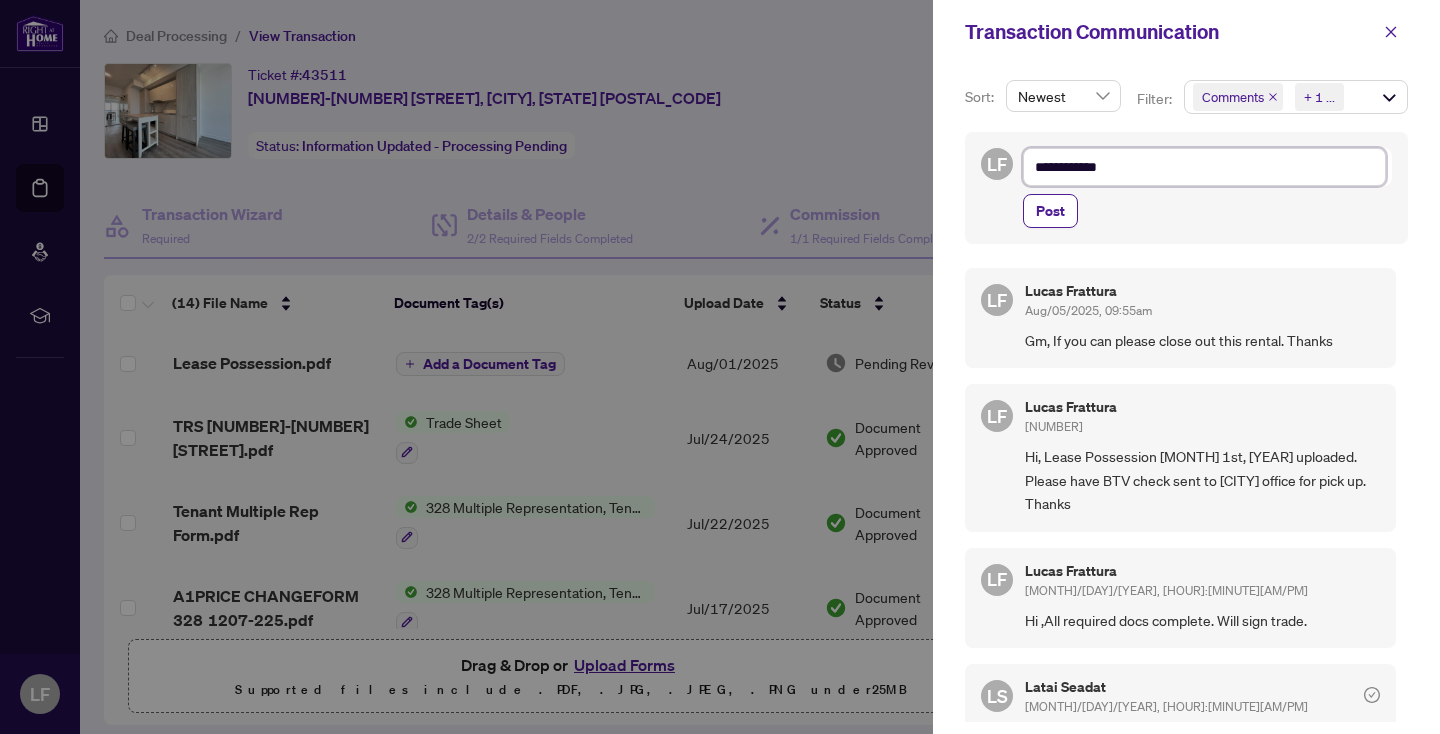 type on "**********" 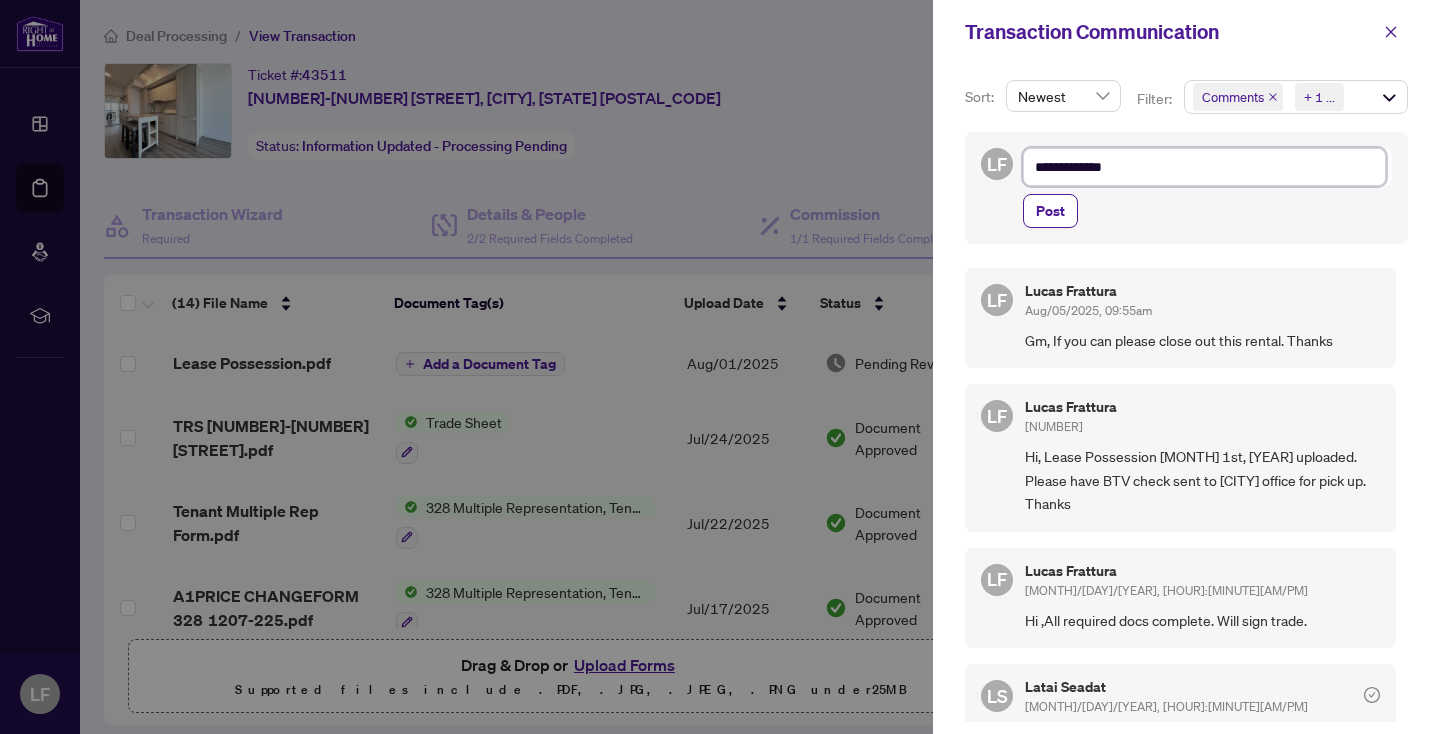 type on "**********" 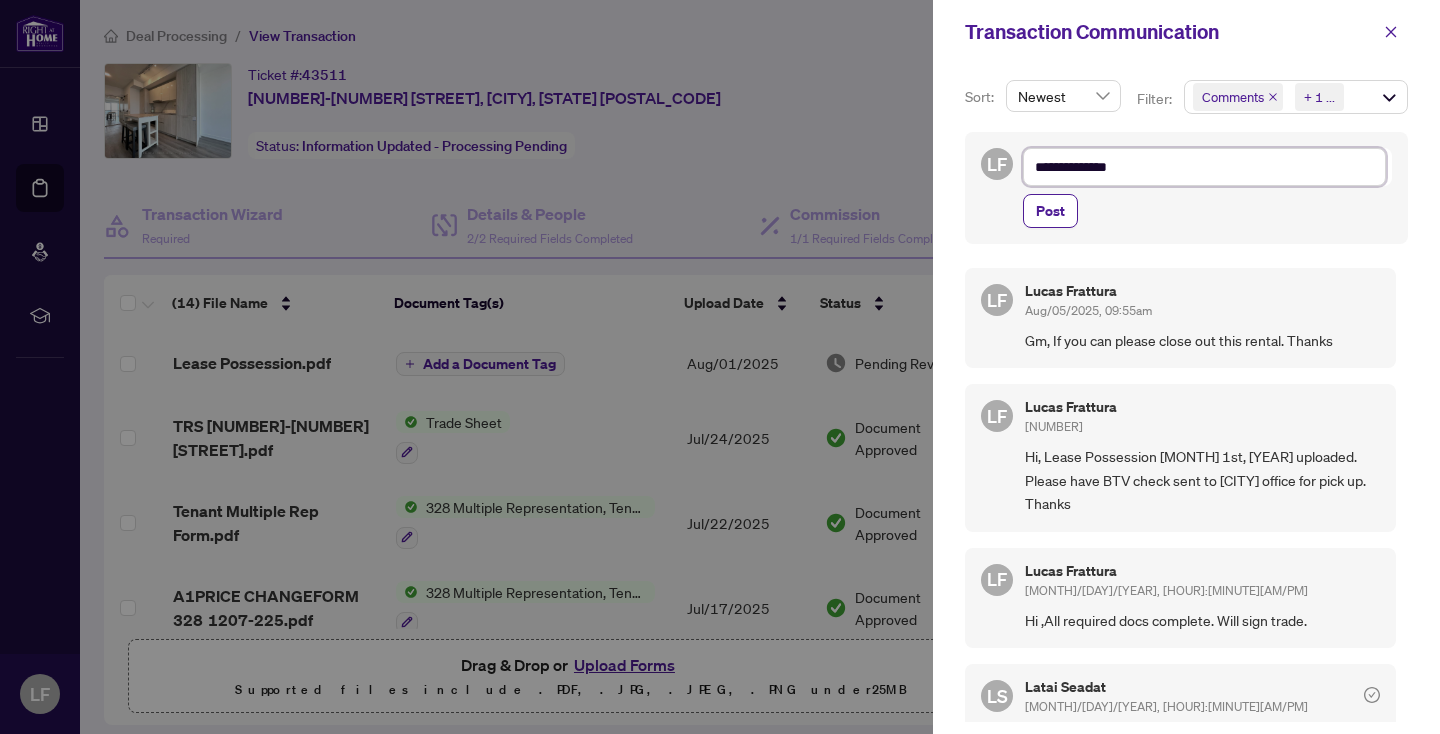type on "**********" 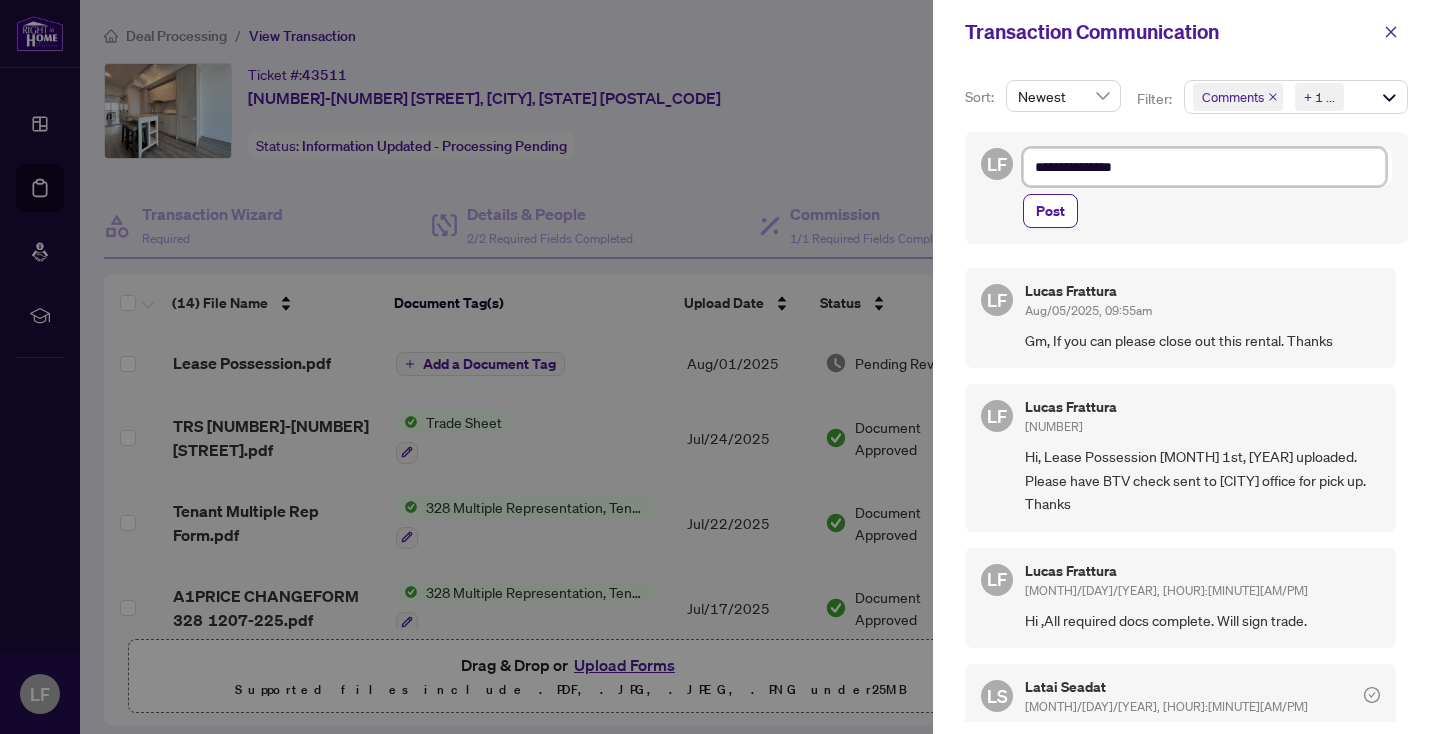 type on "**********" 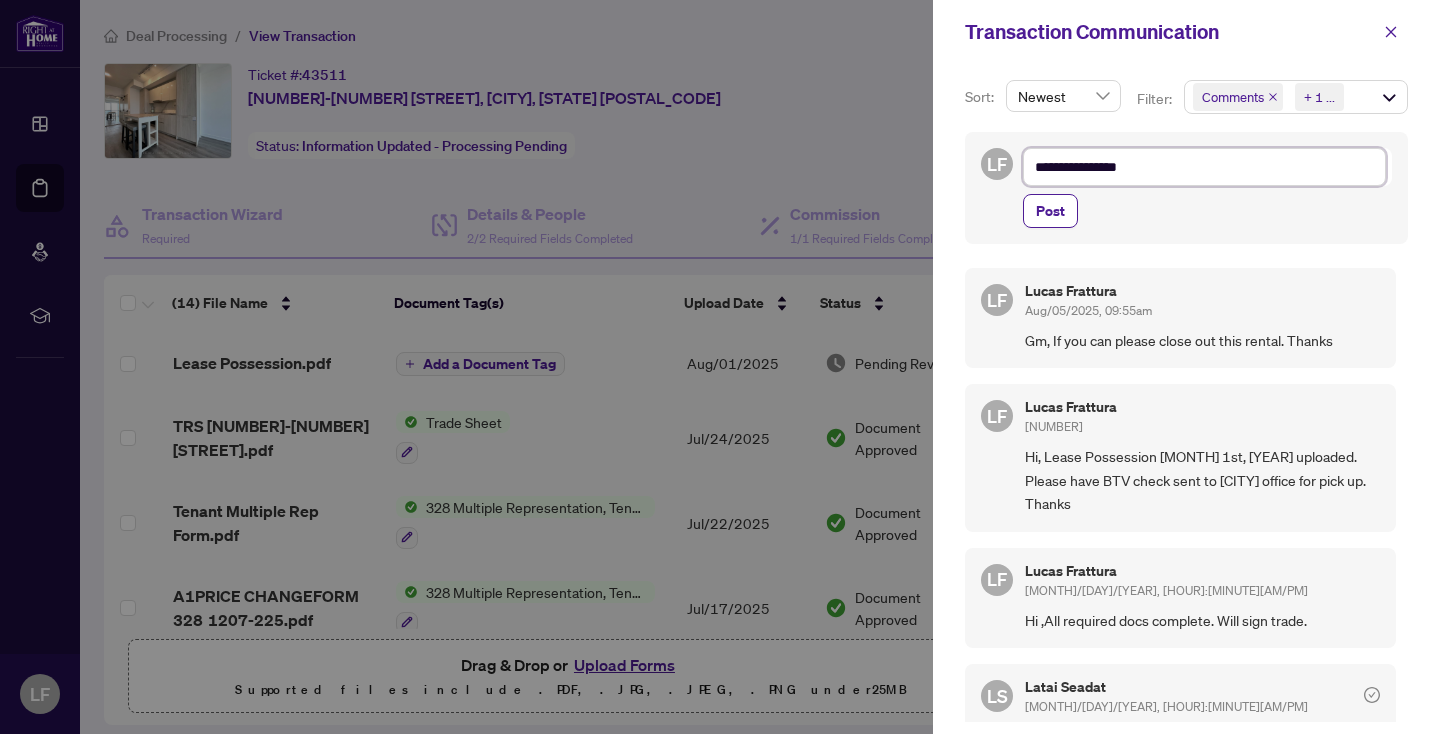 type on "**********" 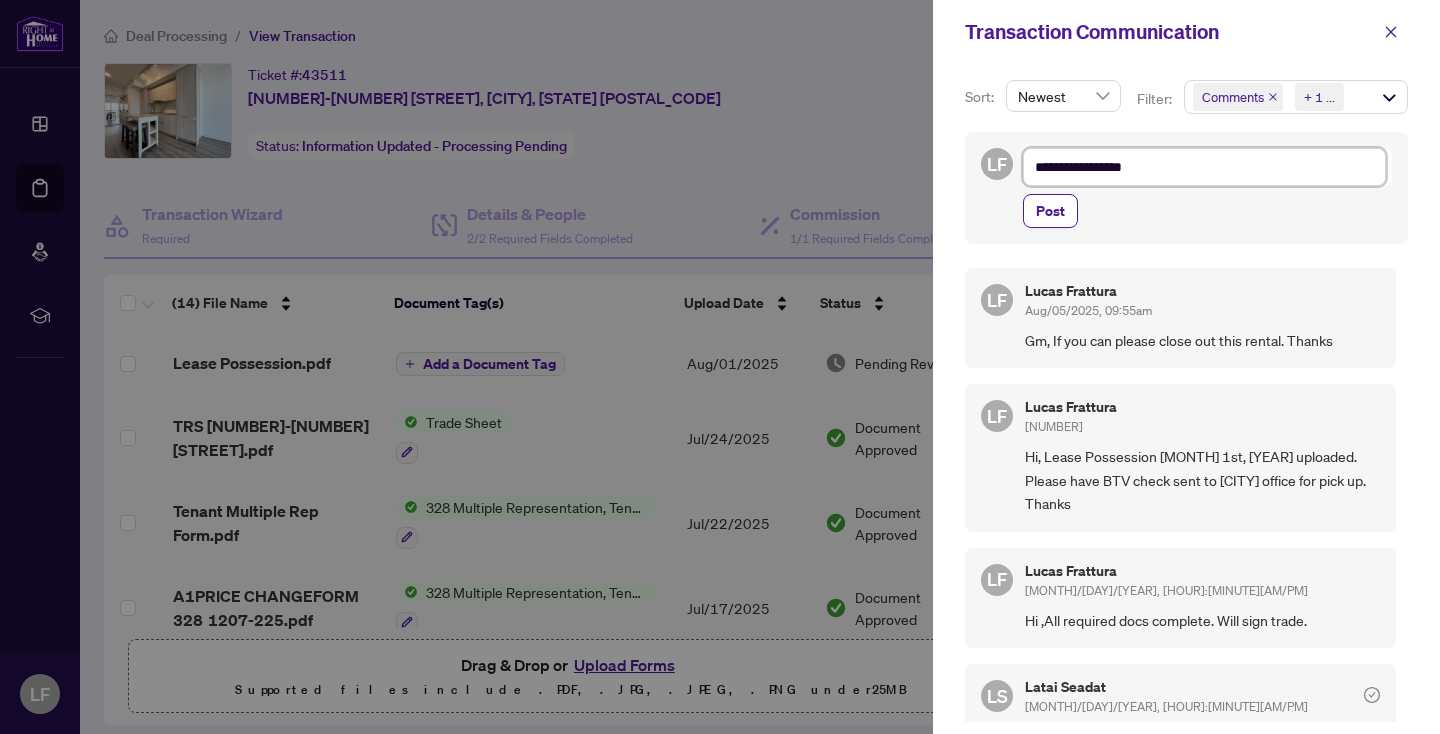 type on "**********" 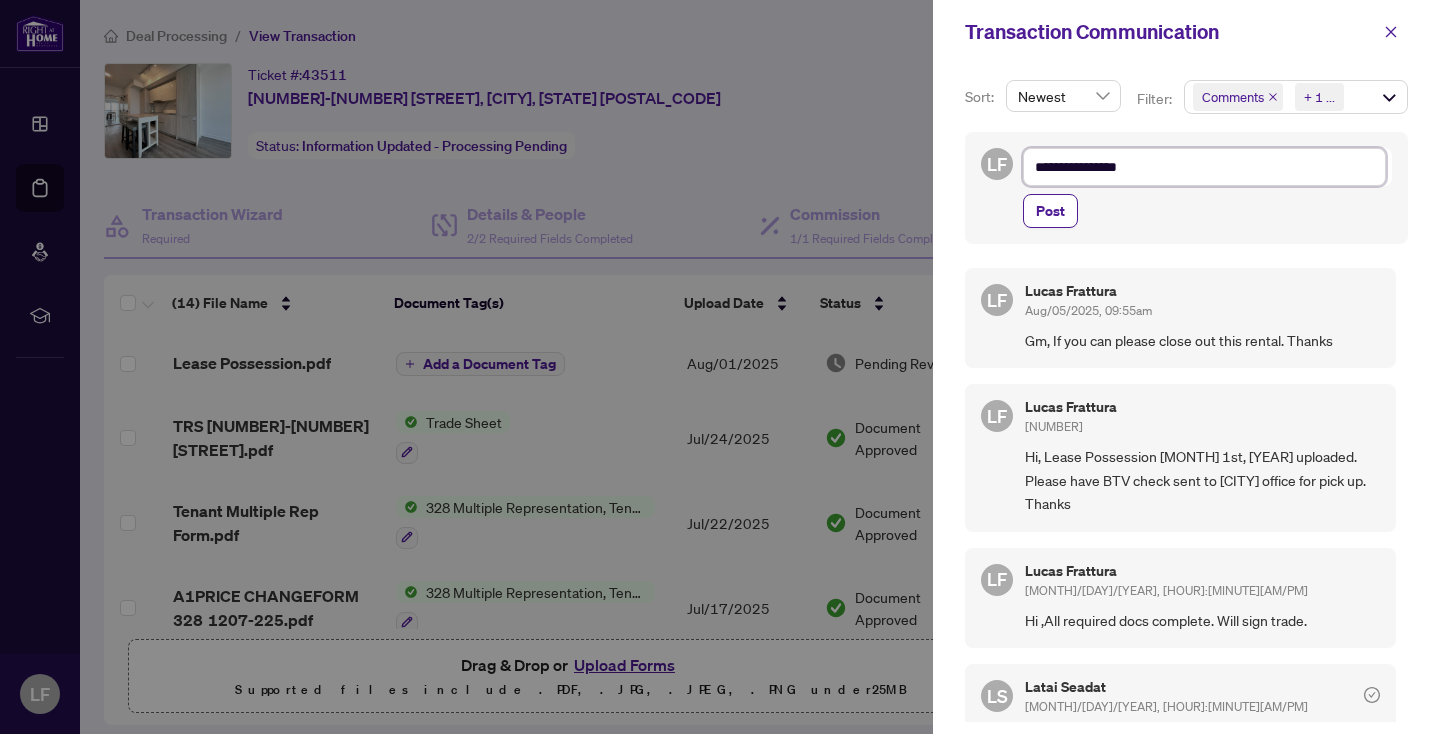 type on "**********" 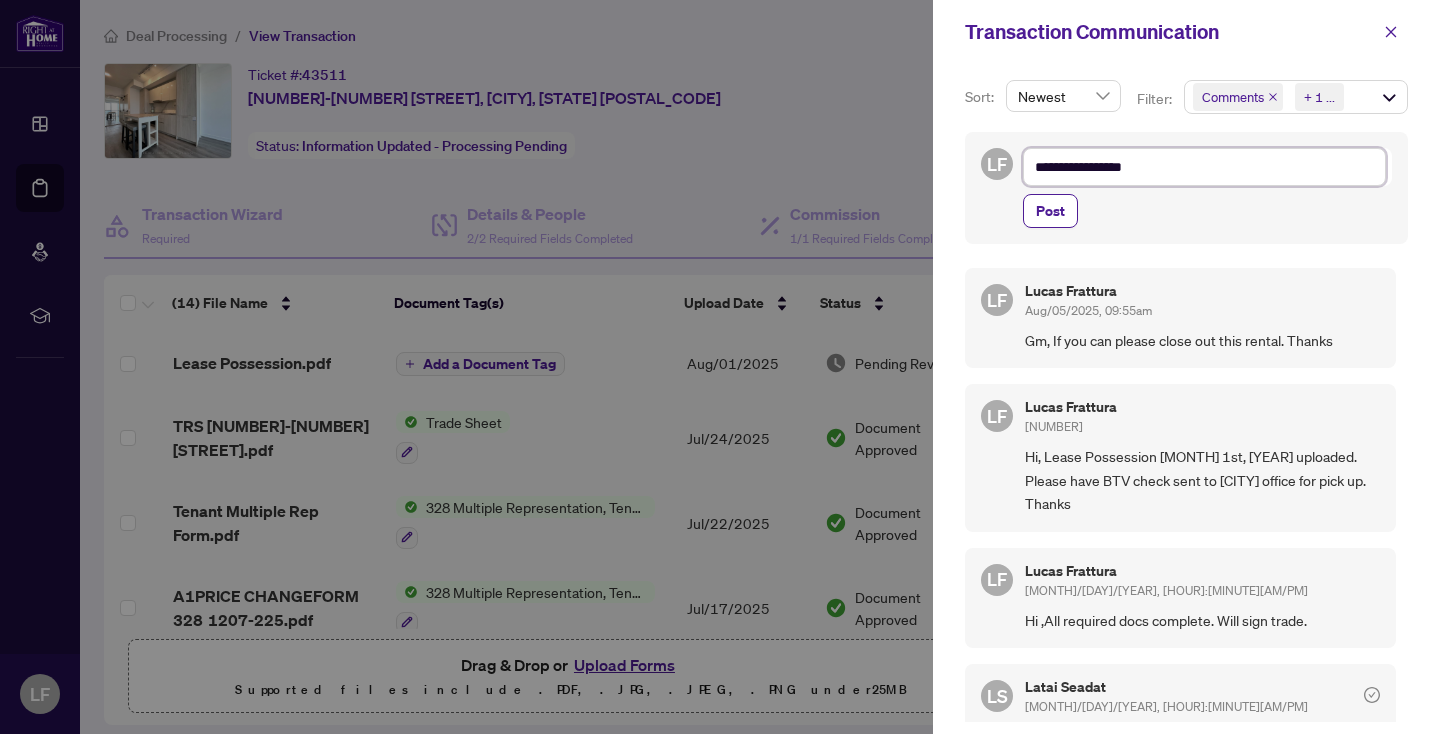 type on "**********" 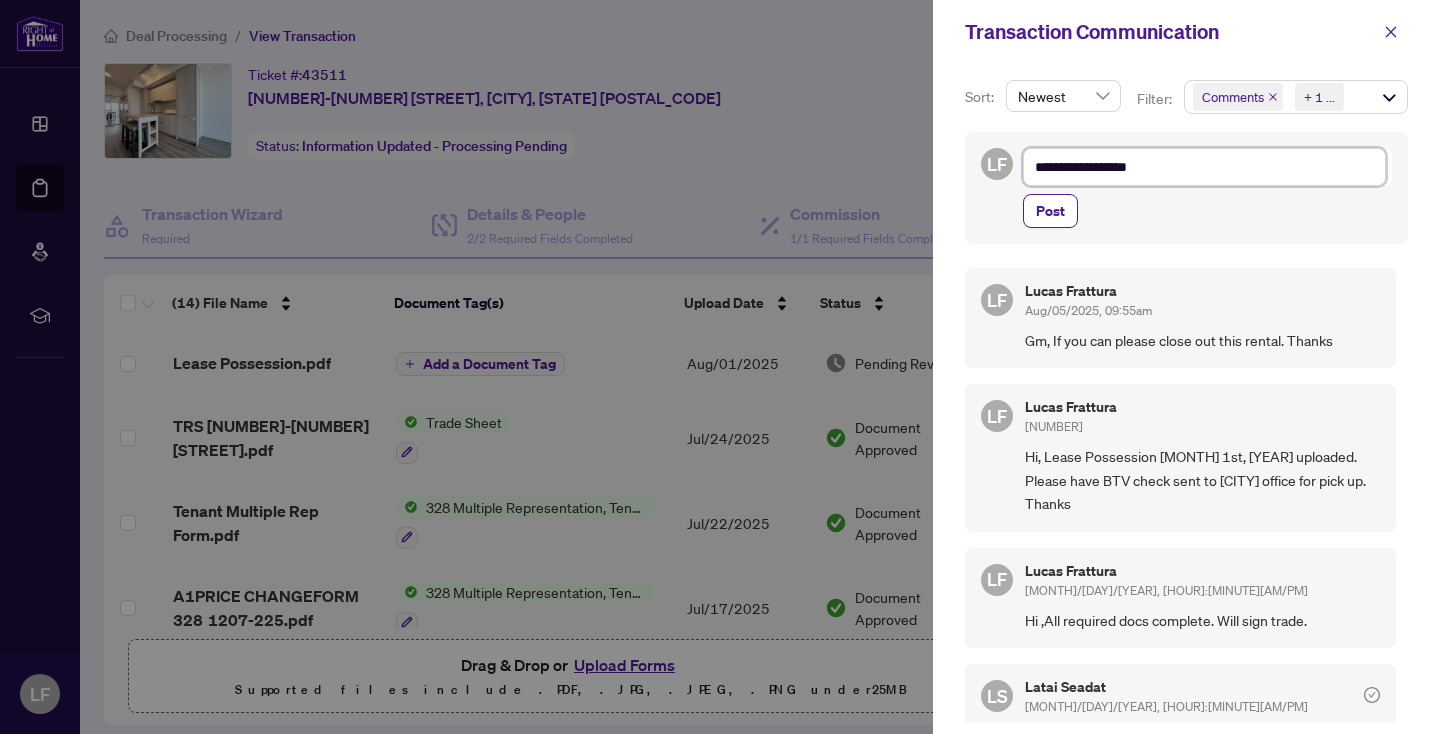 type on "**********" 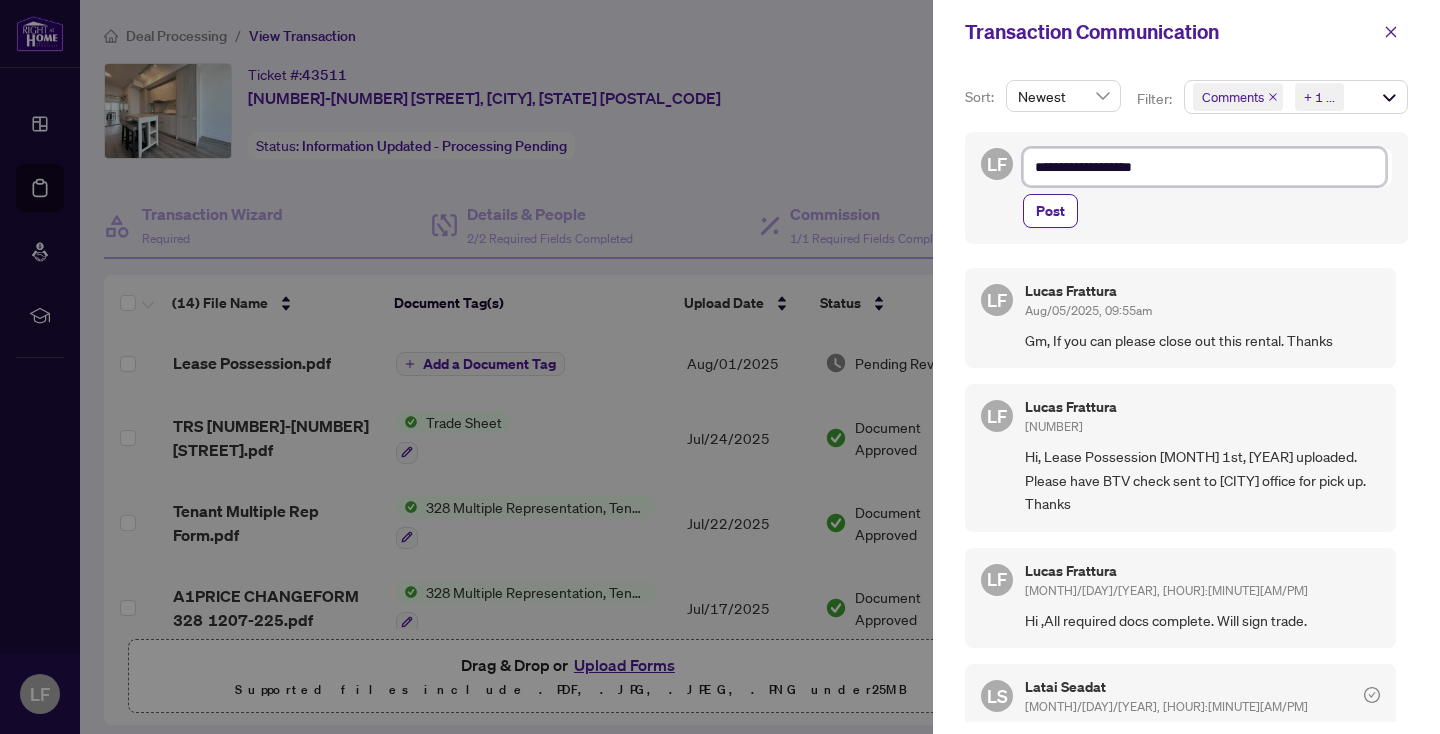 type on "**********" 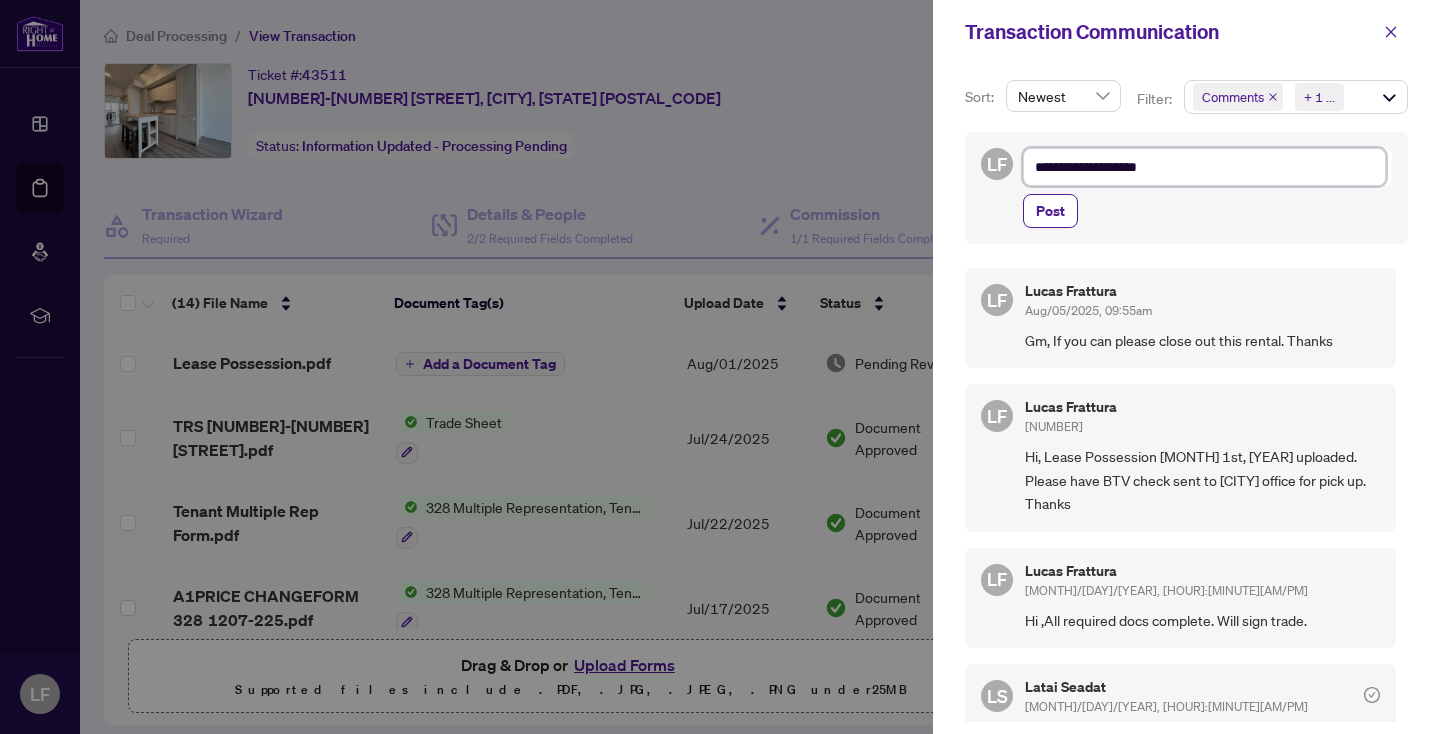 type on "**********" 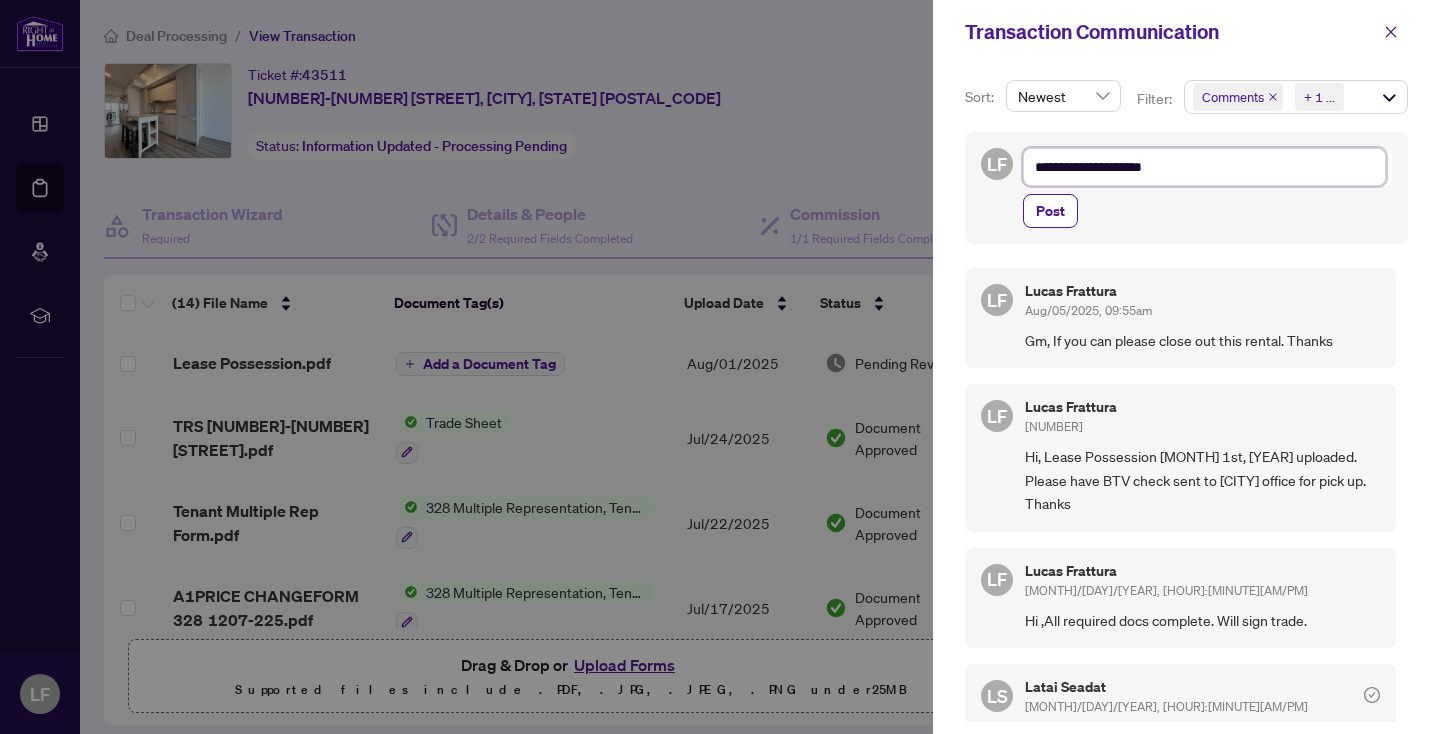 type on "**********" 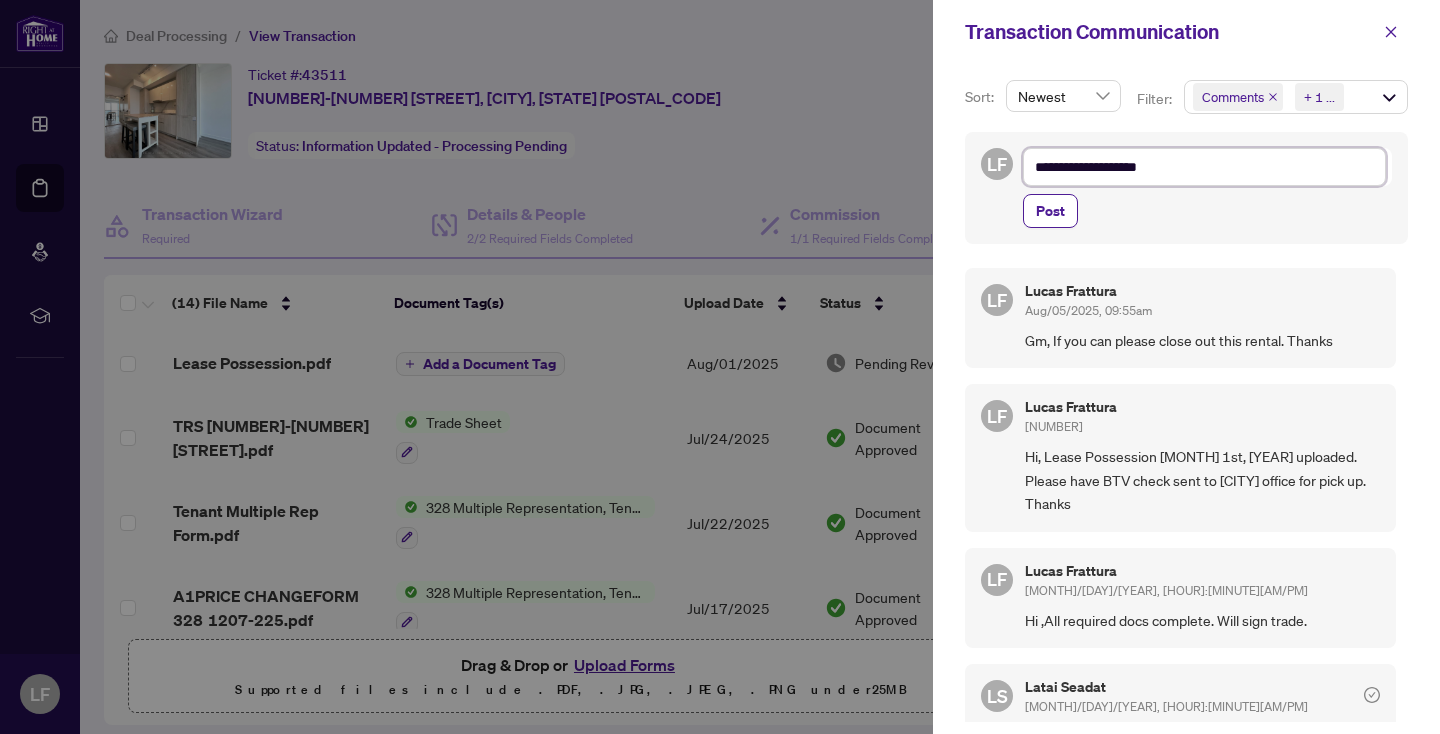 type on "**********" 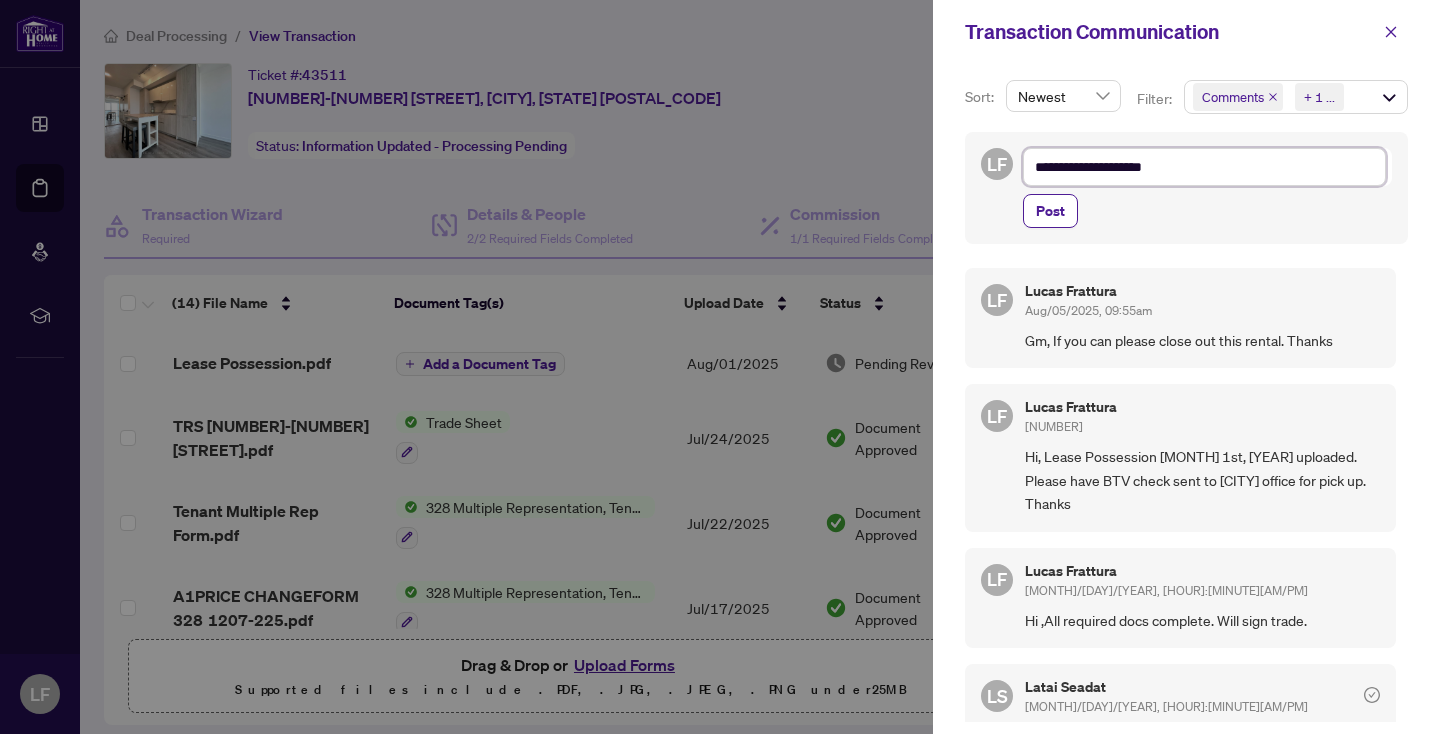 type on "**********" 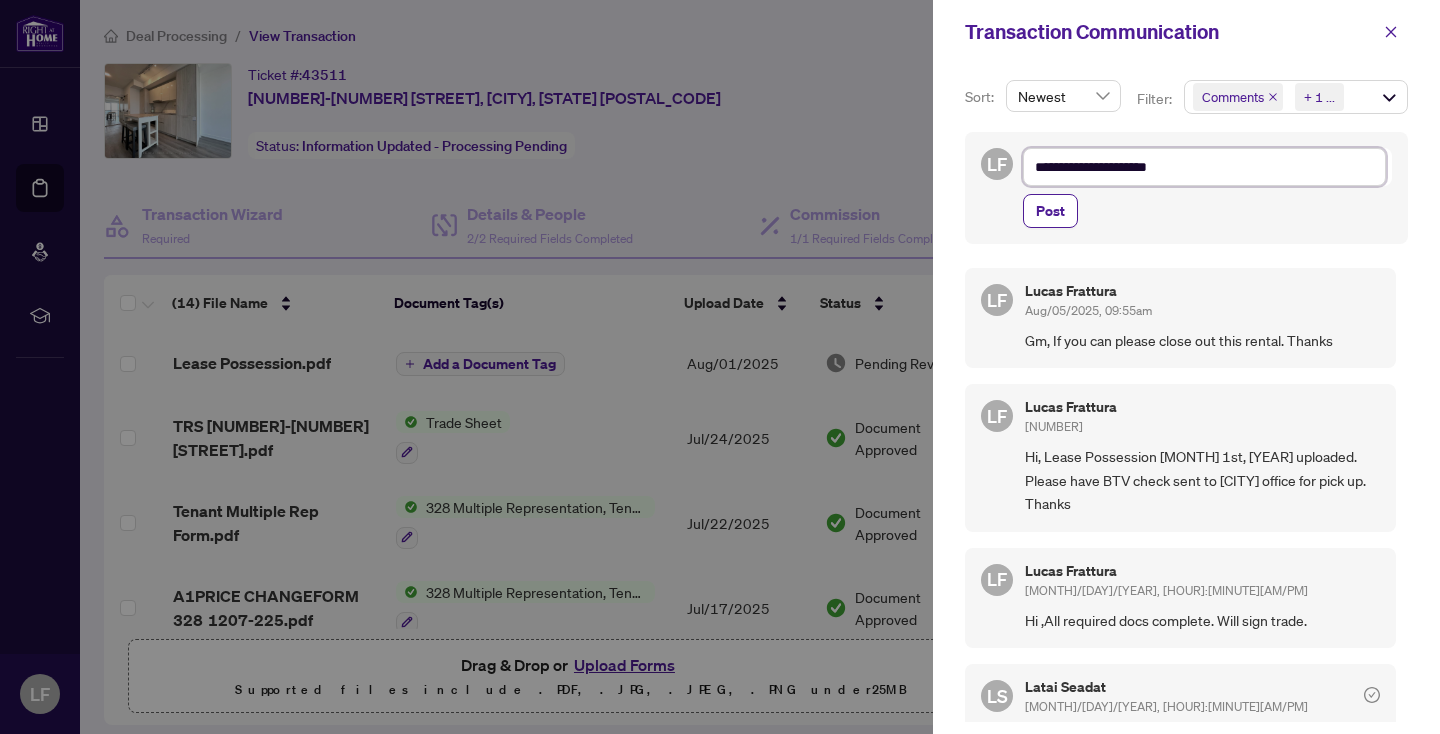 type on "**********" 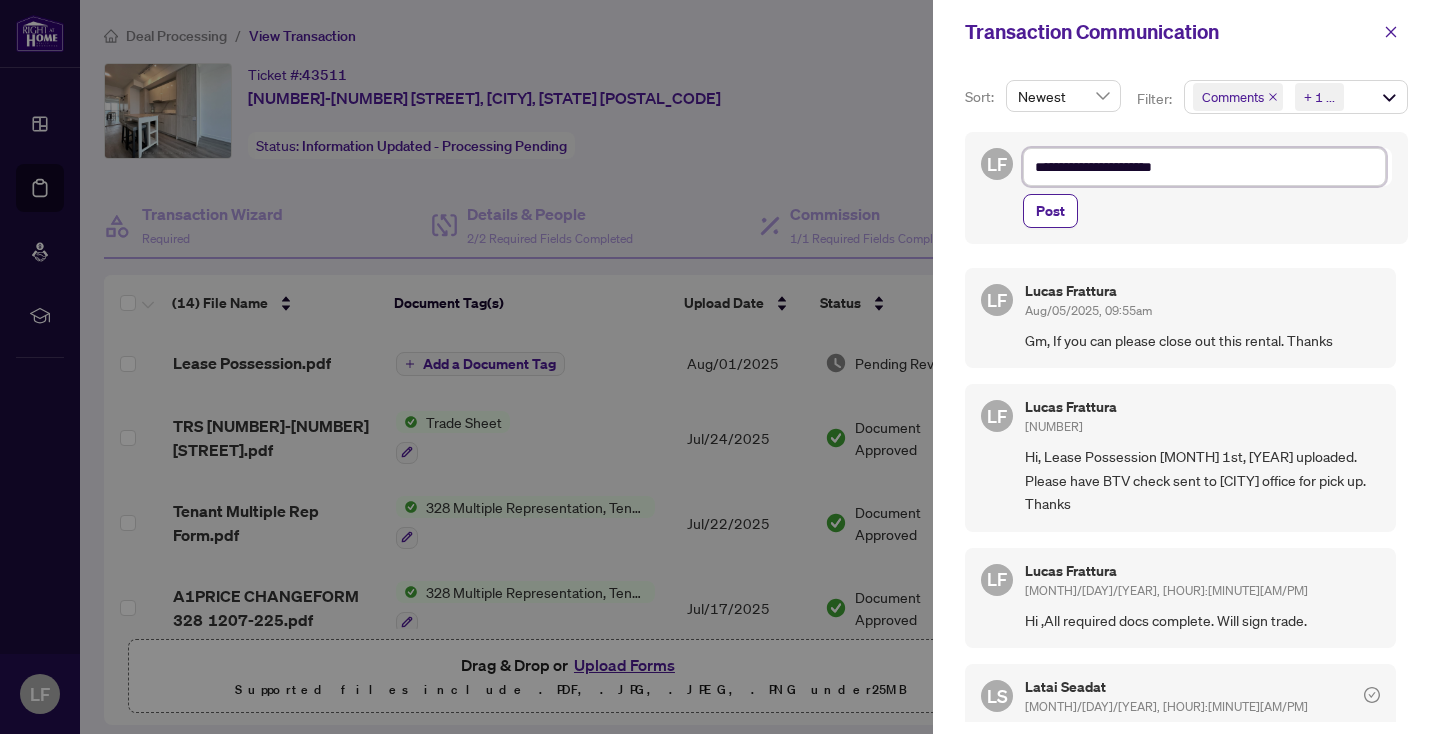 type on "**********" 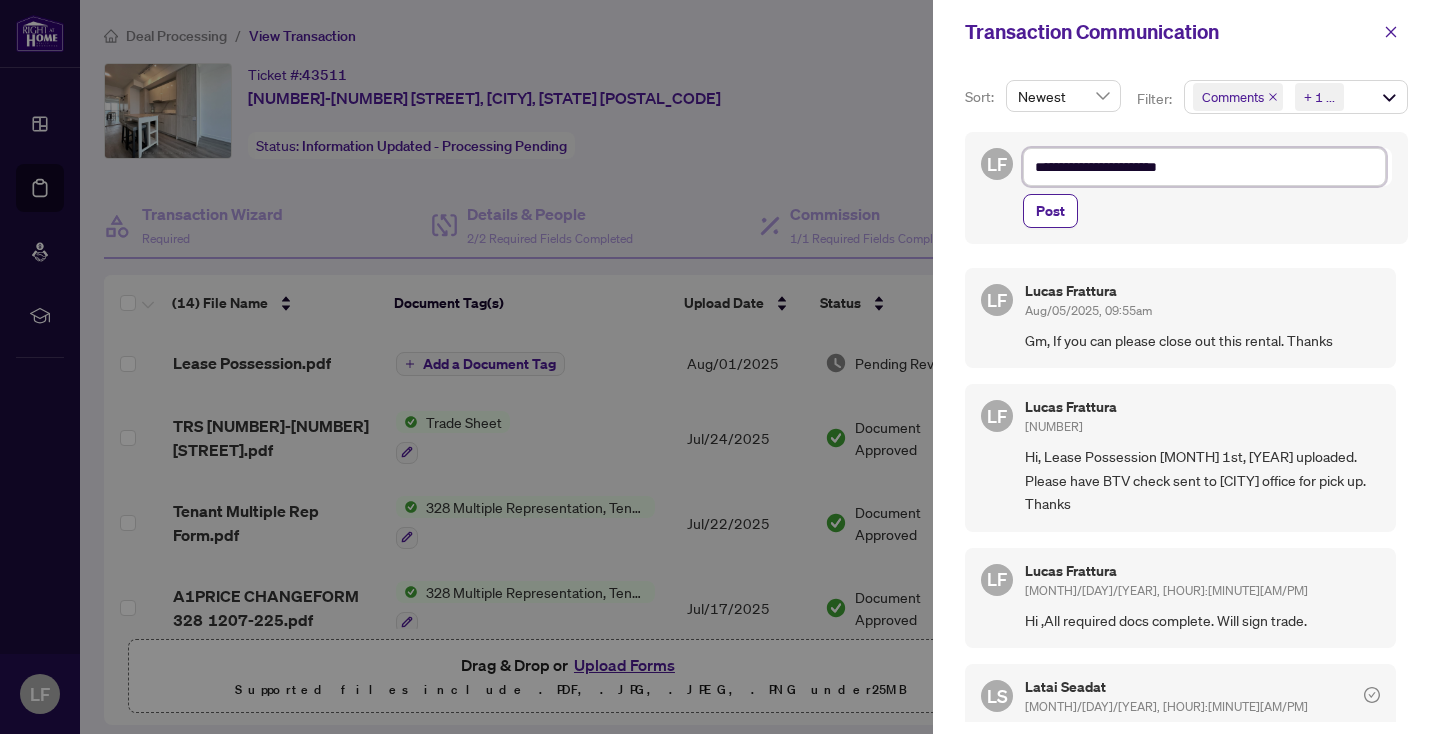 type on "**********" 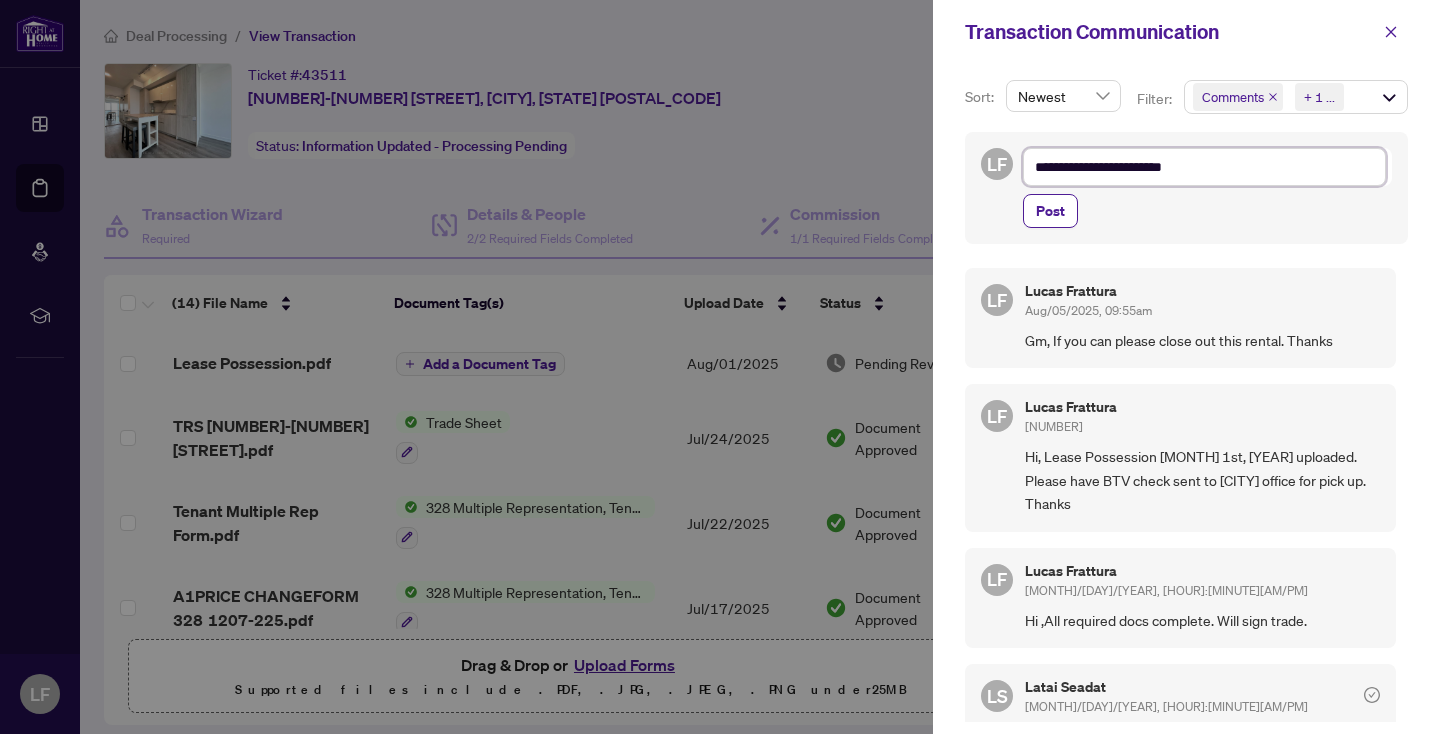 type on "**********" 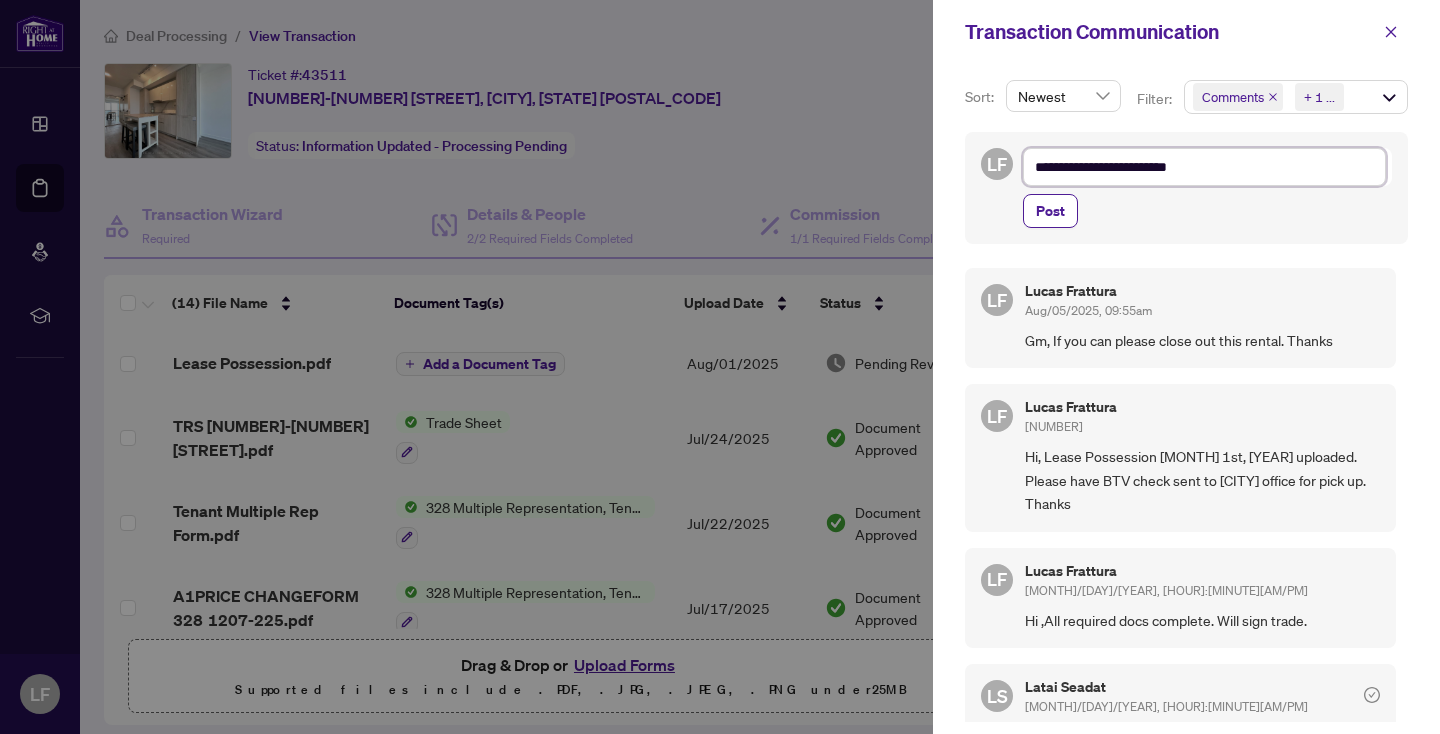 type on "**********" 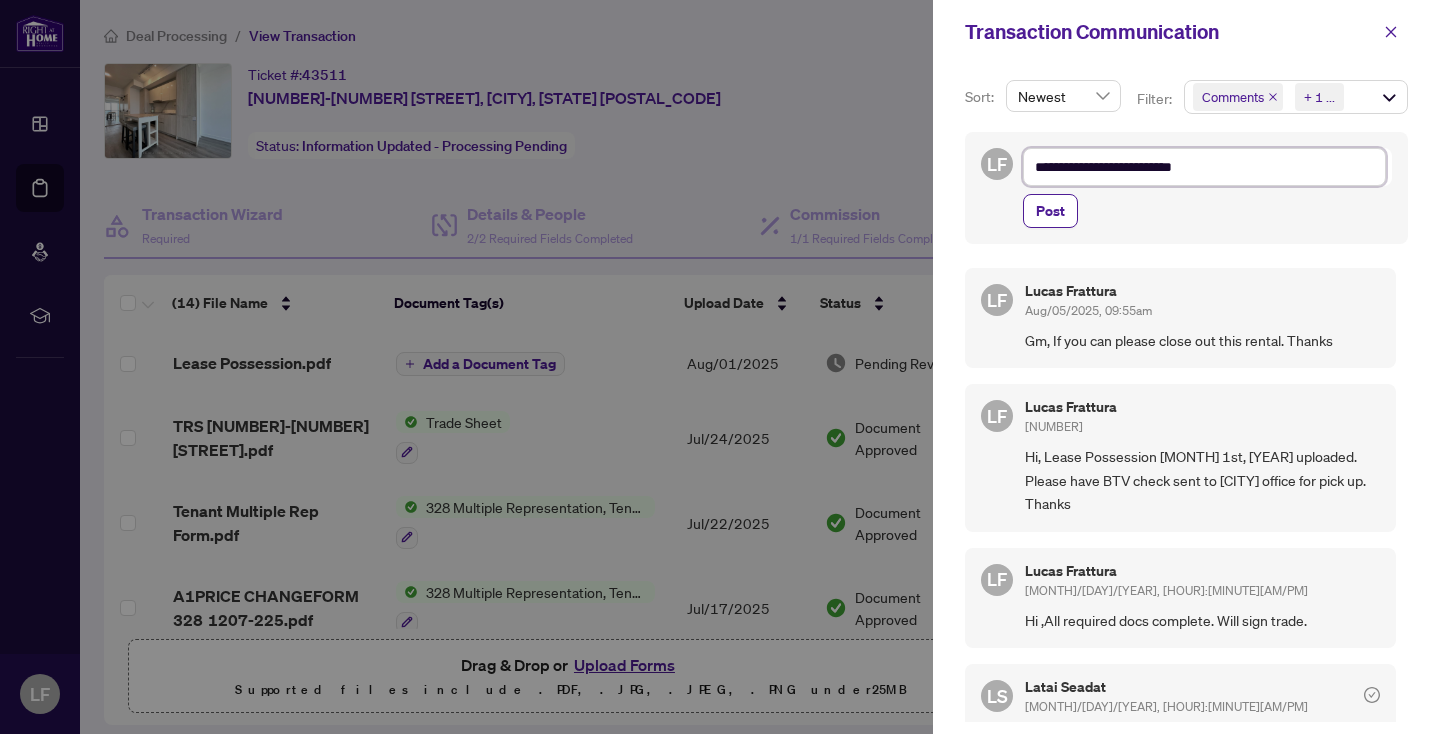 type on "**********" 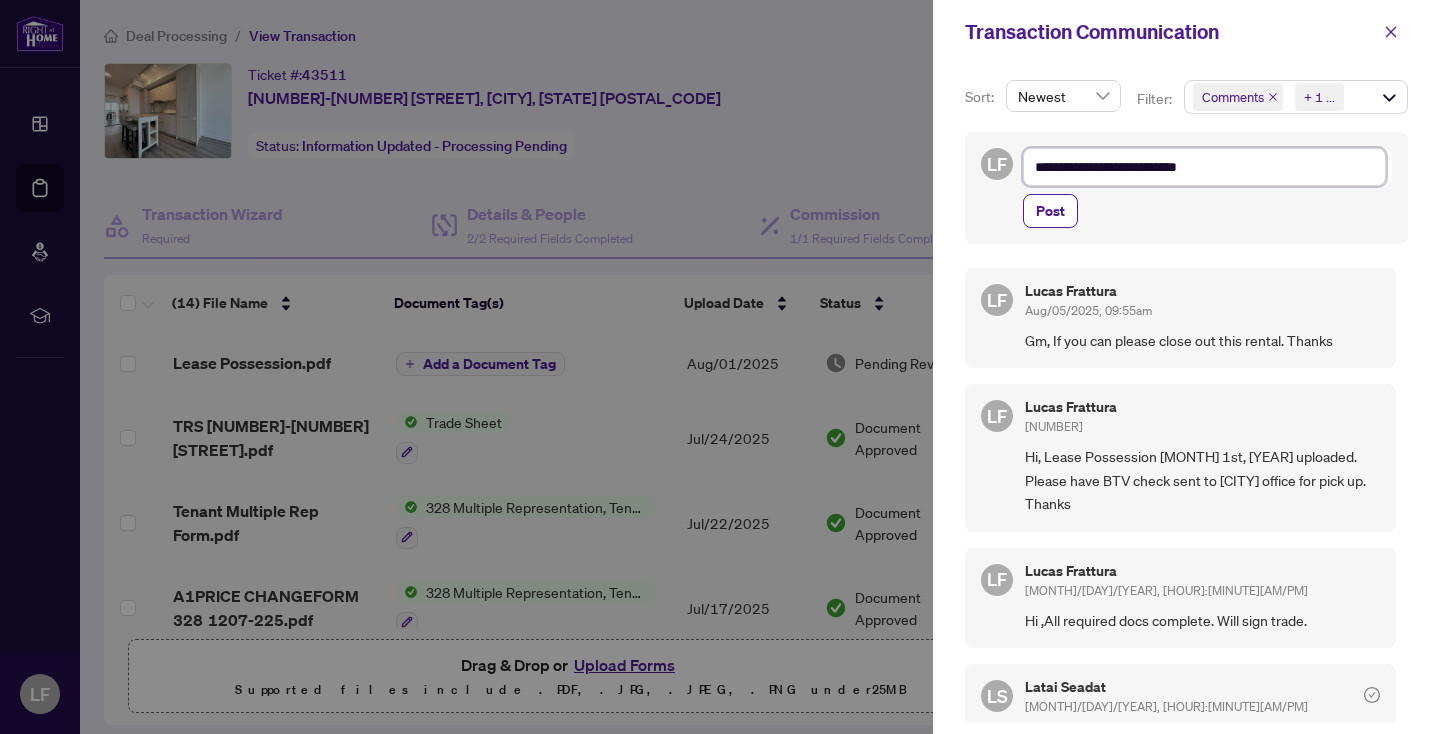 type on "**********" 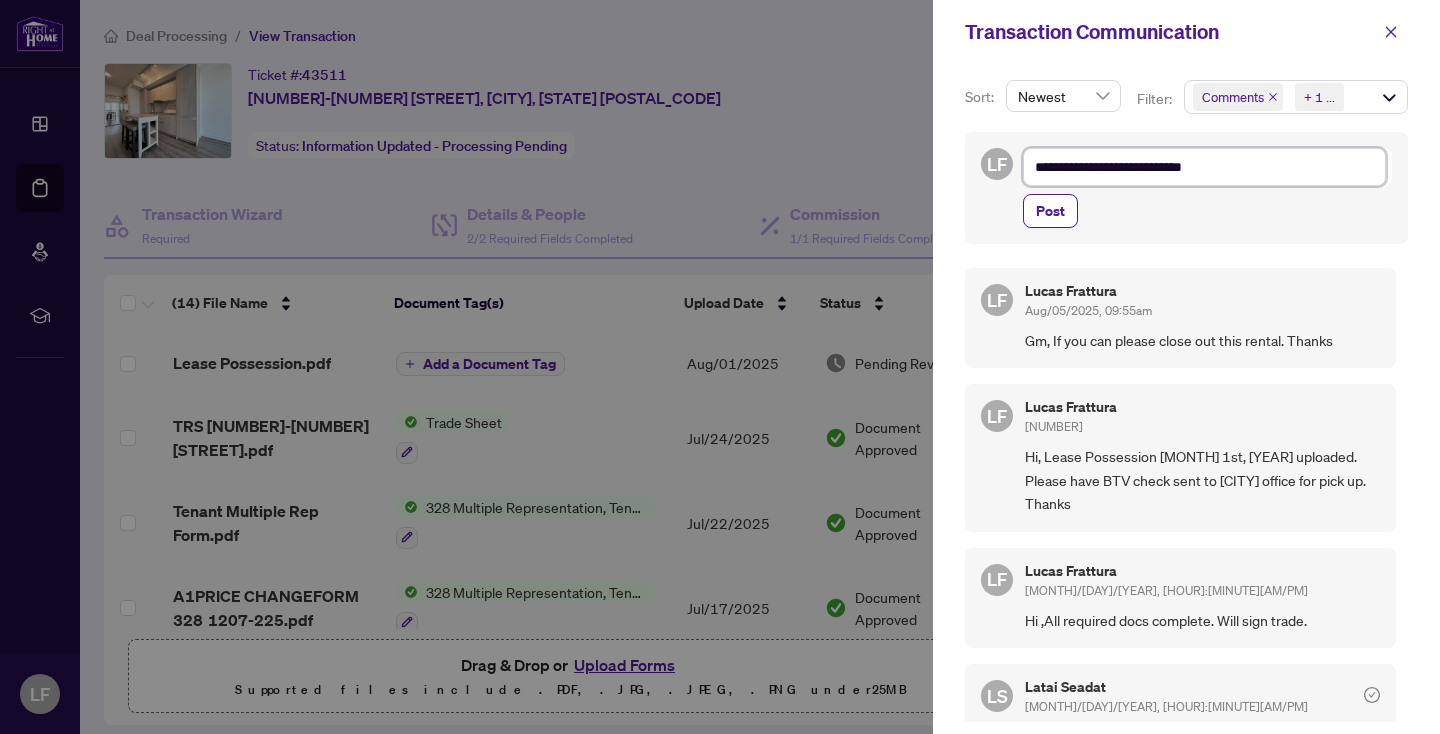 type on "**********" 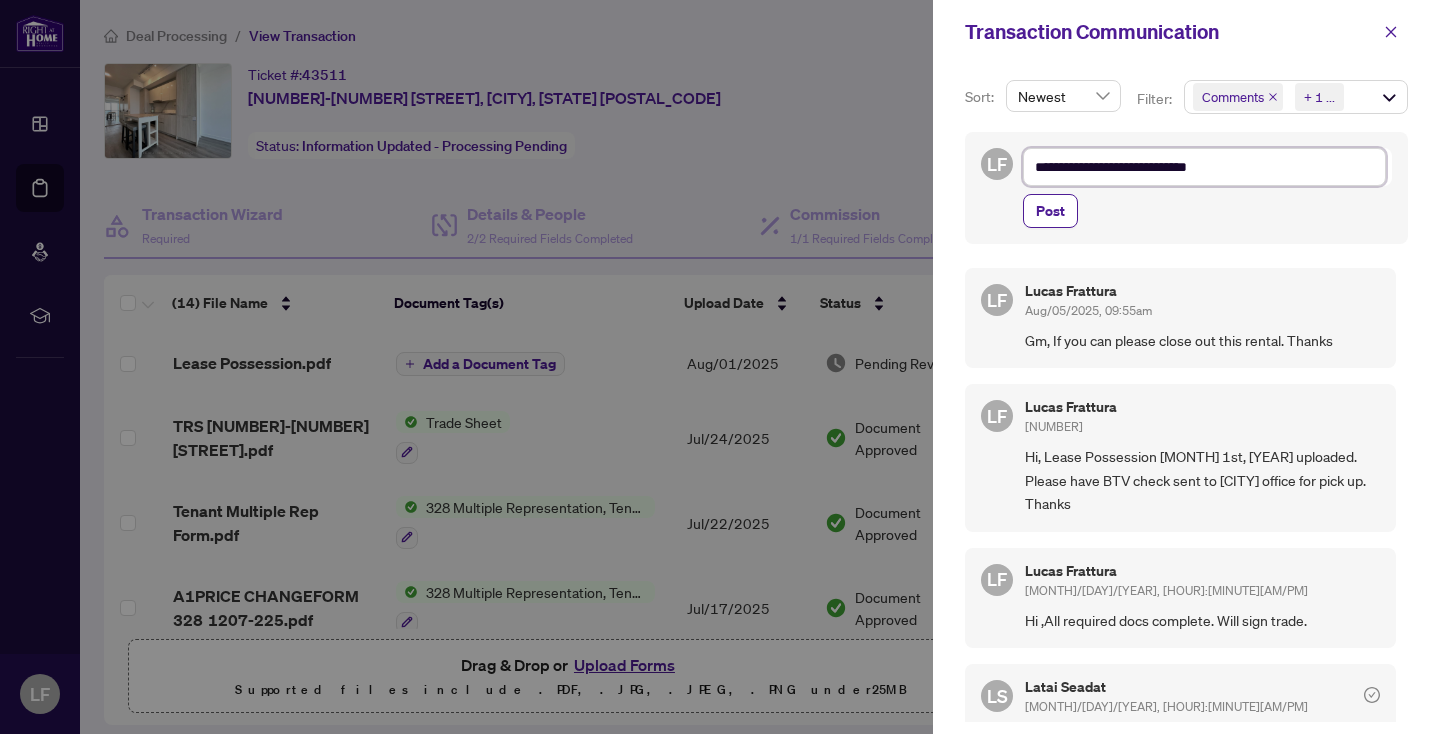 type on "**********" 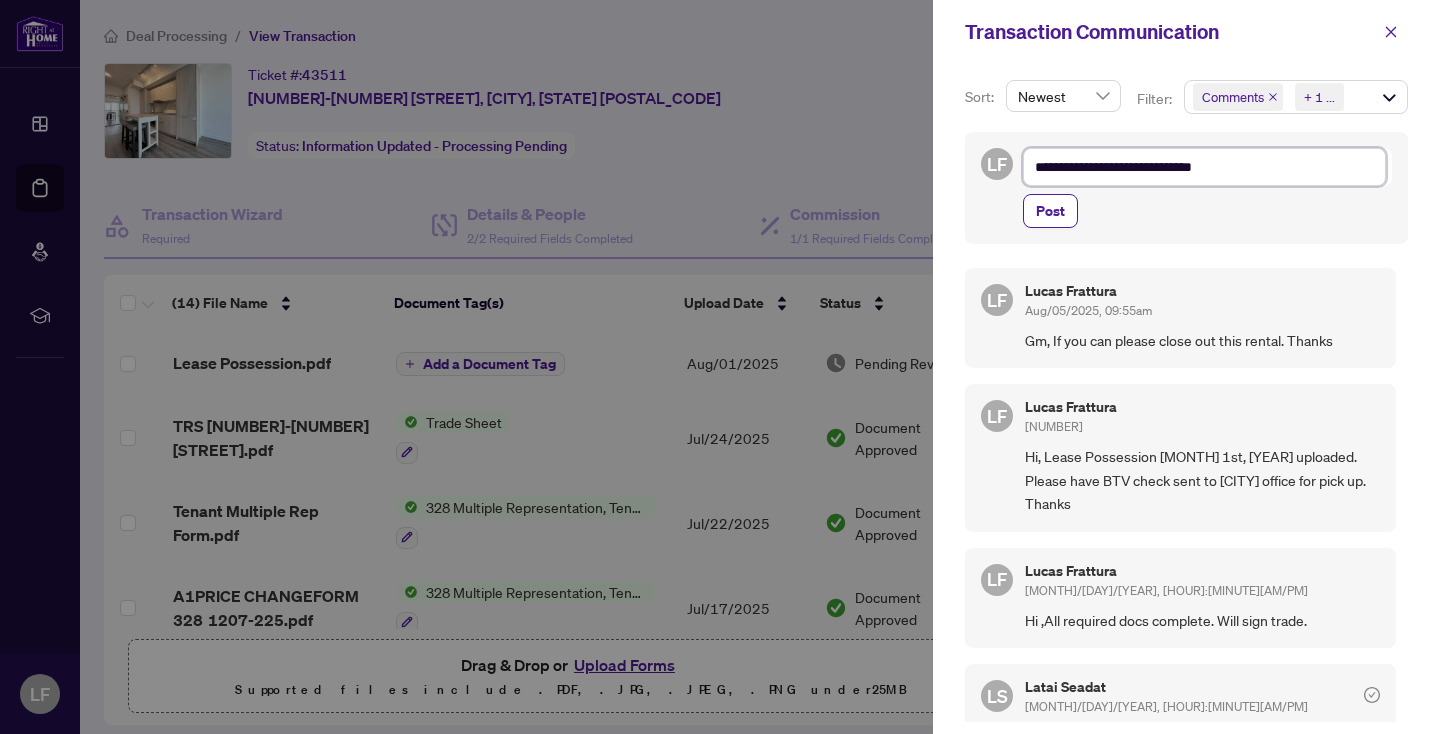 type on "**********" 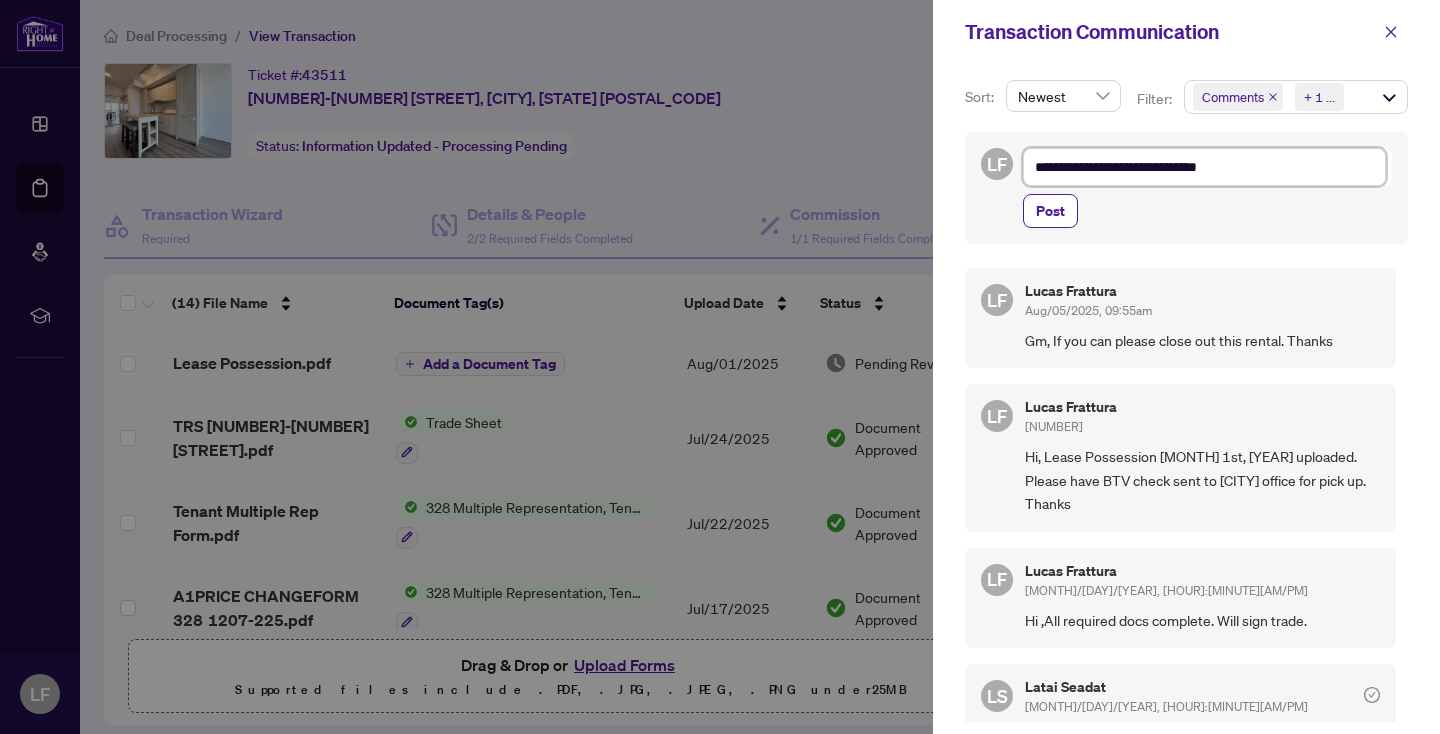 type on "**********" 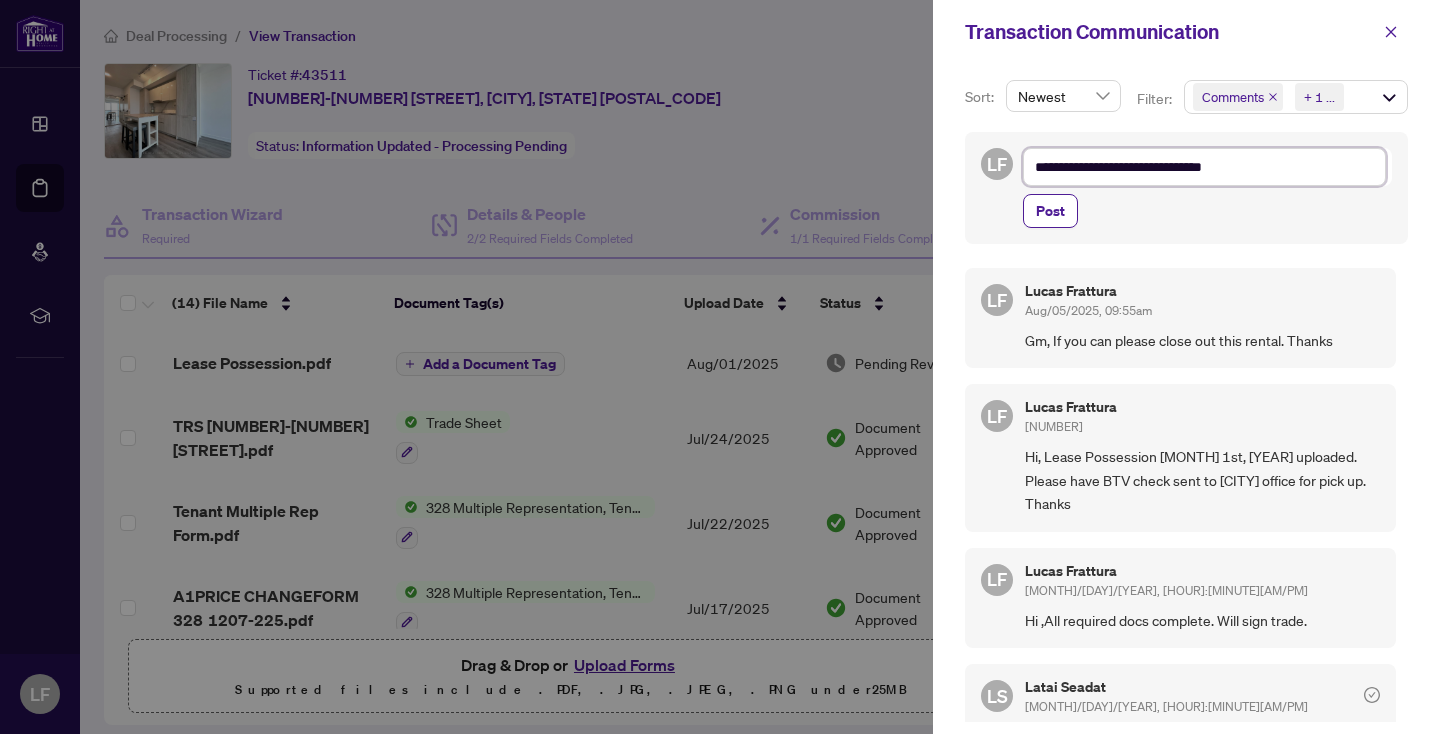 type on "**********" 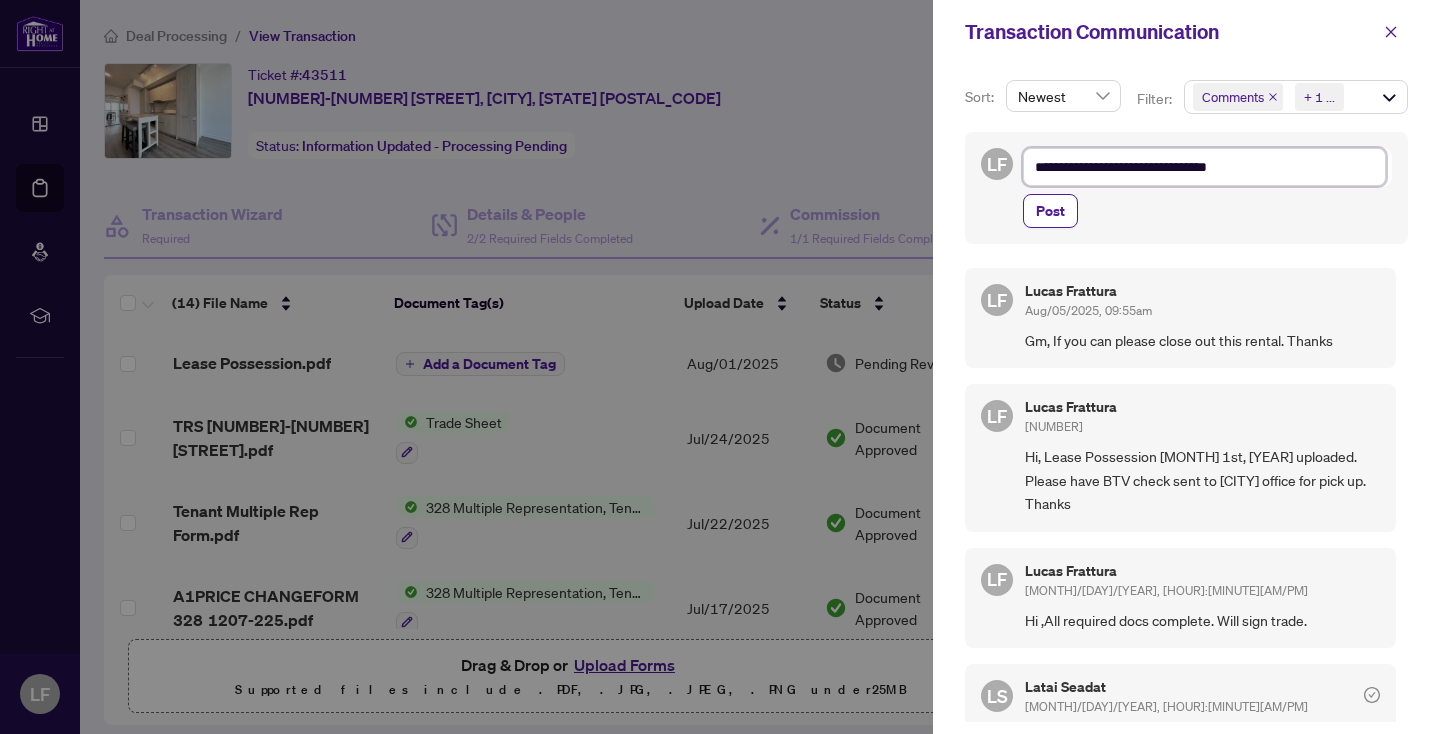 type on "**********" 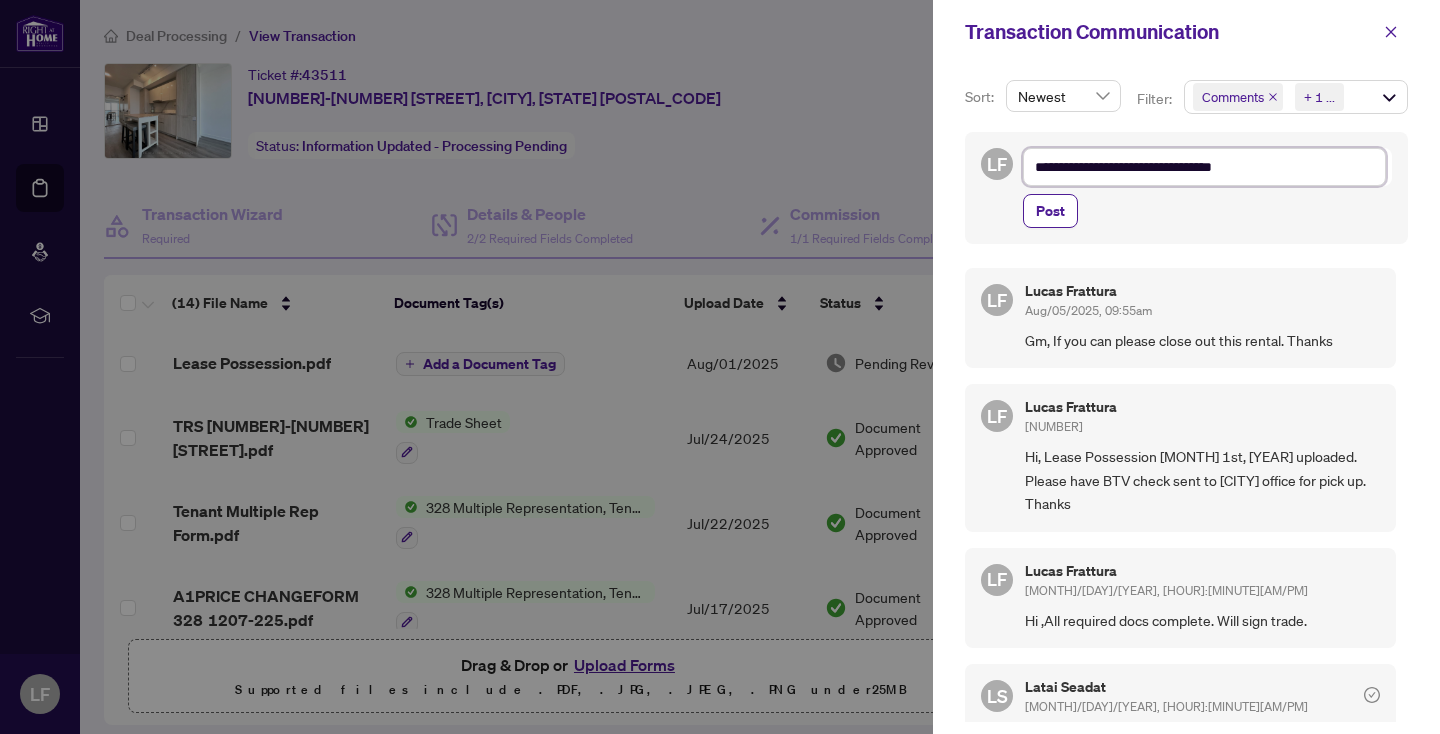 type on "**********" 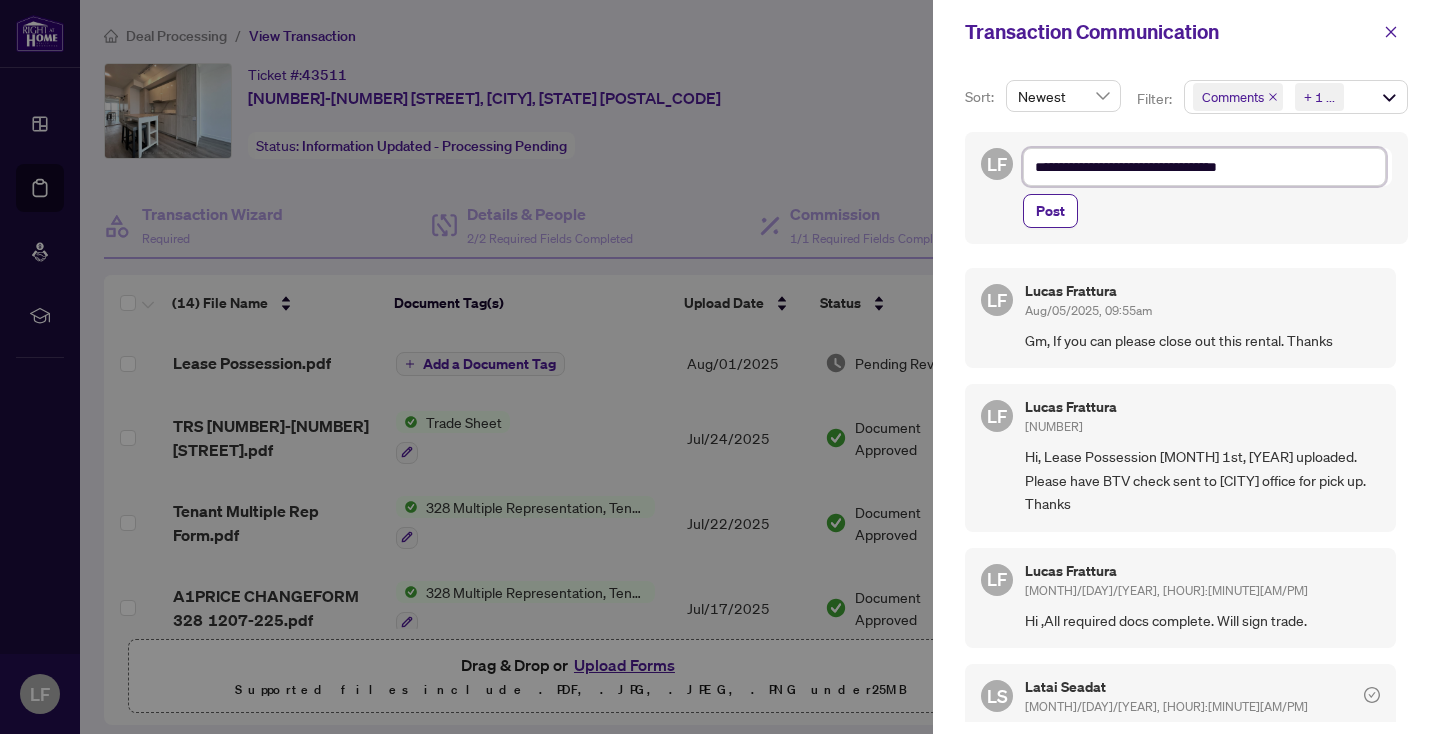 type on "**********" 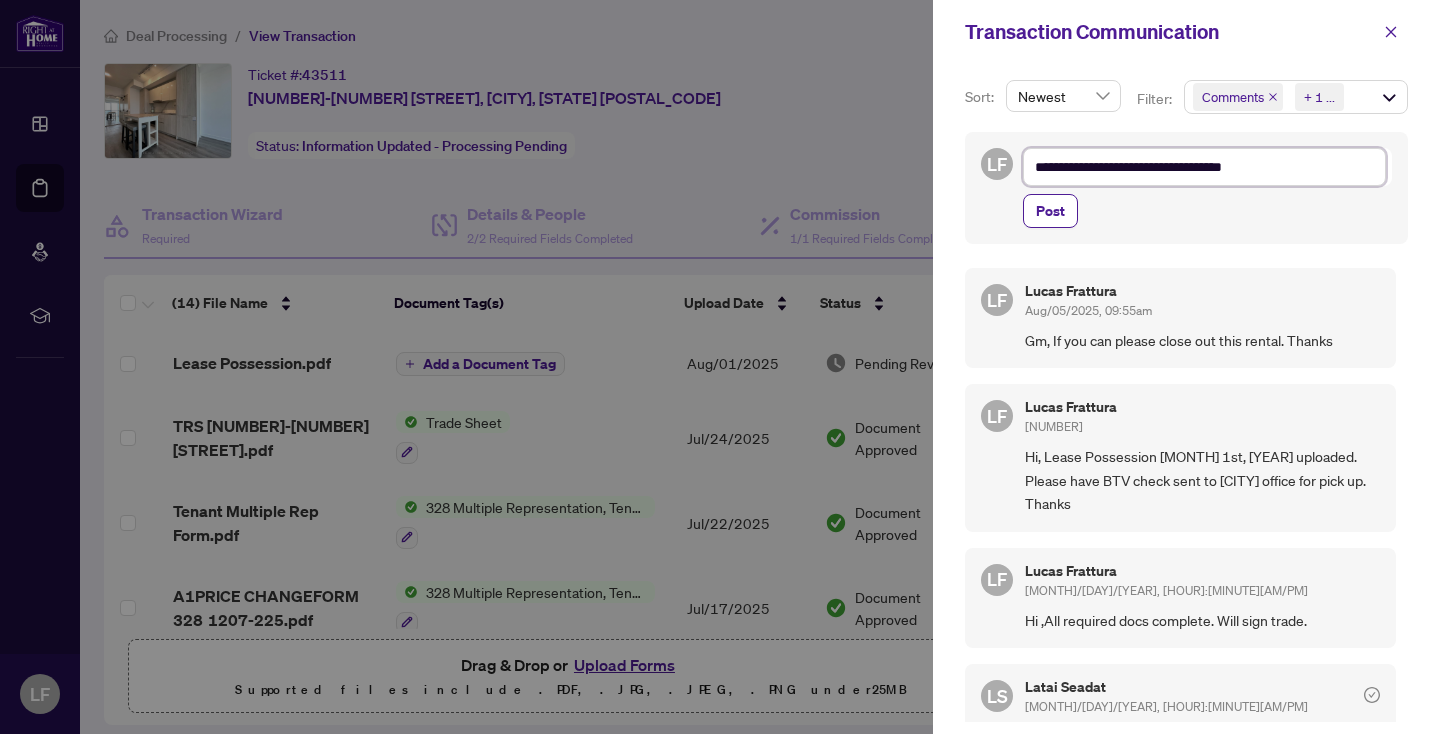 type on "**********" 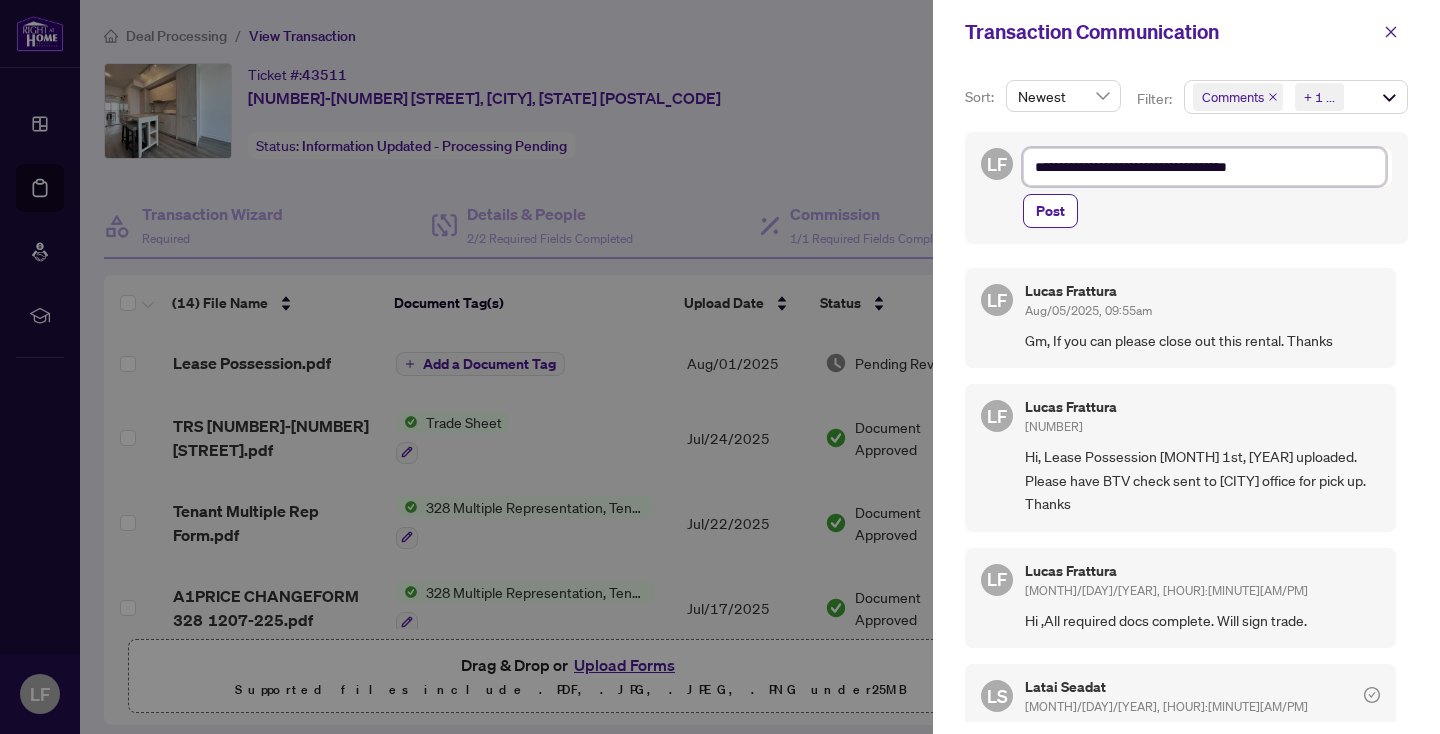 type on "**********" 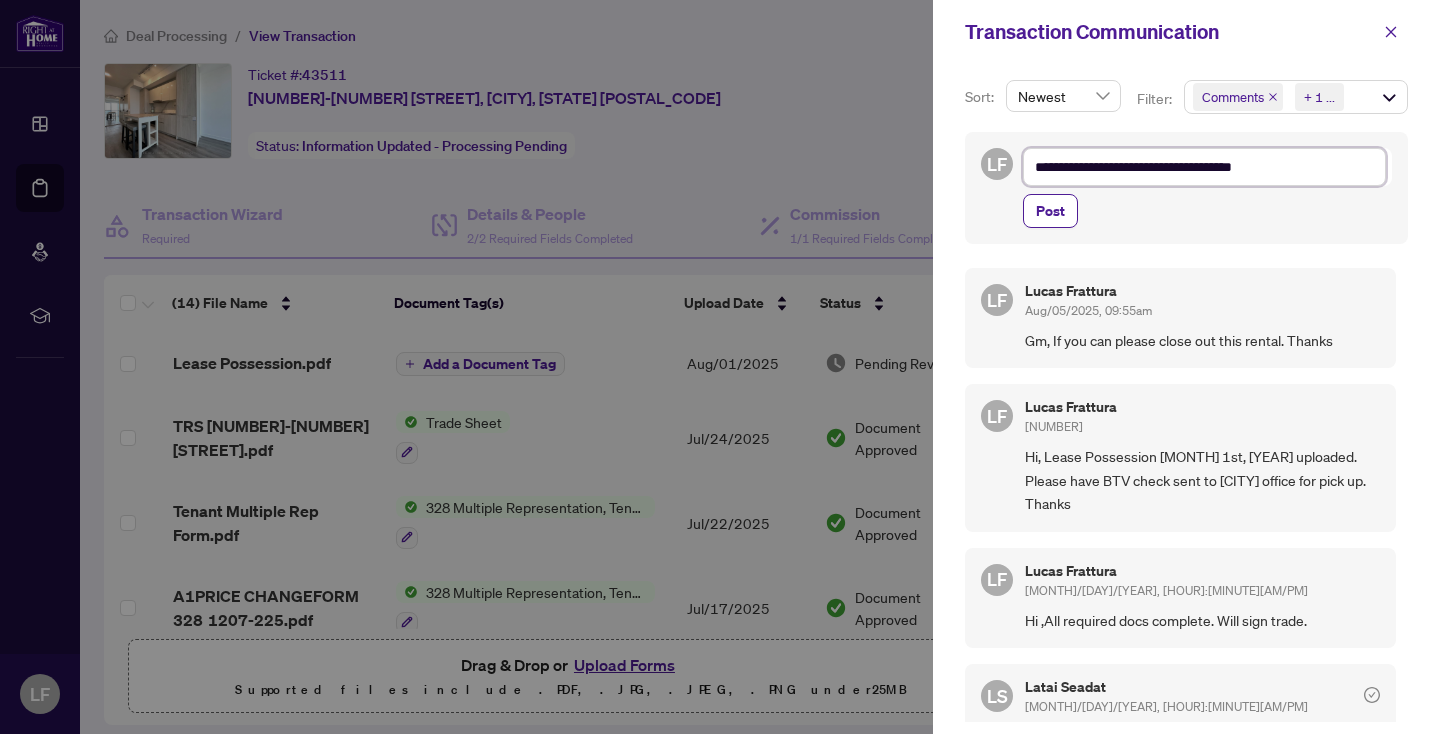 type on "**********" 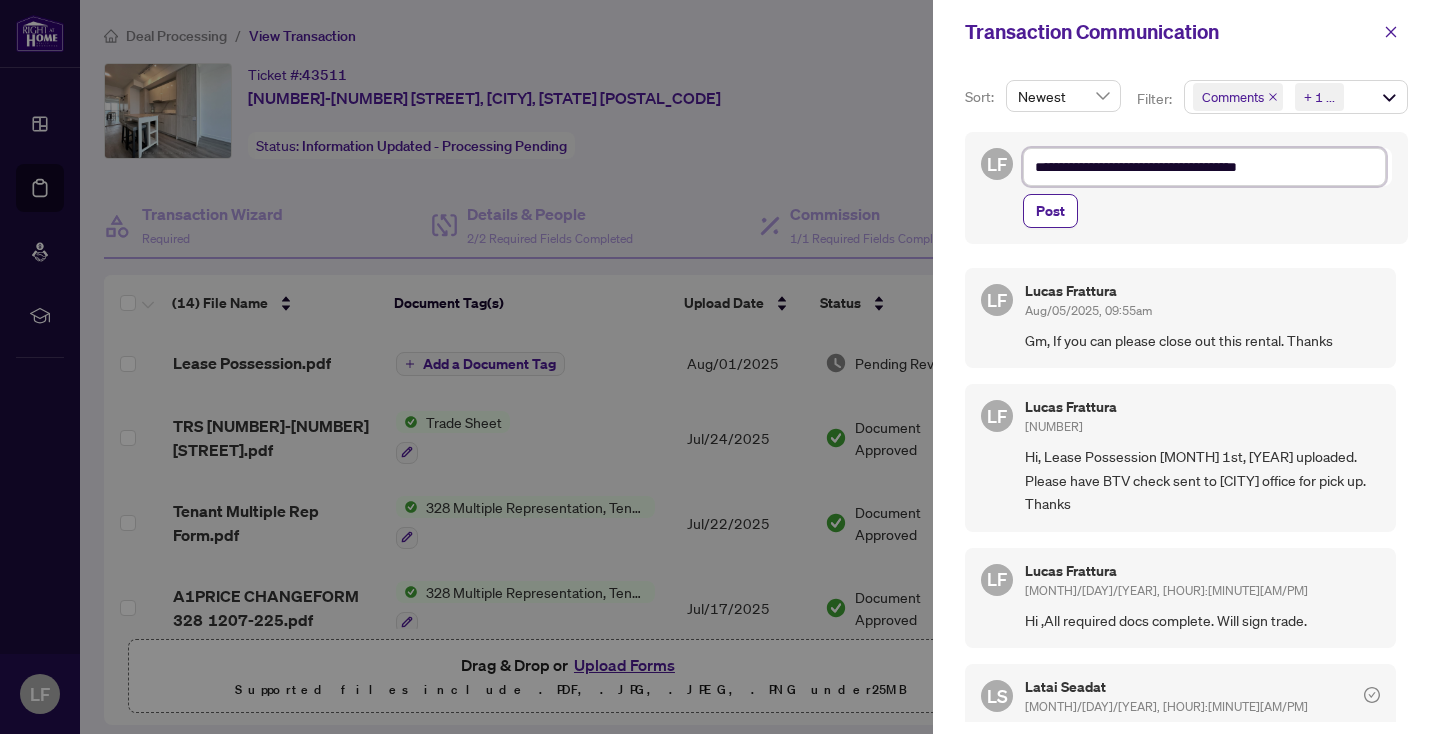 type on "**********" 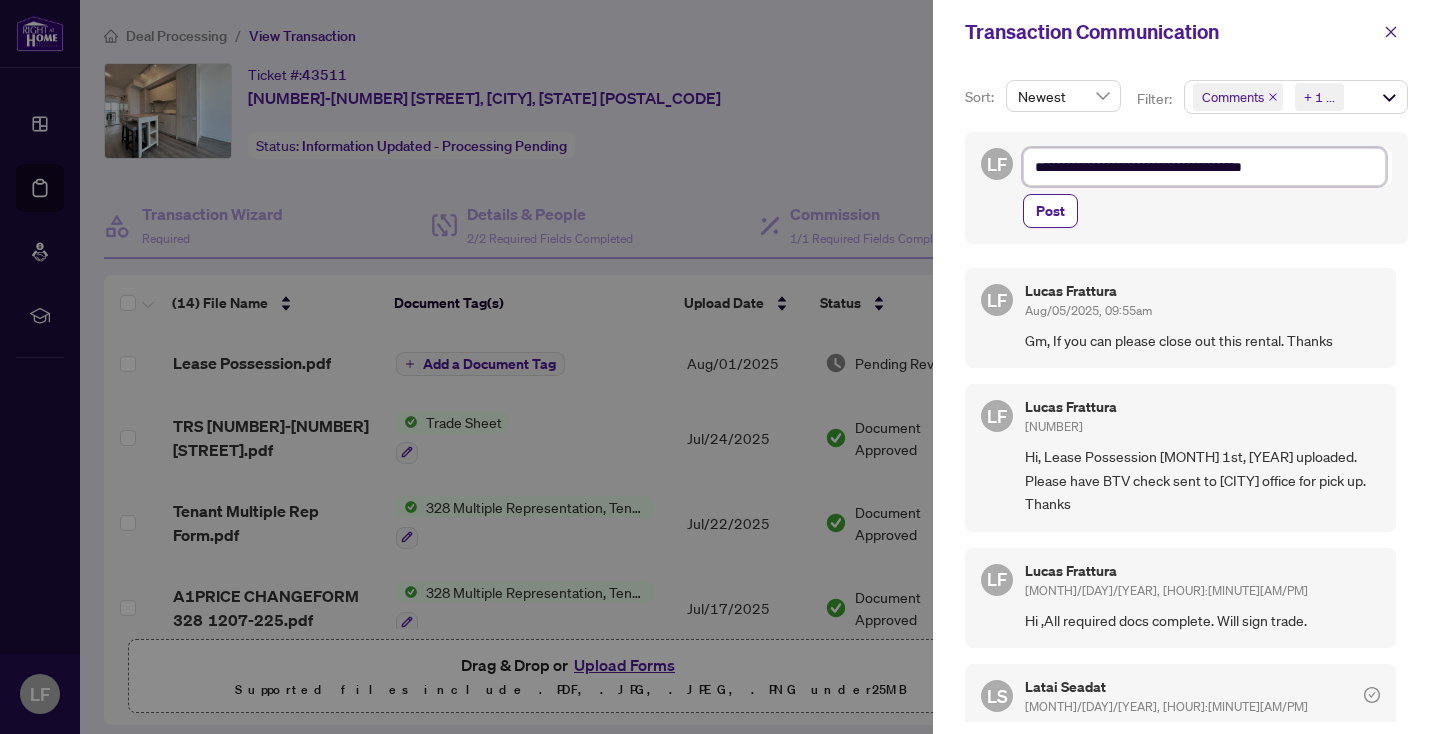 type on "**********" 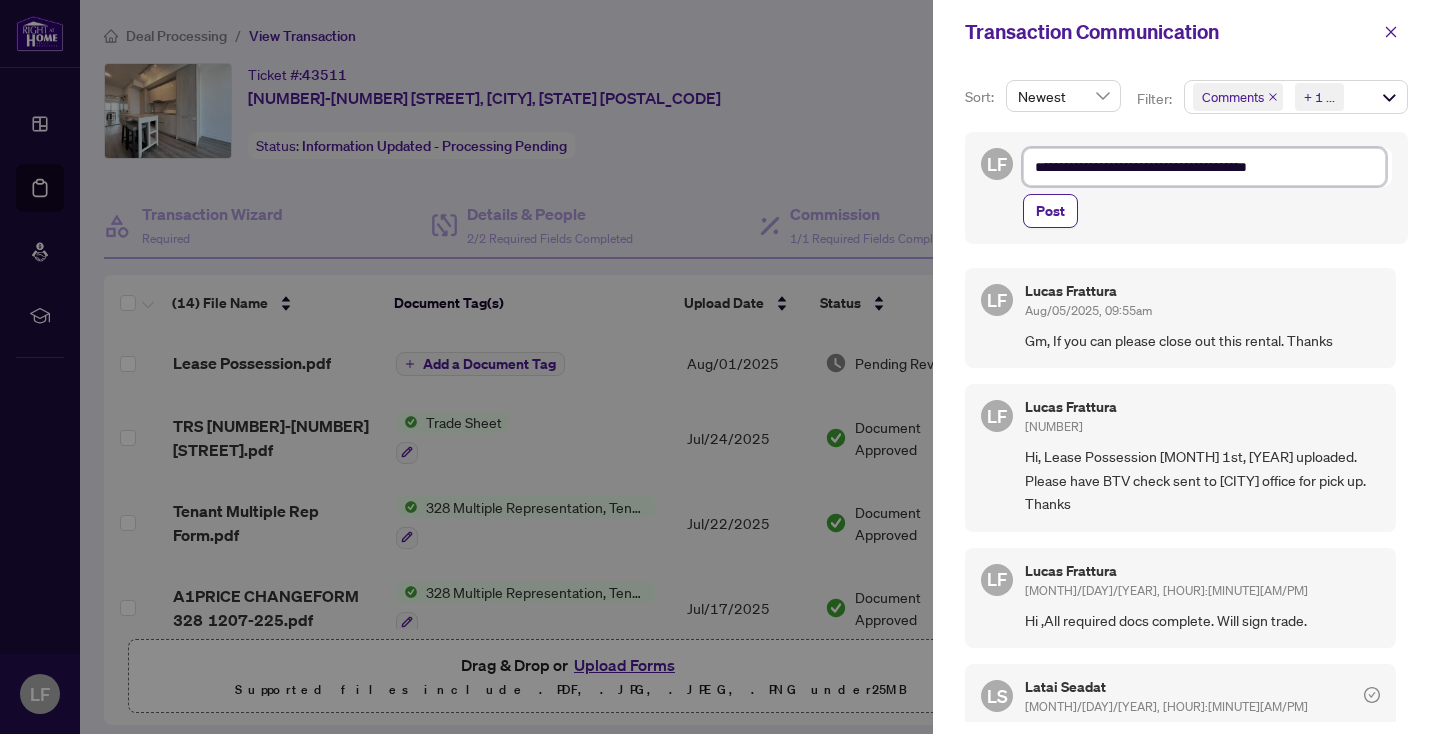 type on "**********" 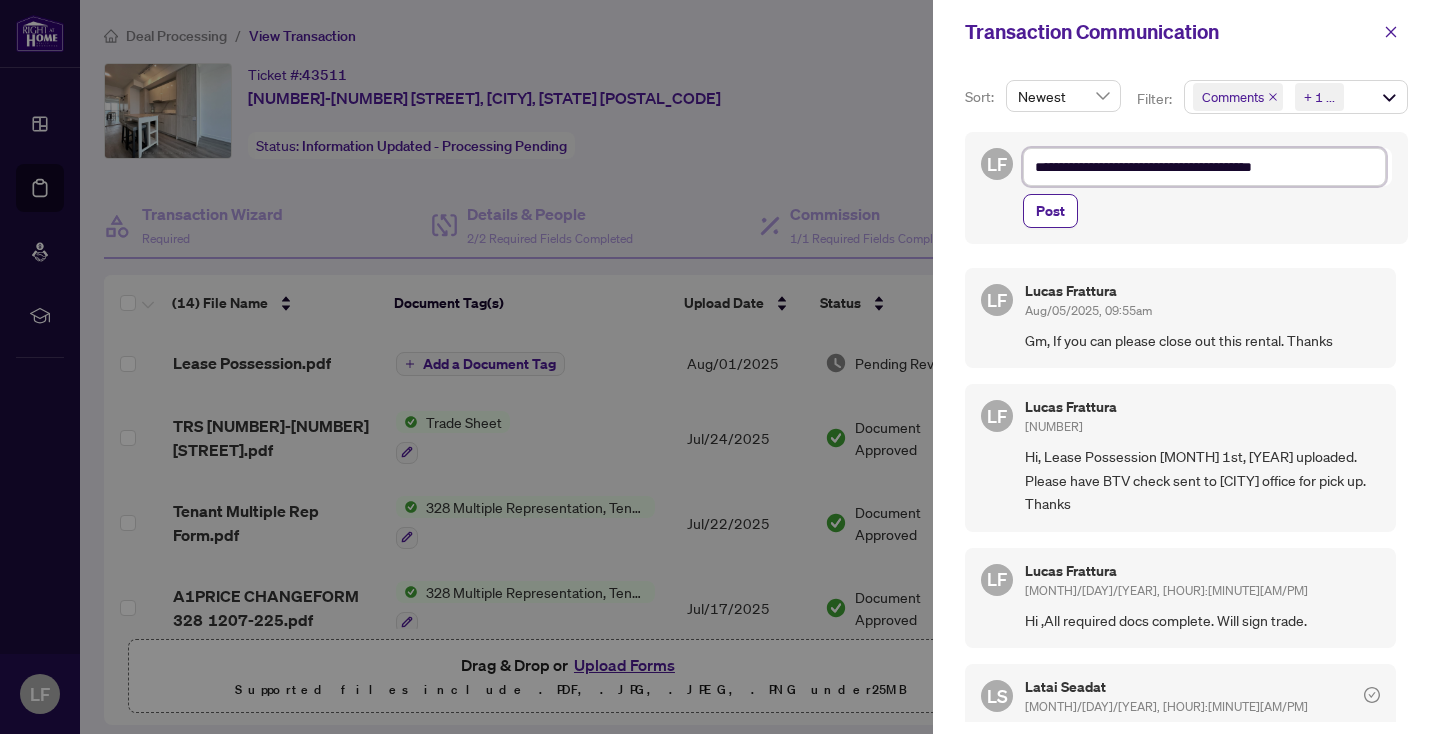 type on "**********" 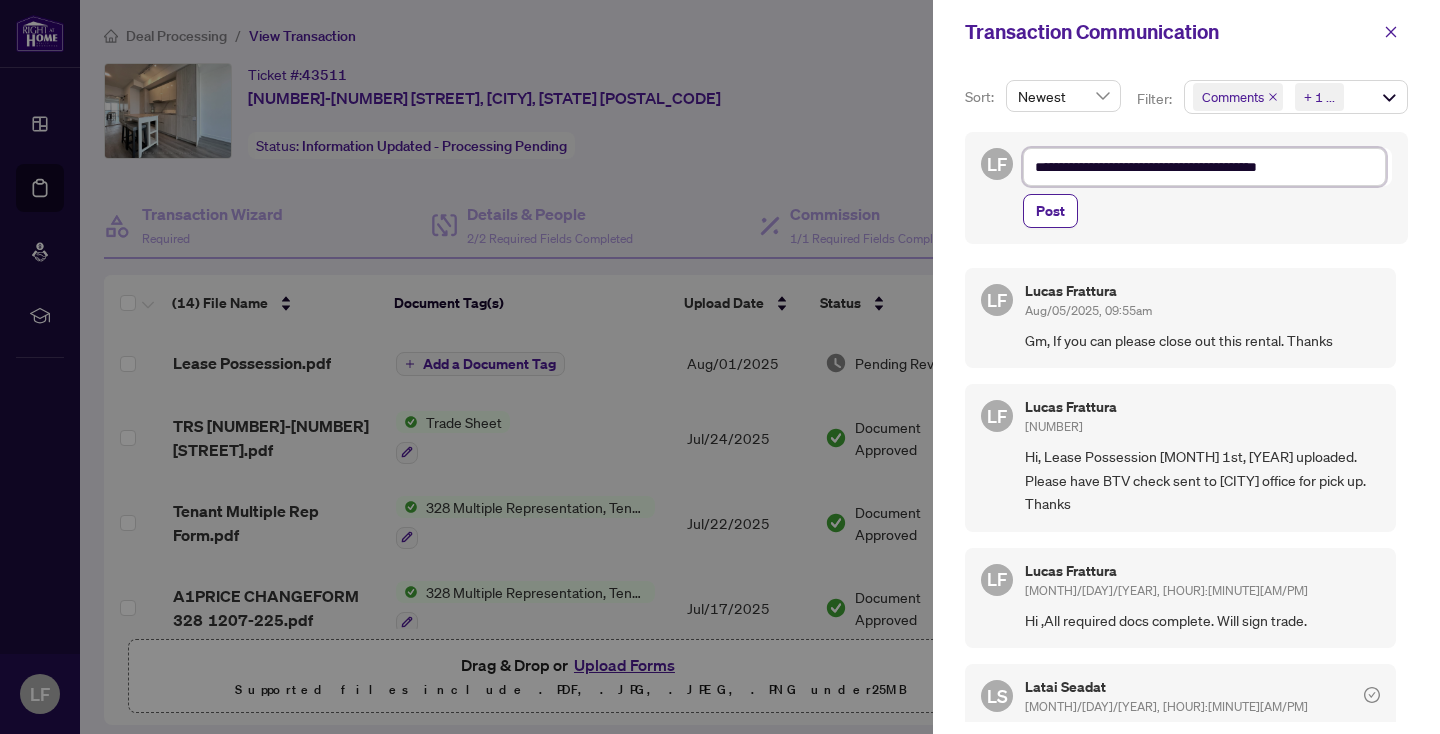 type on "**********" 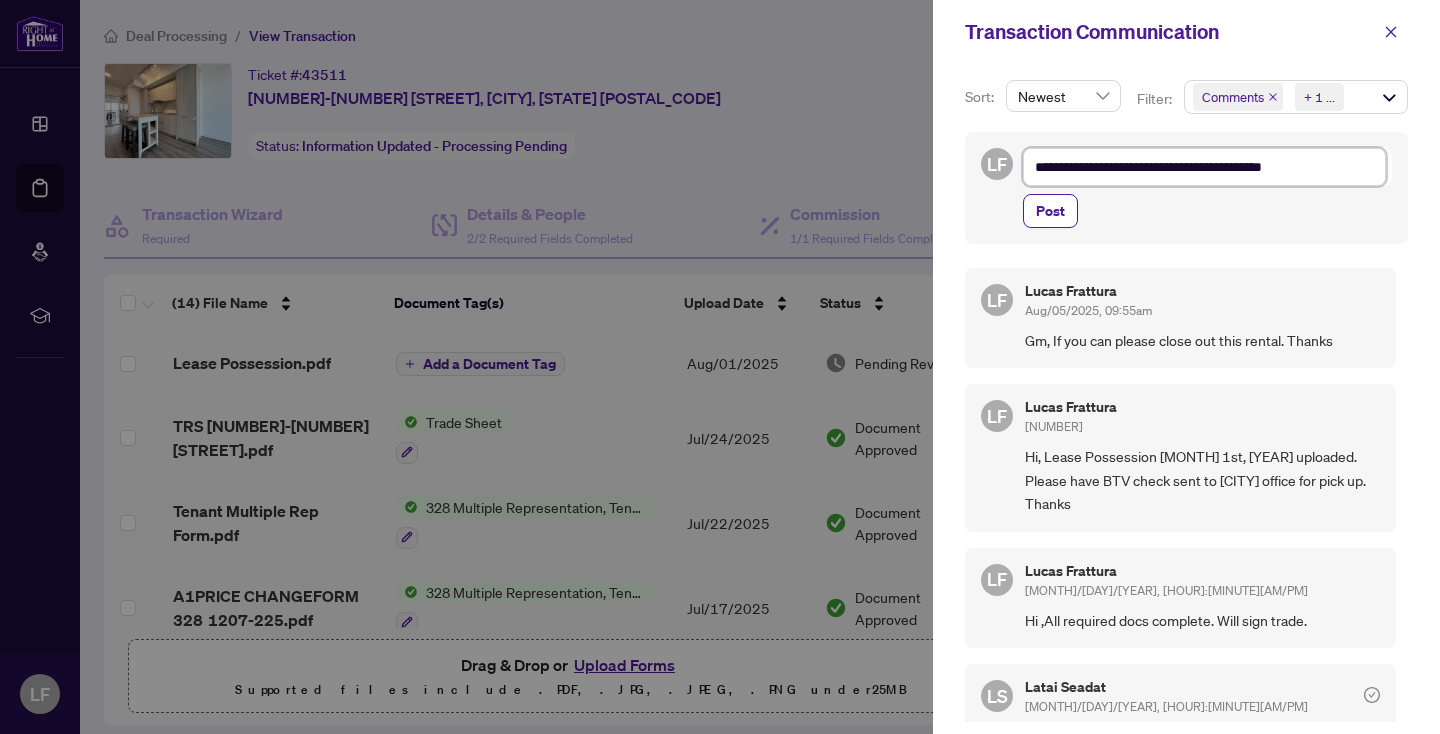 type on "**********" 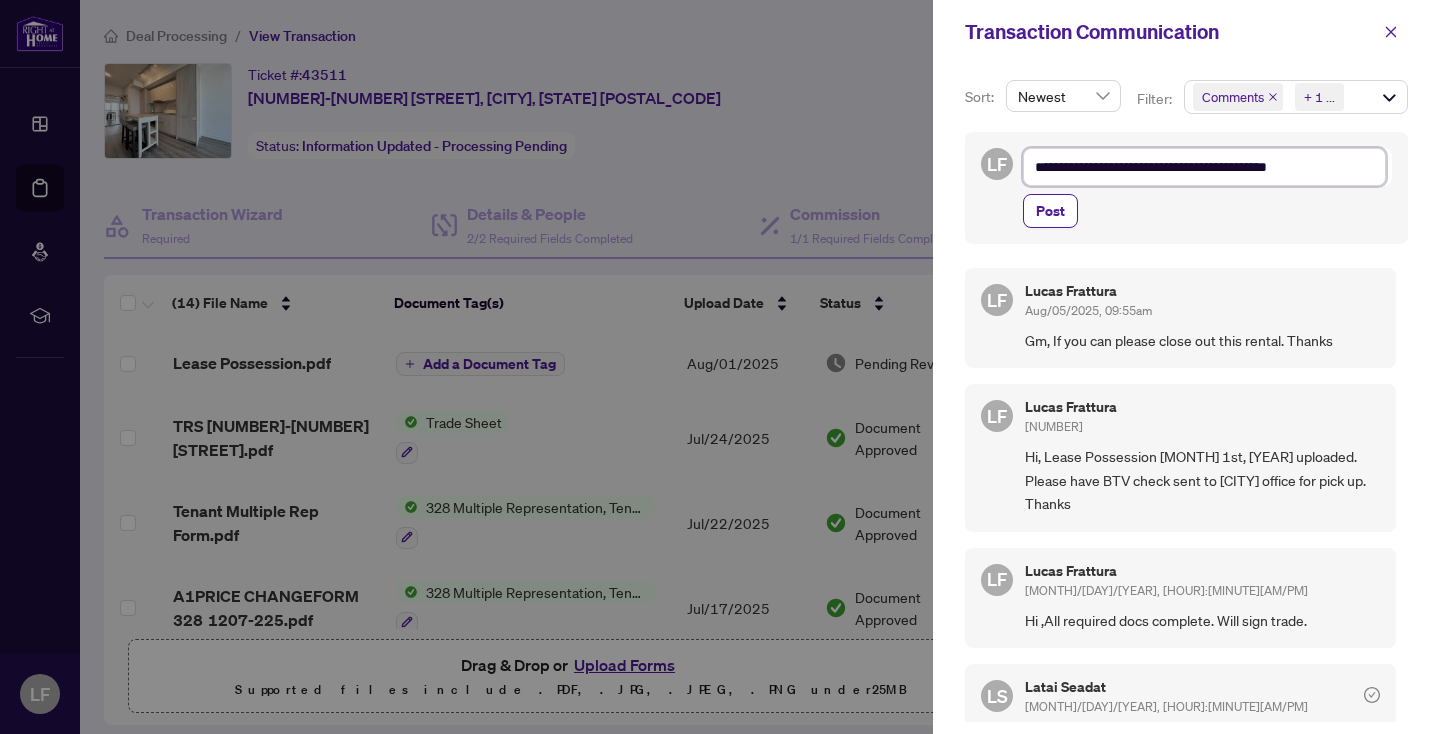 type on "**********" 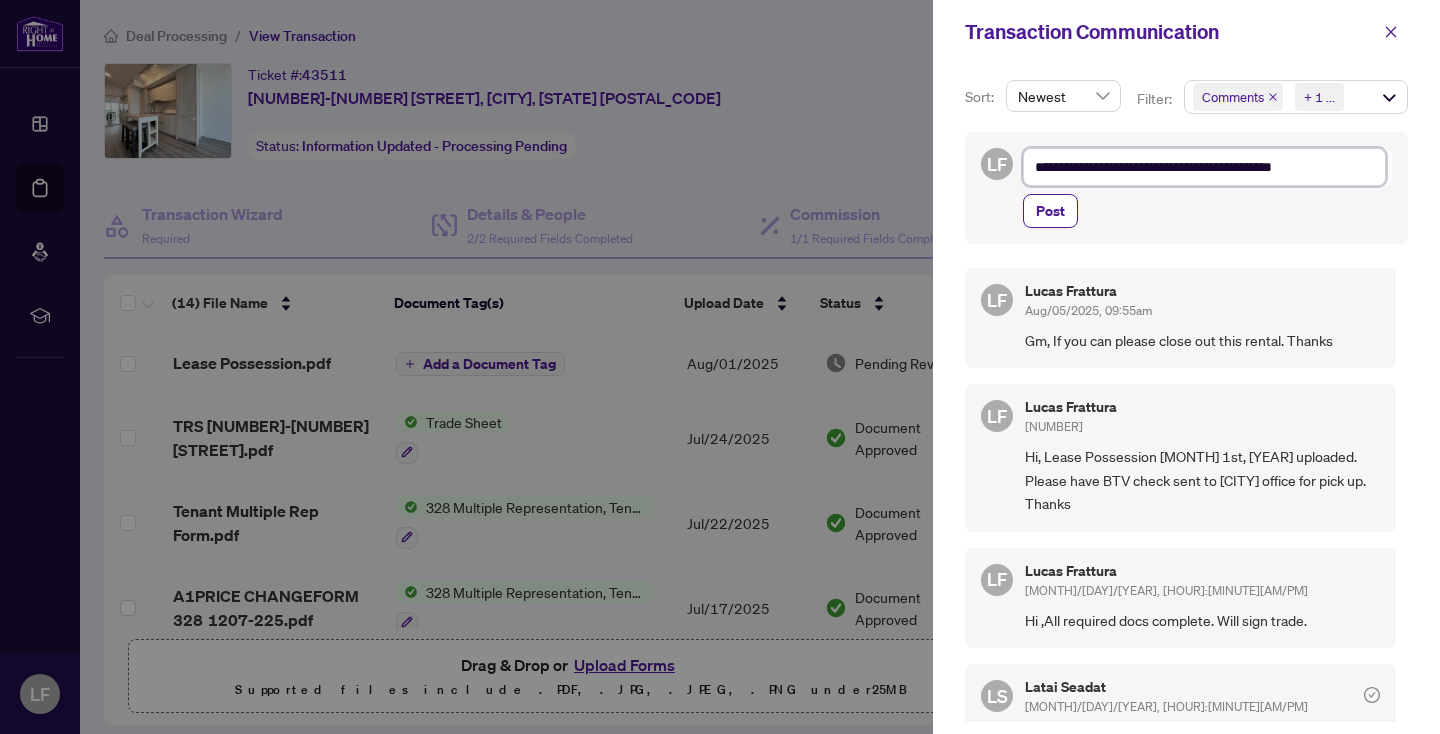 type on "**********" 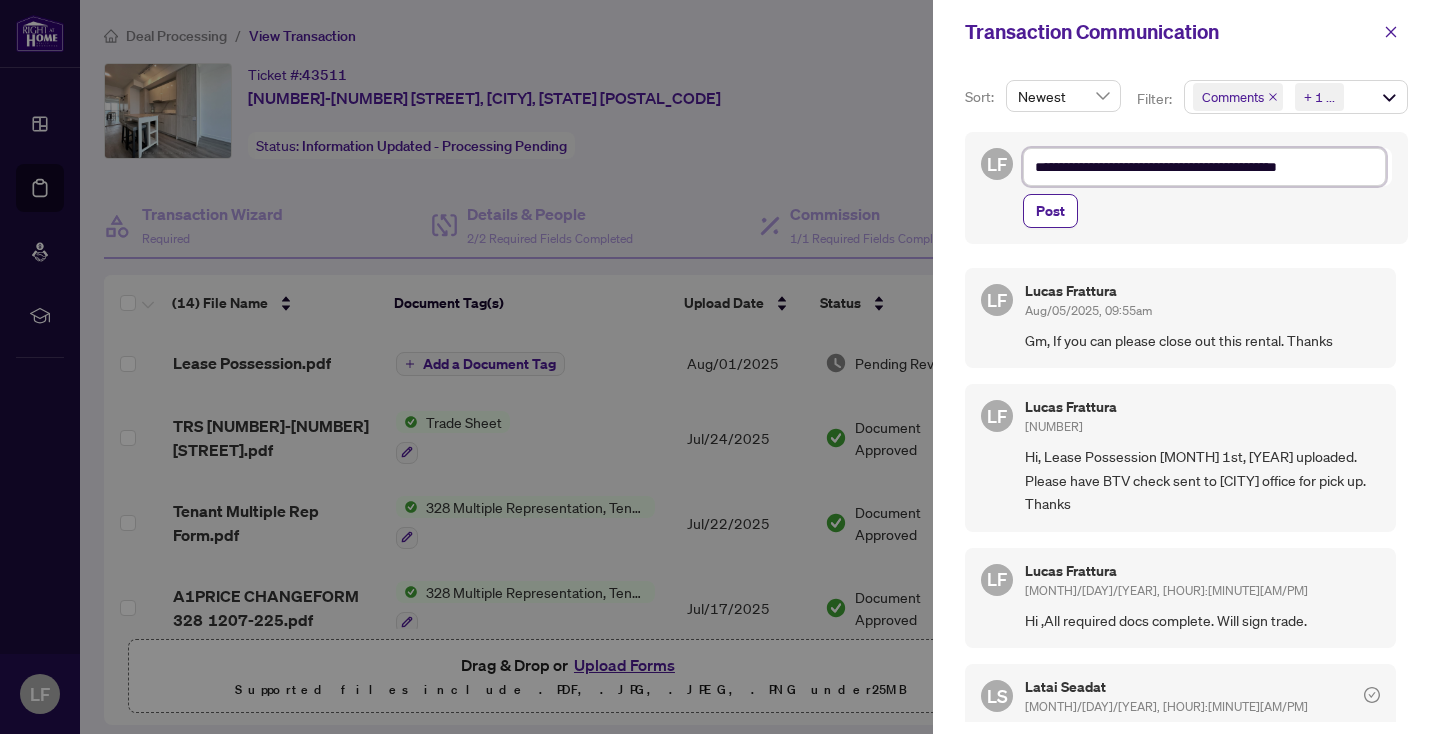 type on "**********" 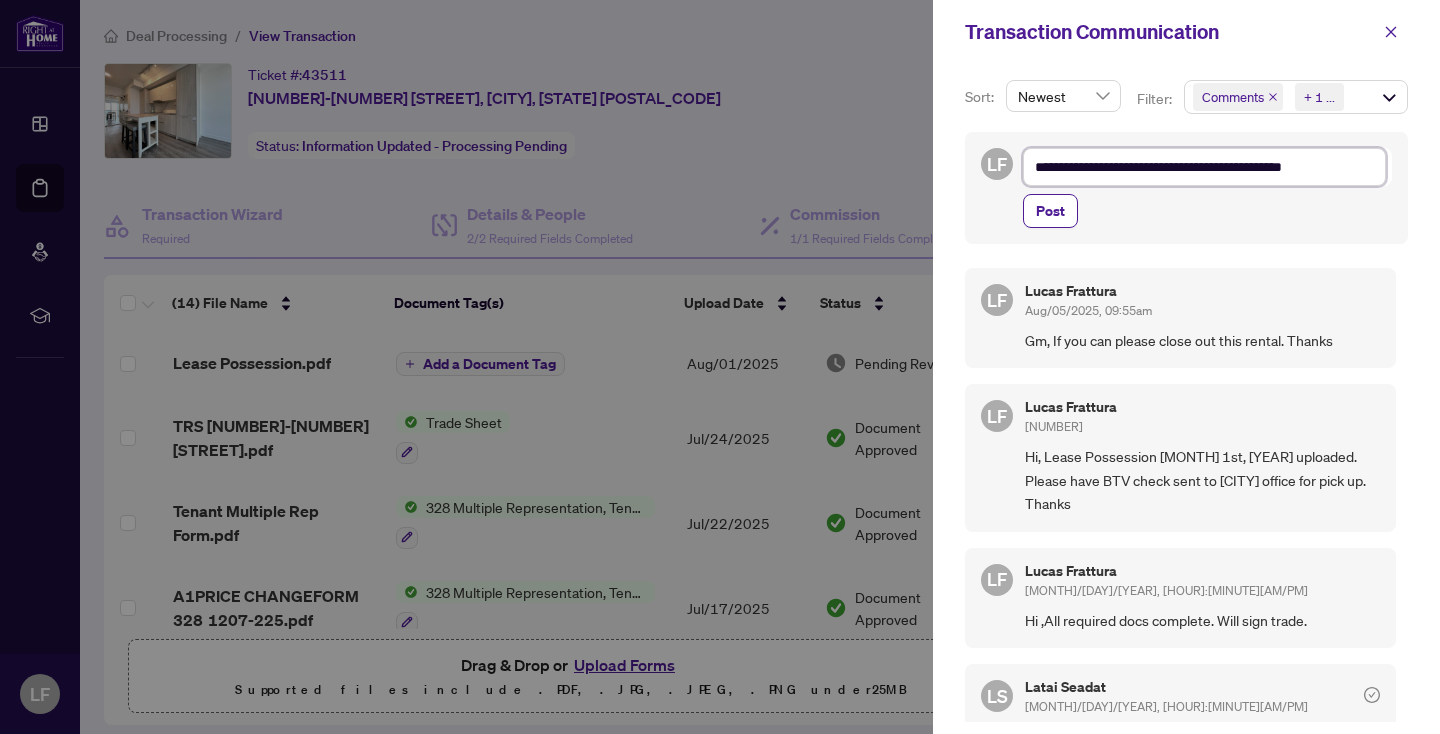 type on "**********" 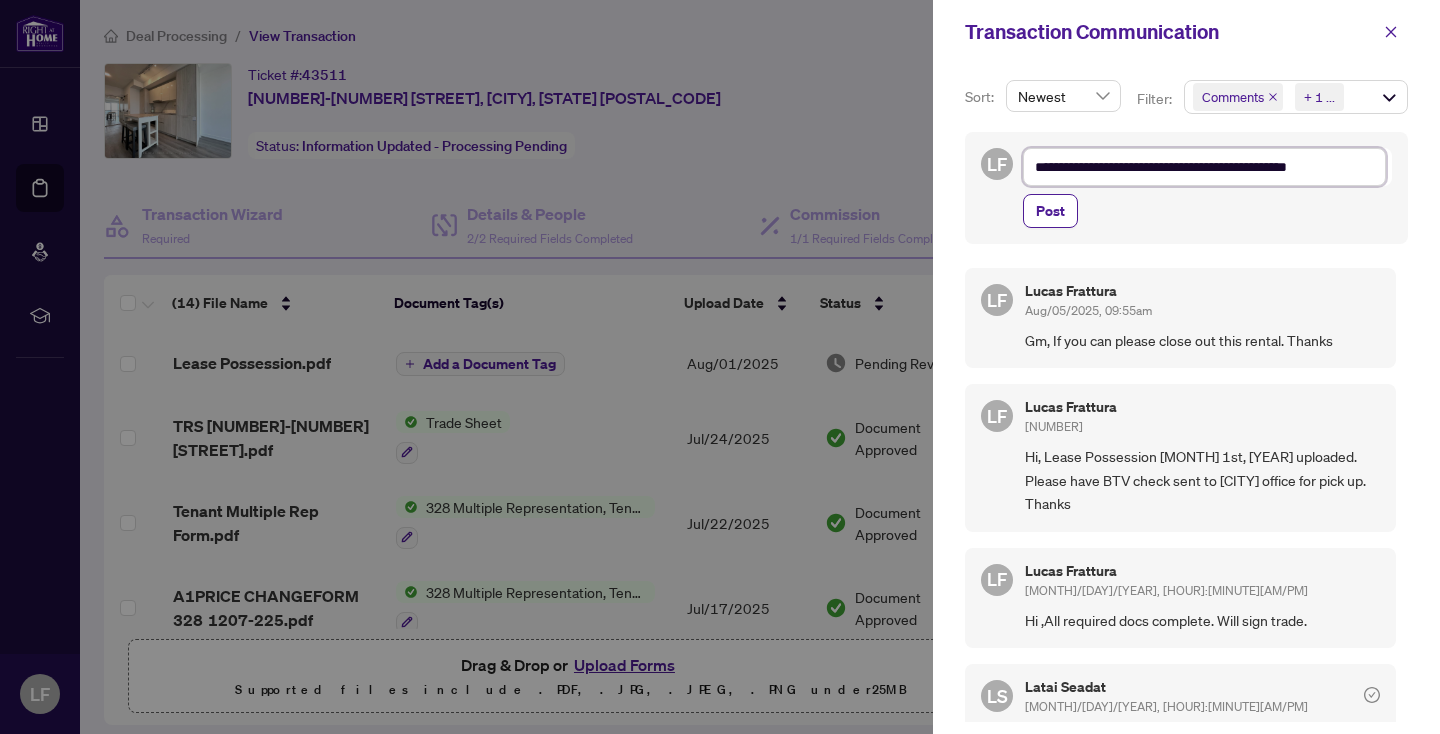 type on "**********" 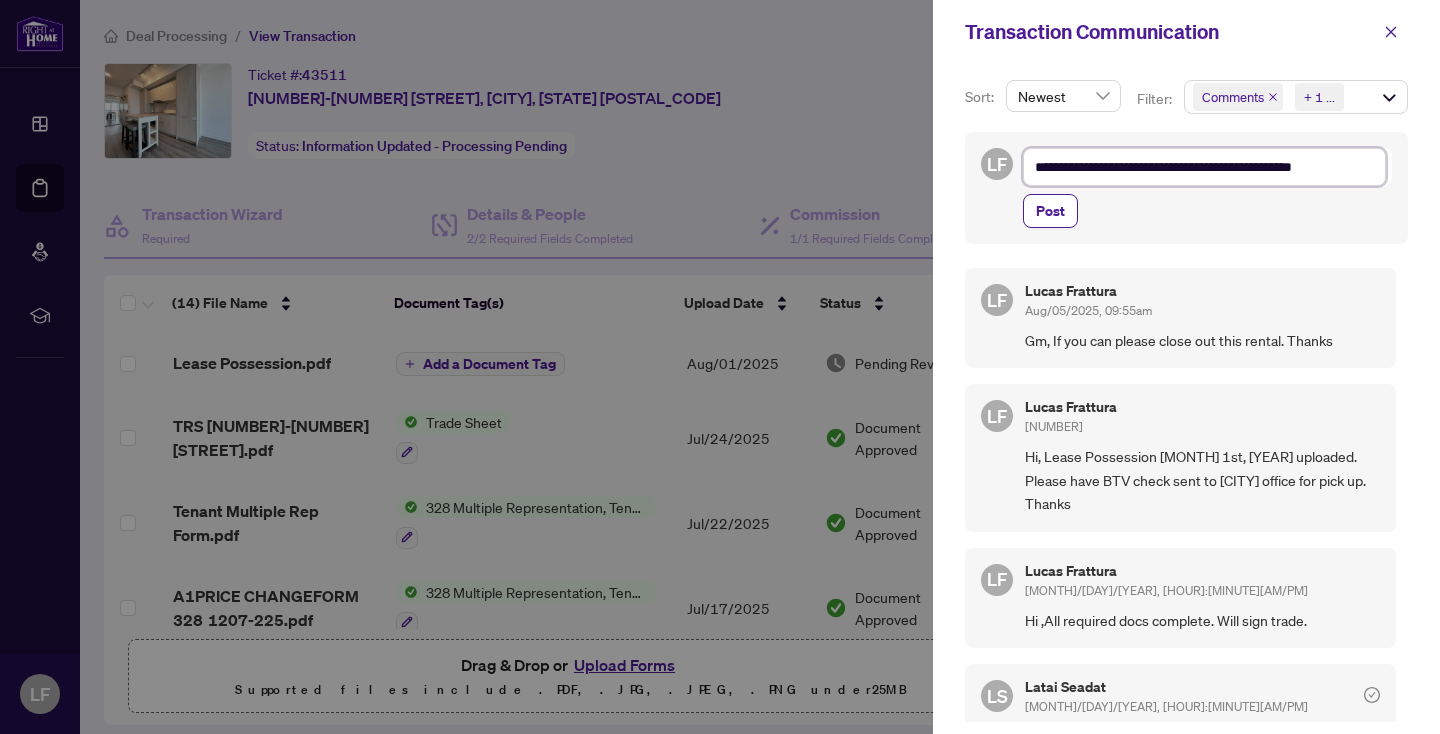 type on "**********" 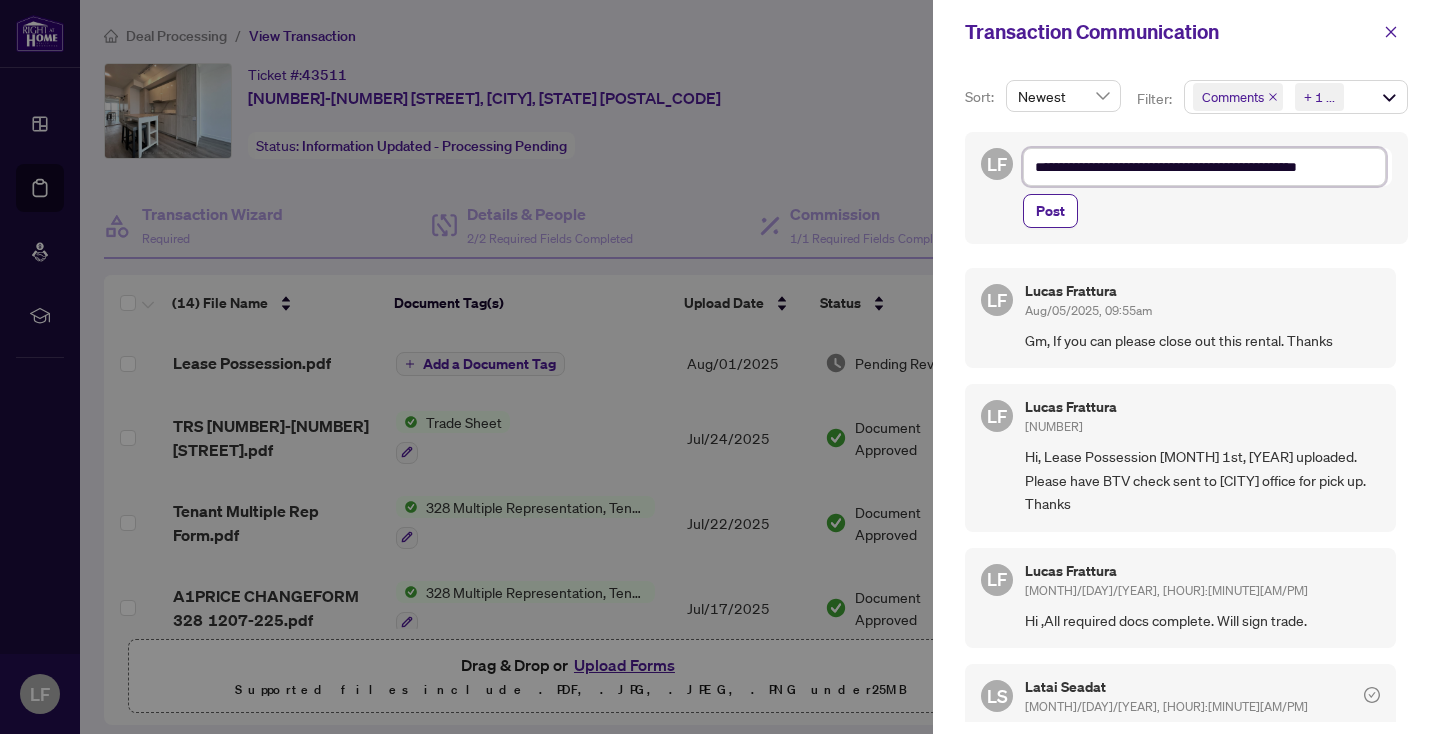 type on "**********" 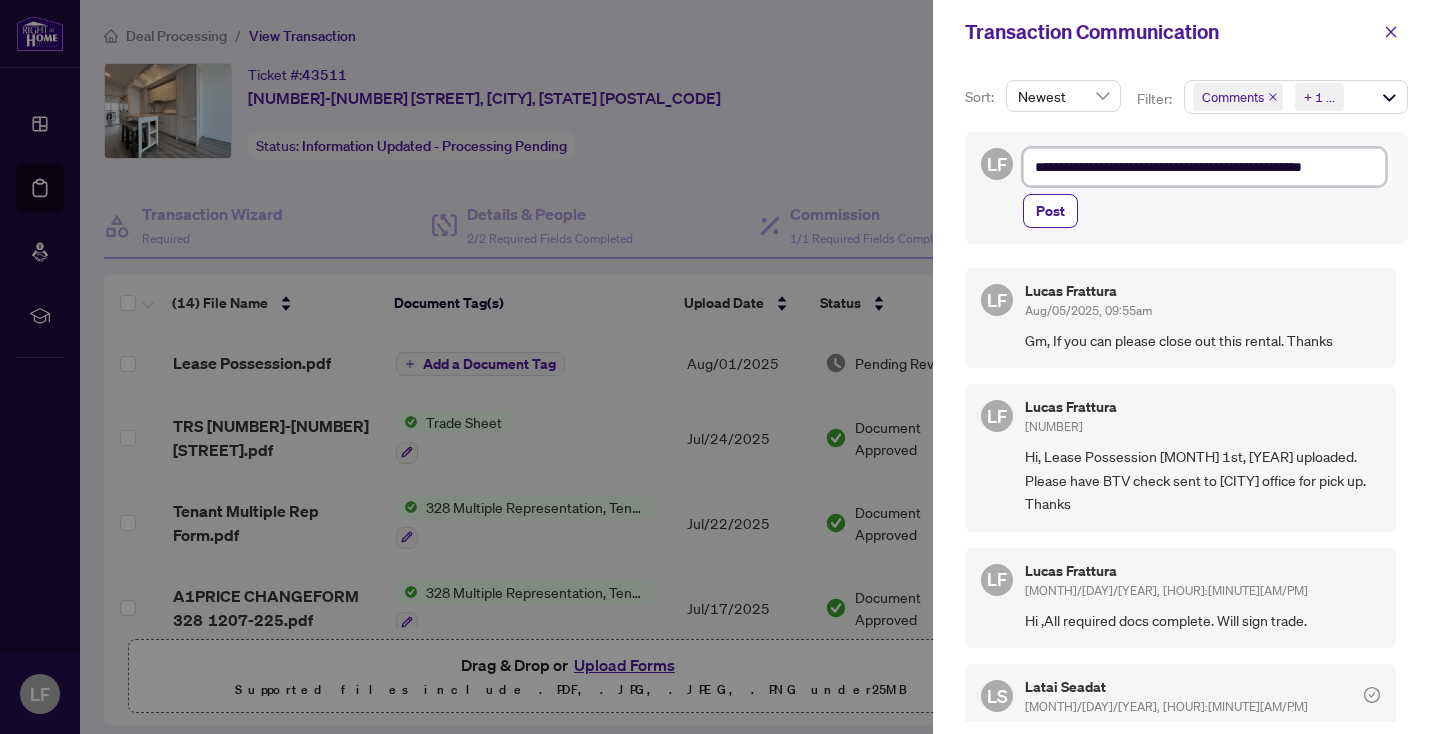type on "**********" 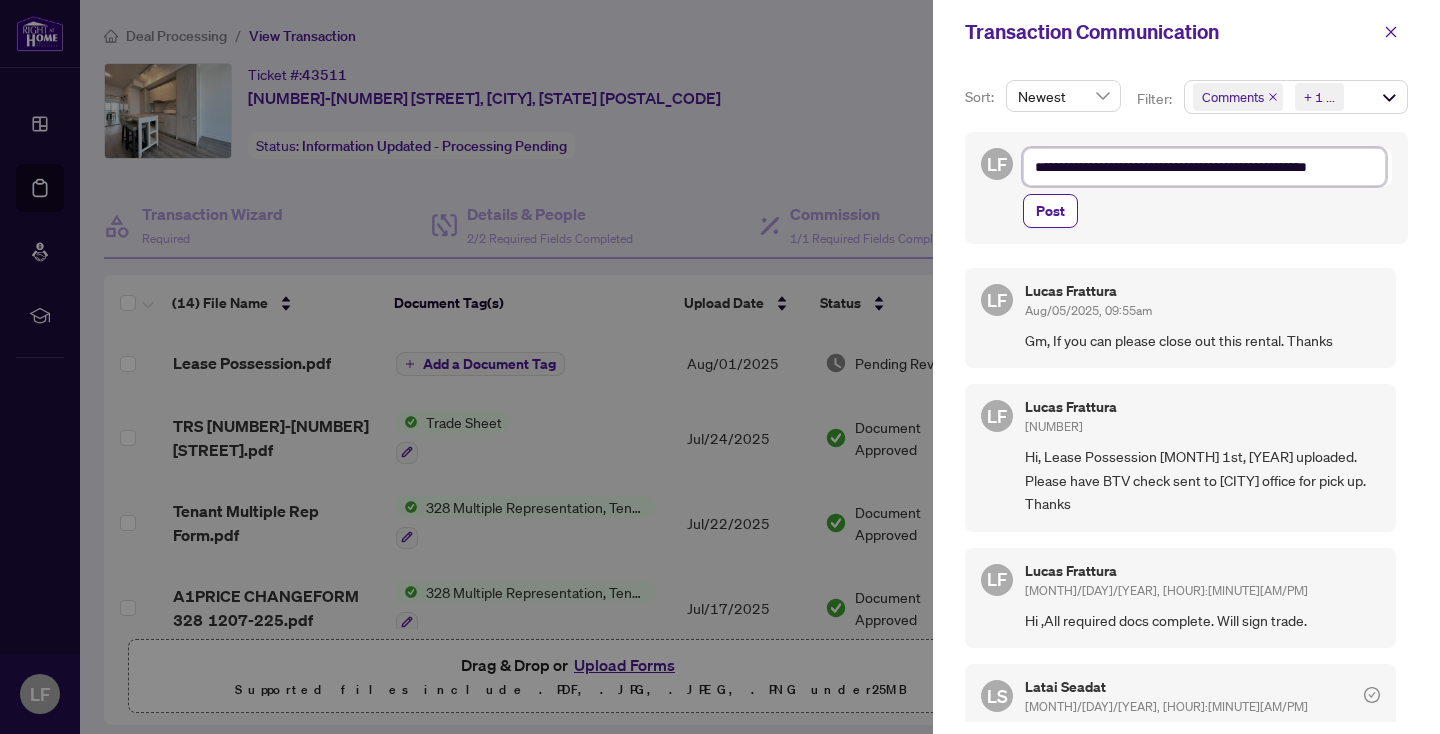 type on "**********" 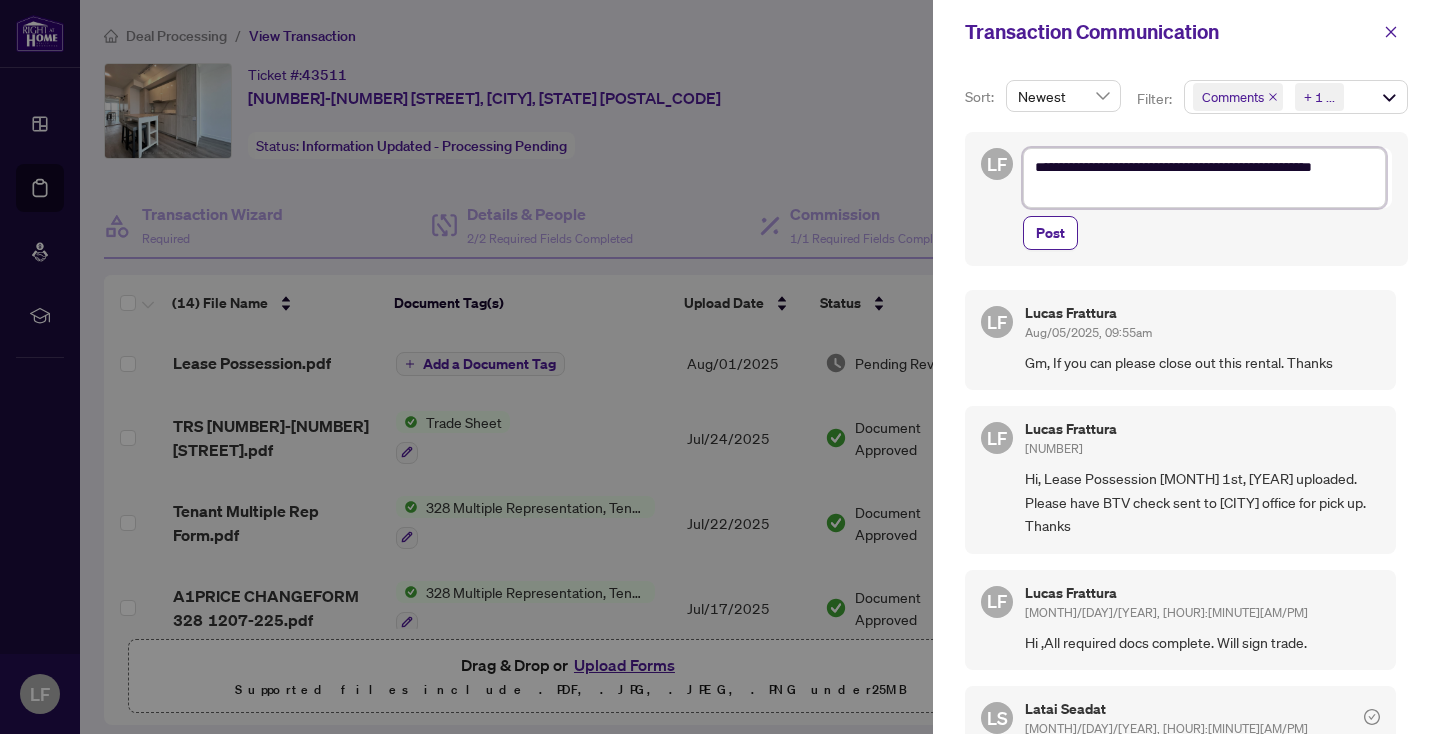 type on "**********" 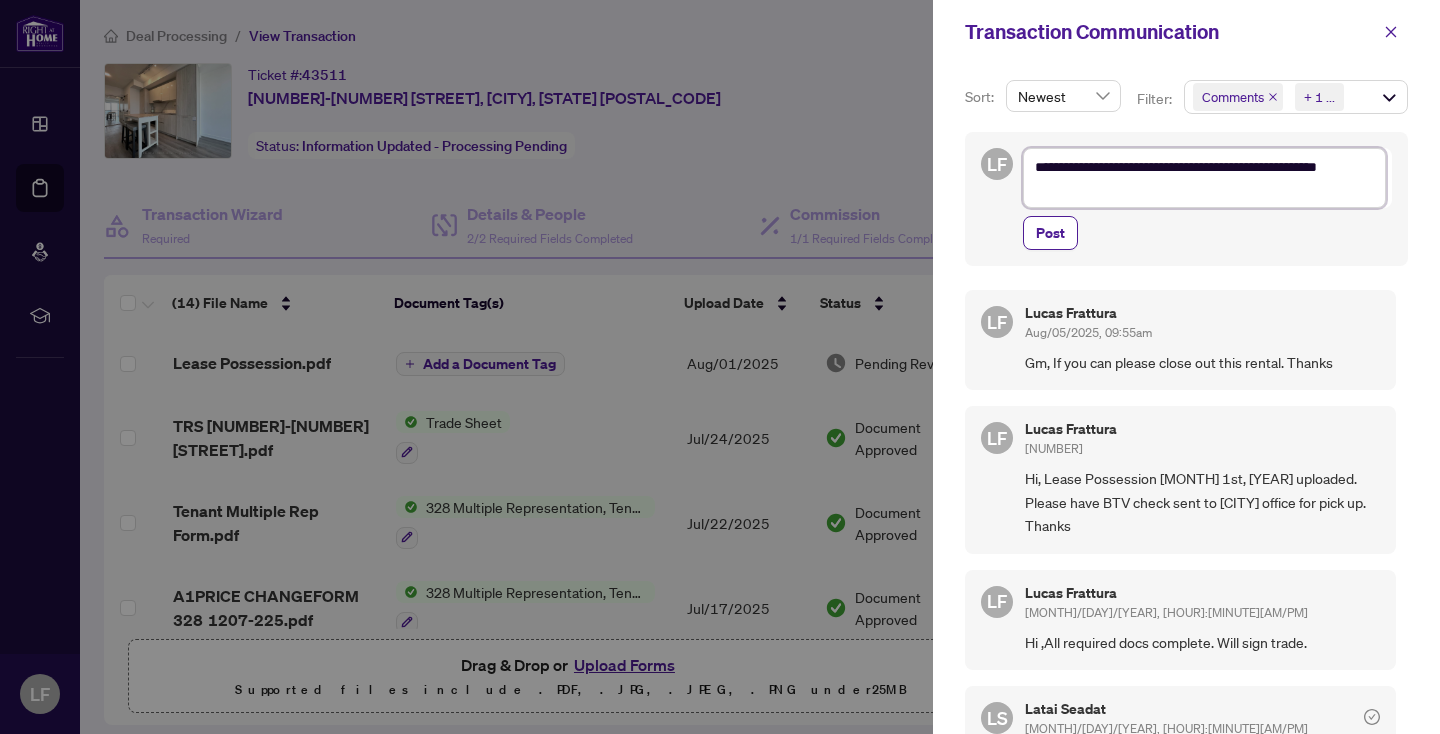 type on "**********" 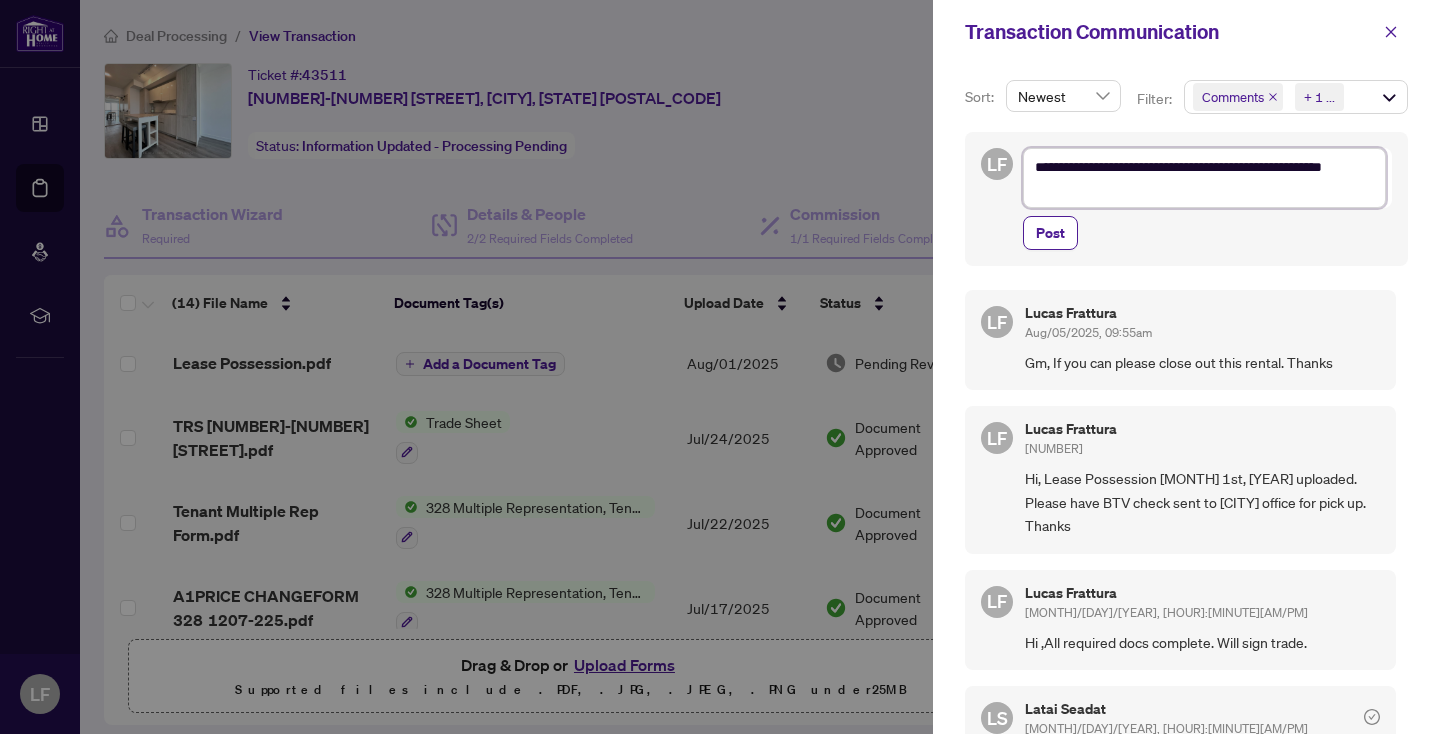click on "**********" at bounding box center (1204, 178) 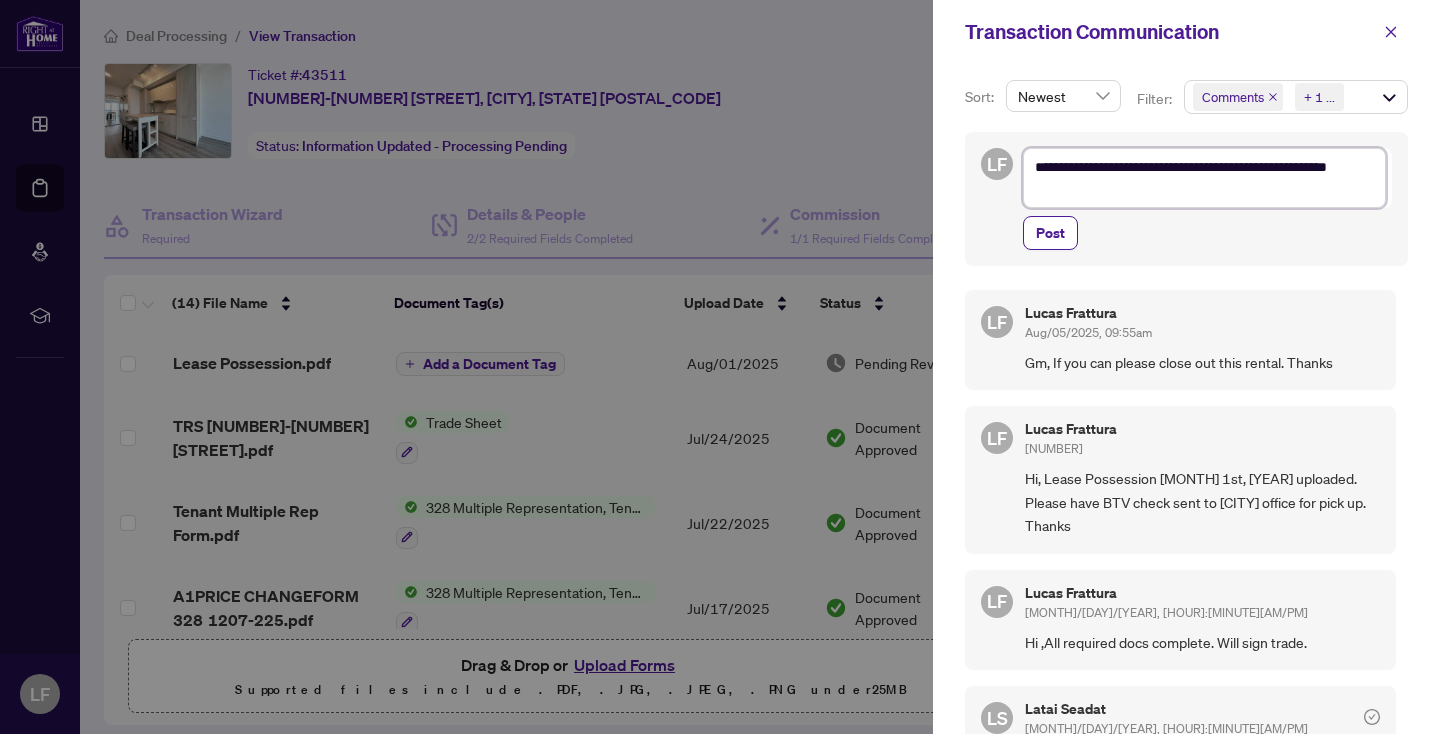 click on "**********" at bounding box center [1204, 178] 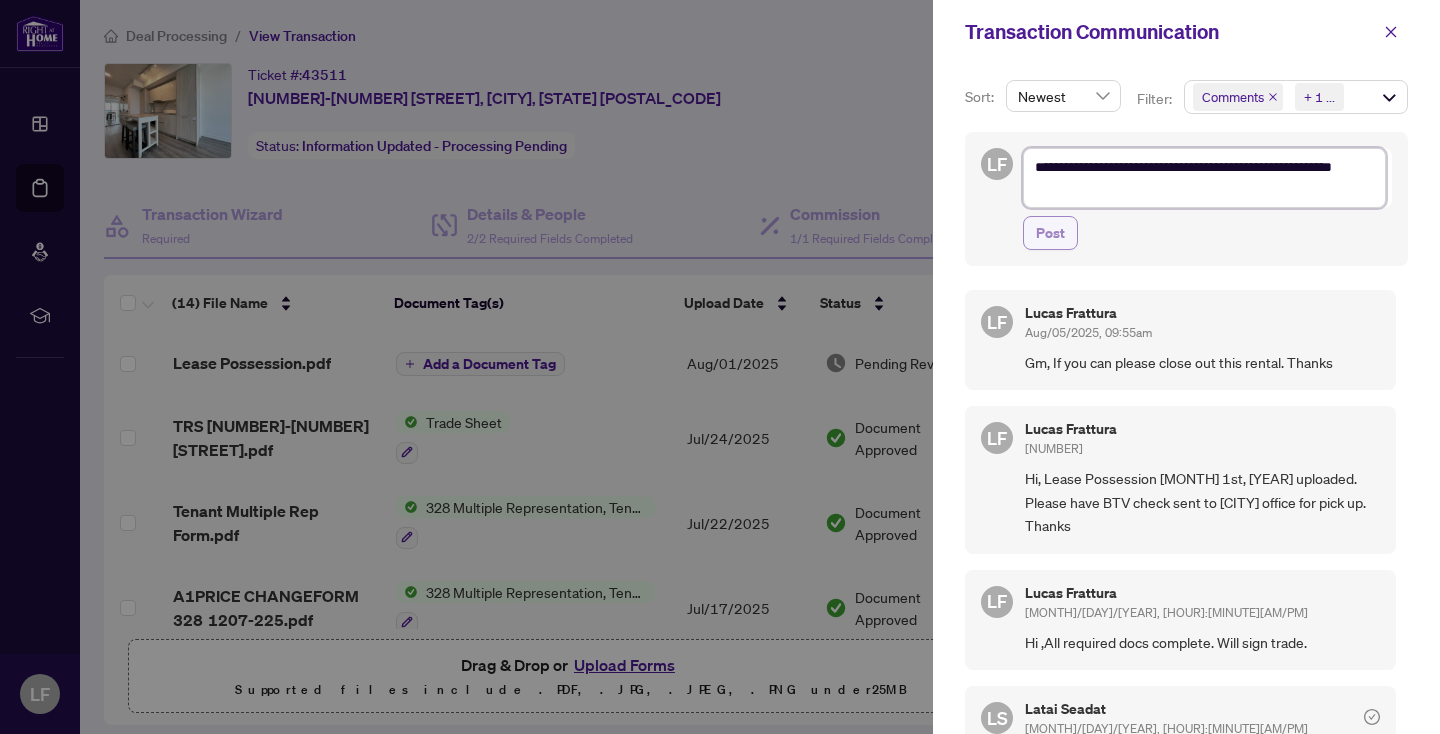 type on "**********" 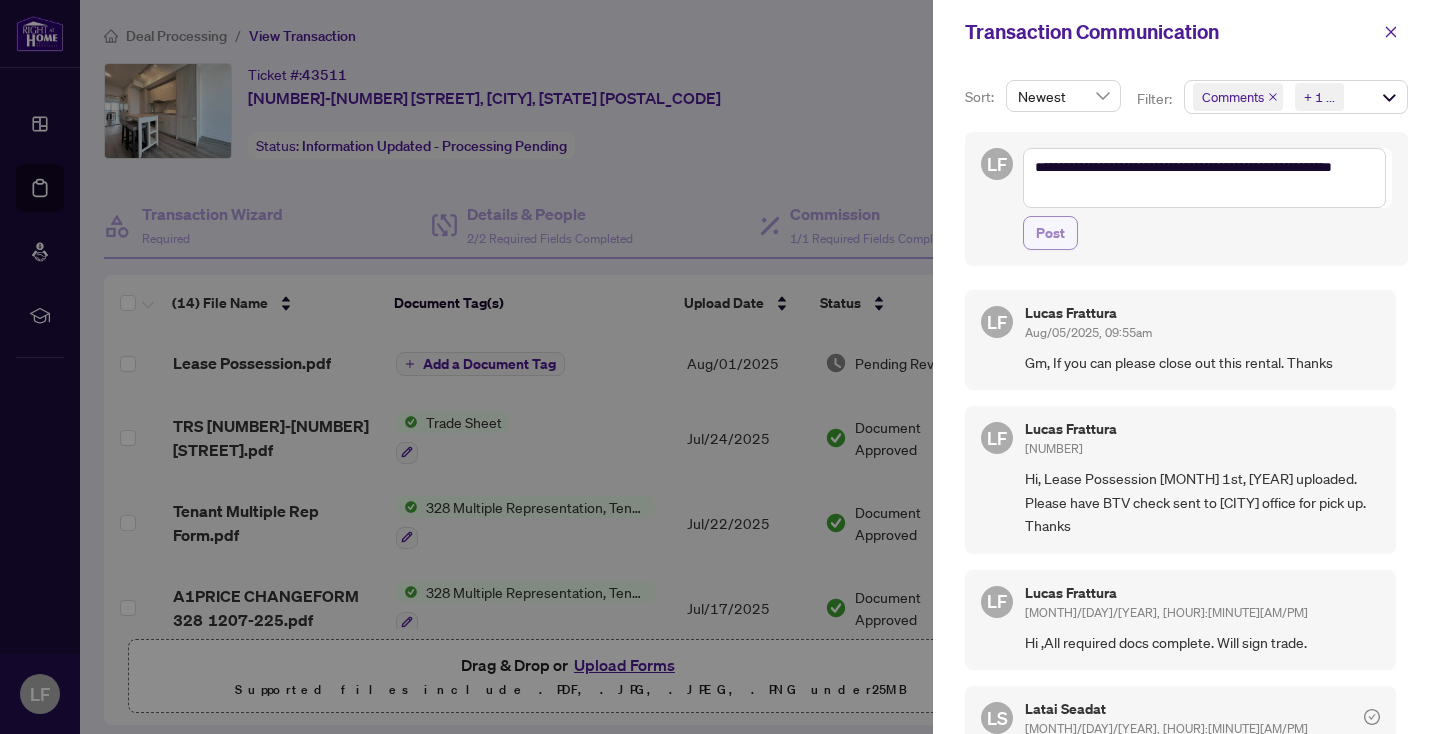 click on "Post" at bounding box center (1050, 233) 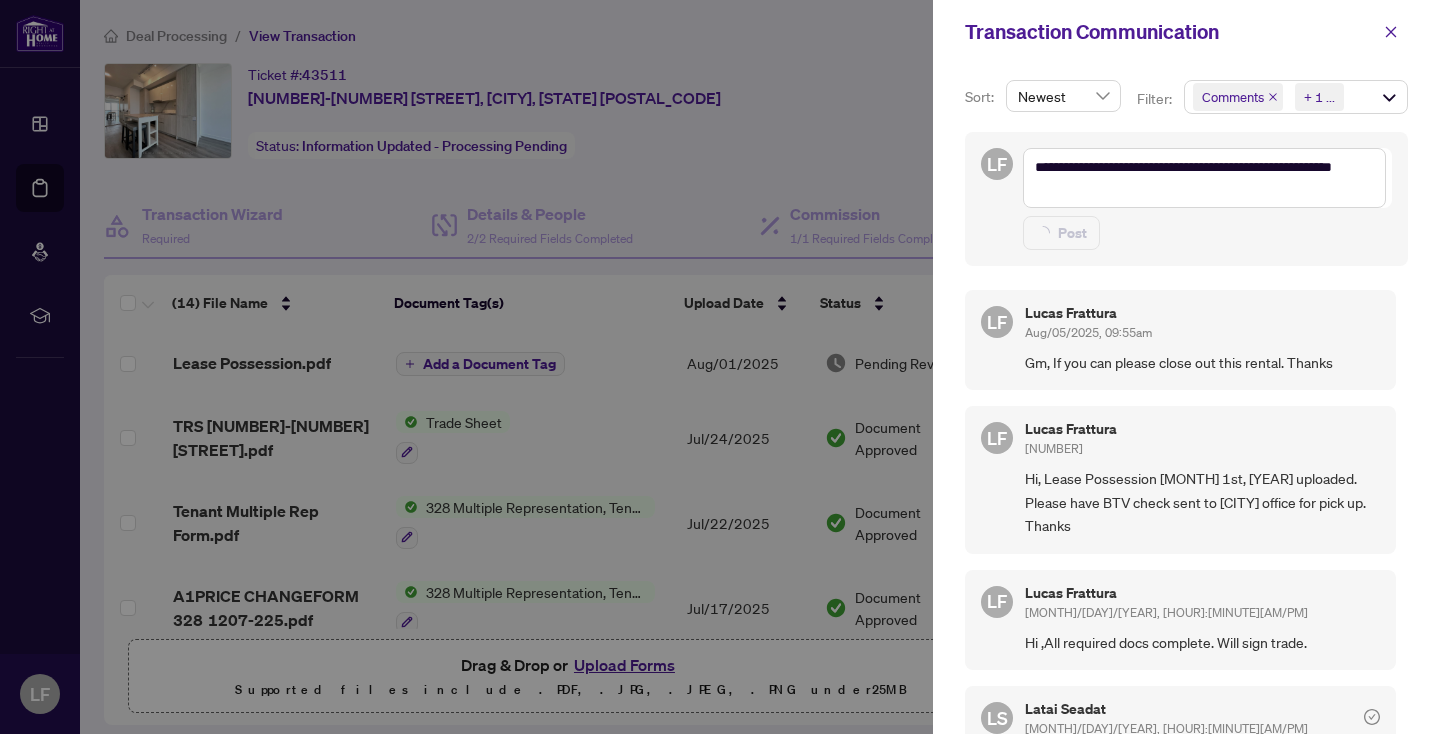 type 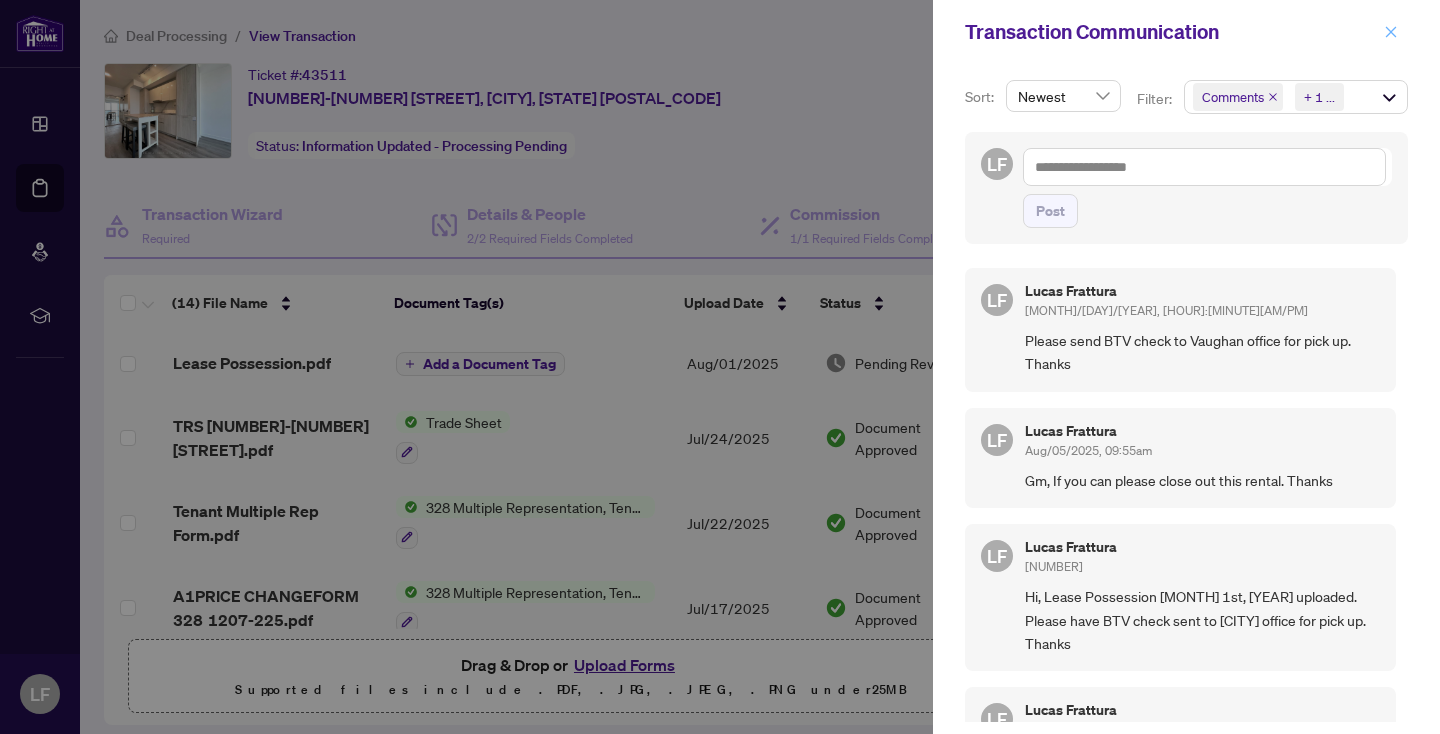 click 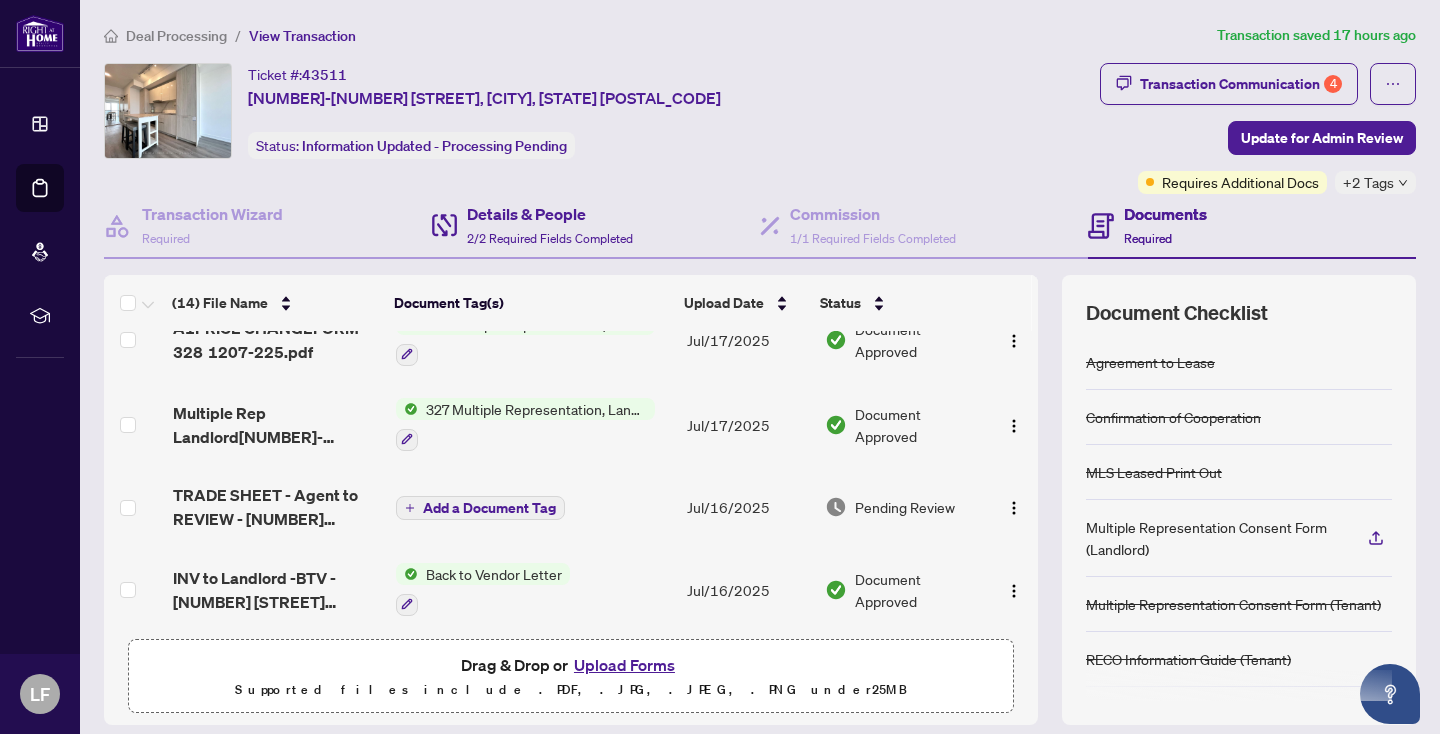 scroll, scrollTop: 251, scrollLeft: 0, axis: vertical 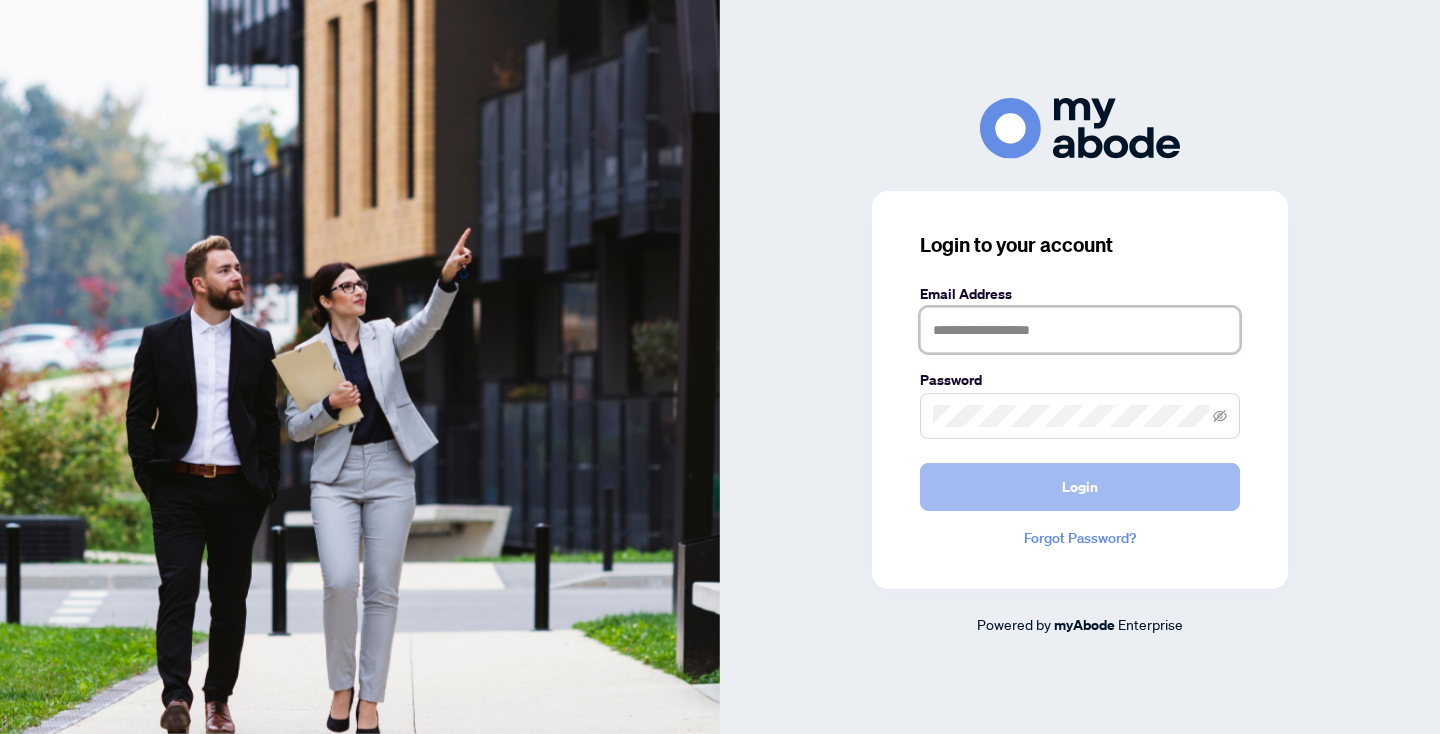 type on "**********" 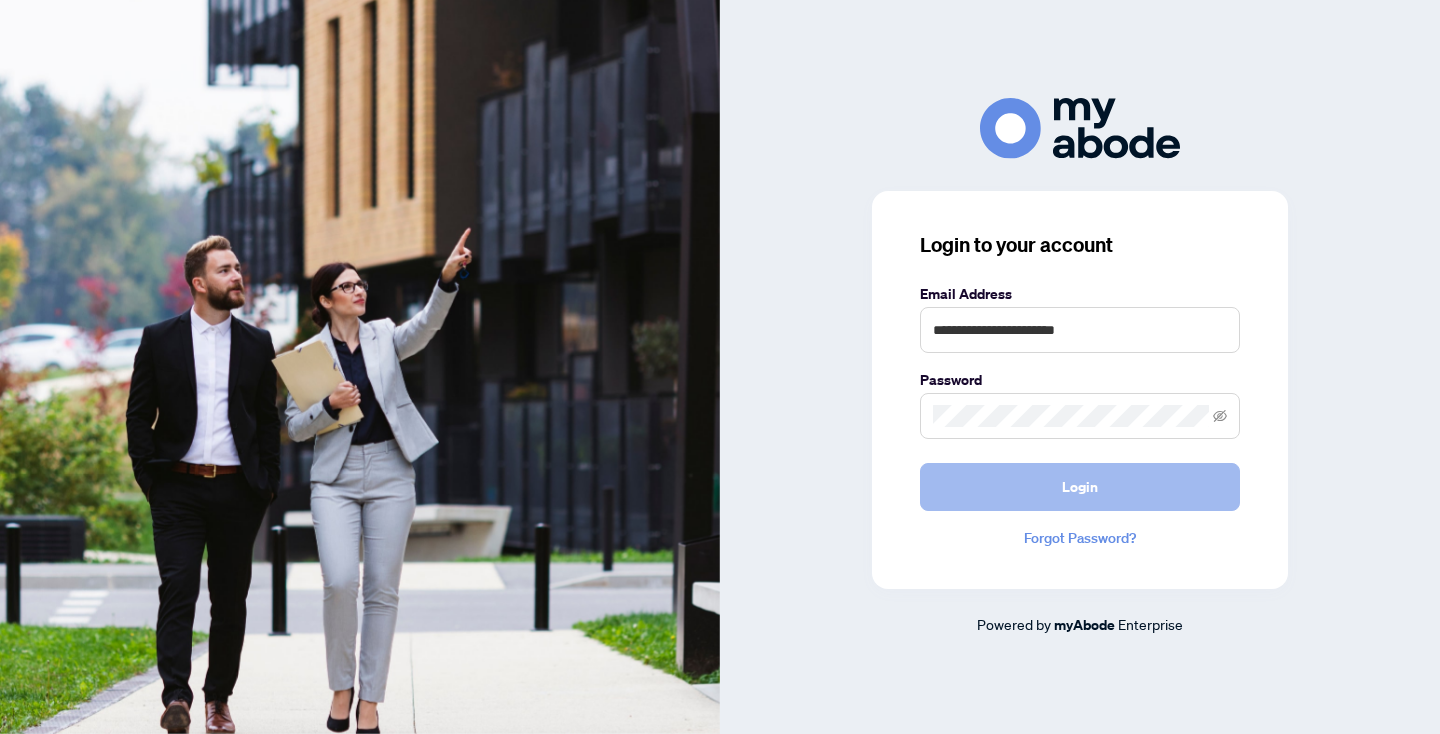 click on "Login" at bounding box center [1080, 487] 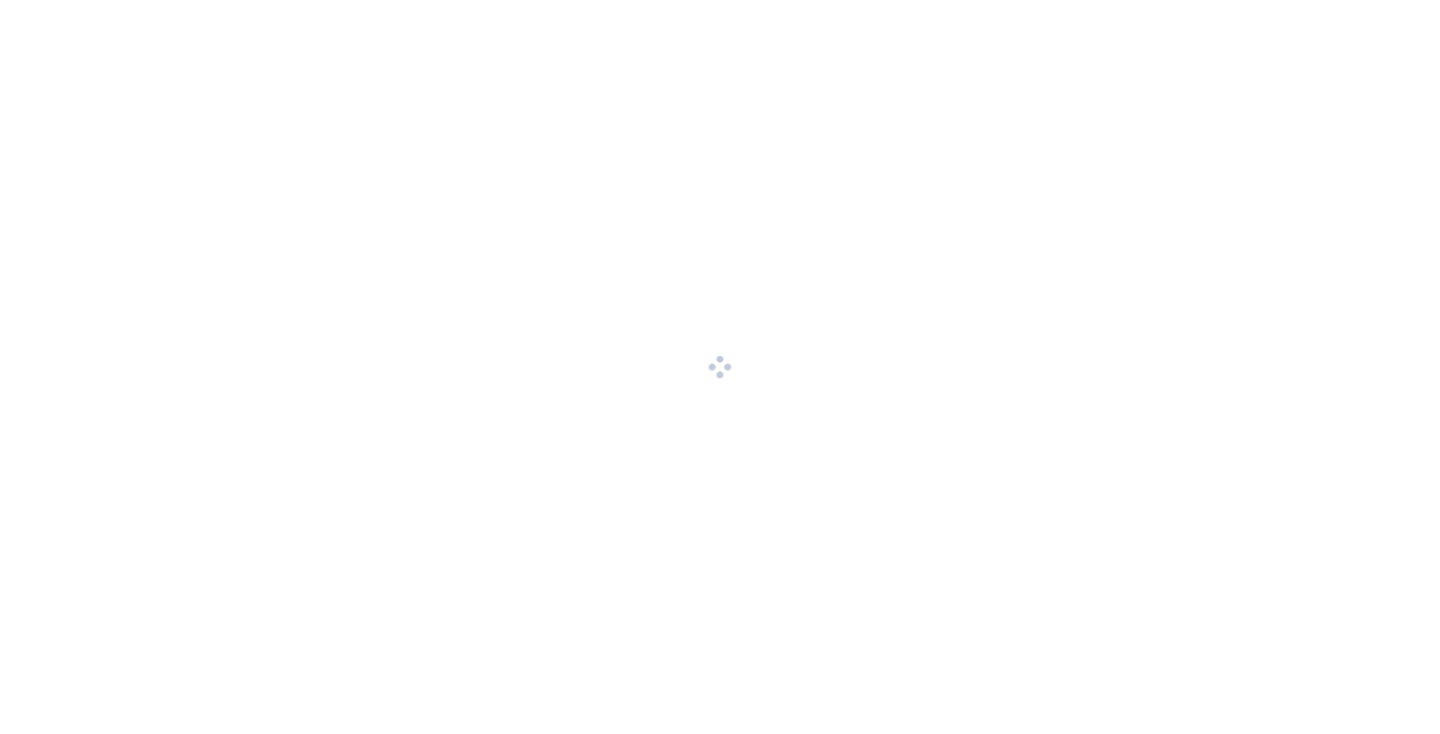 scroll, scrollTop: 0, scrollLeft: 0, axis: both 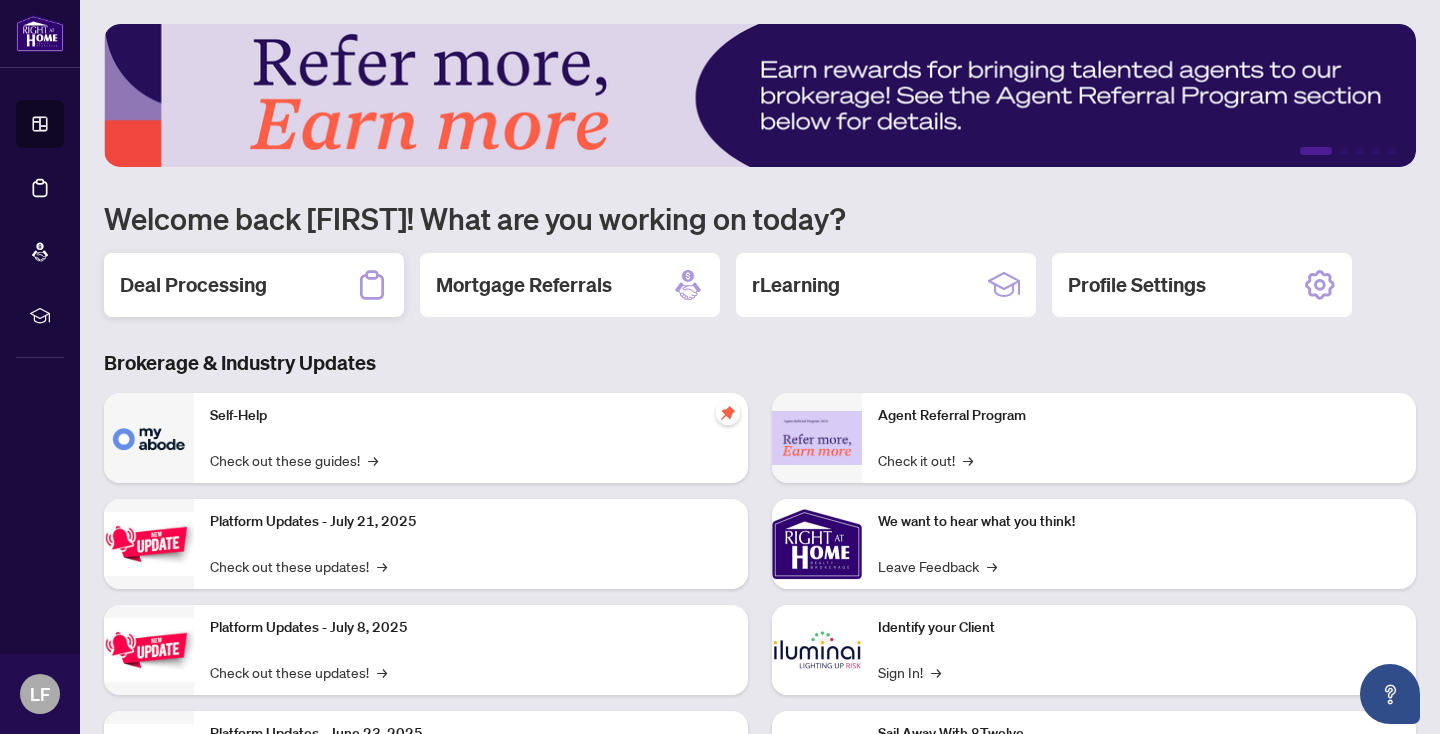 click on "Deal Processing" at bounding box center [193, 285] 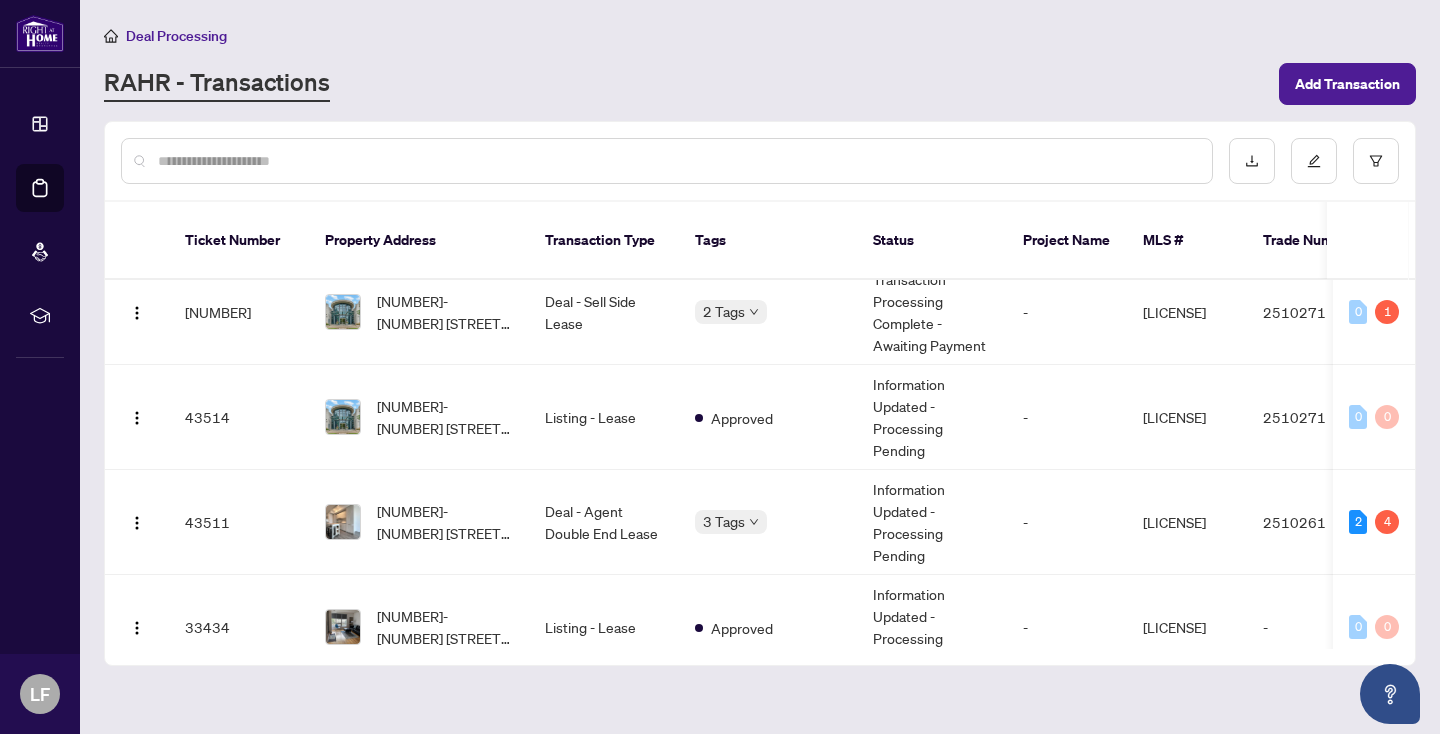 scroll, scrollTop: 0, scrollLeft: 0, axis: both 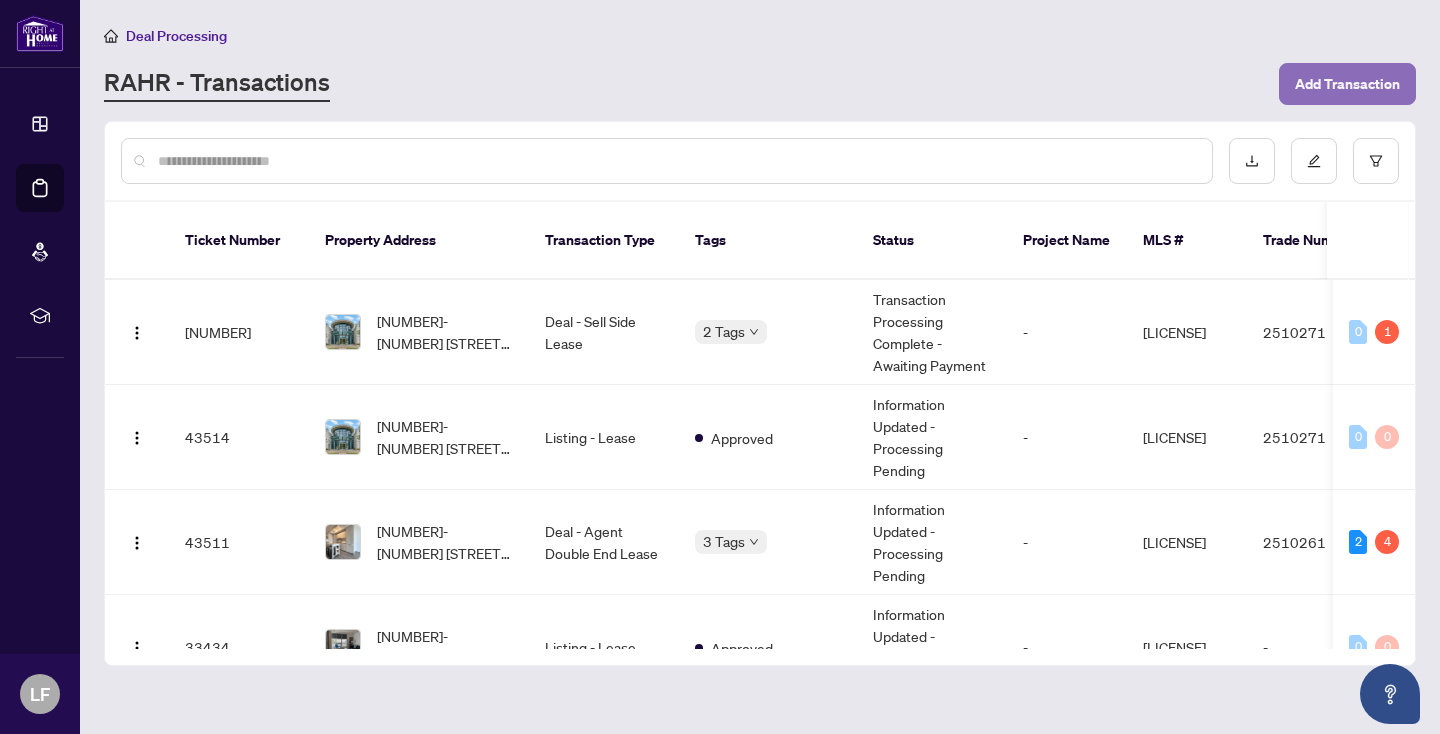 click on "Add Transaction" at bounding box center (1347, 84) 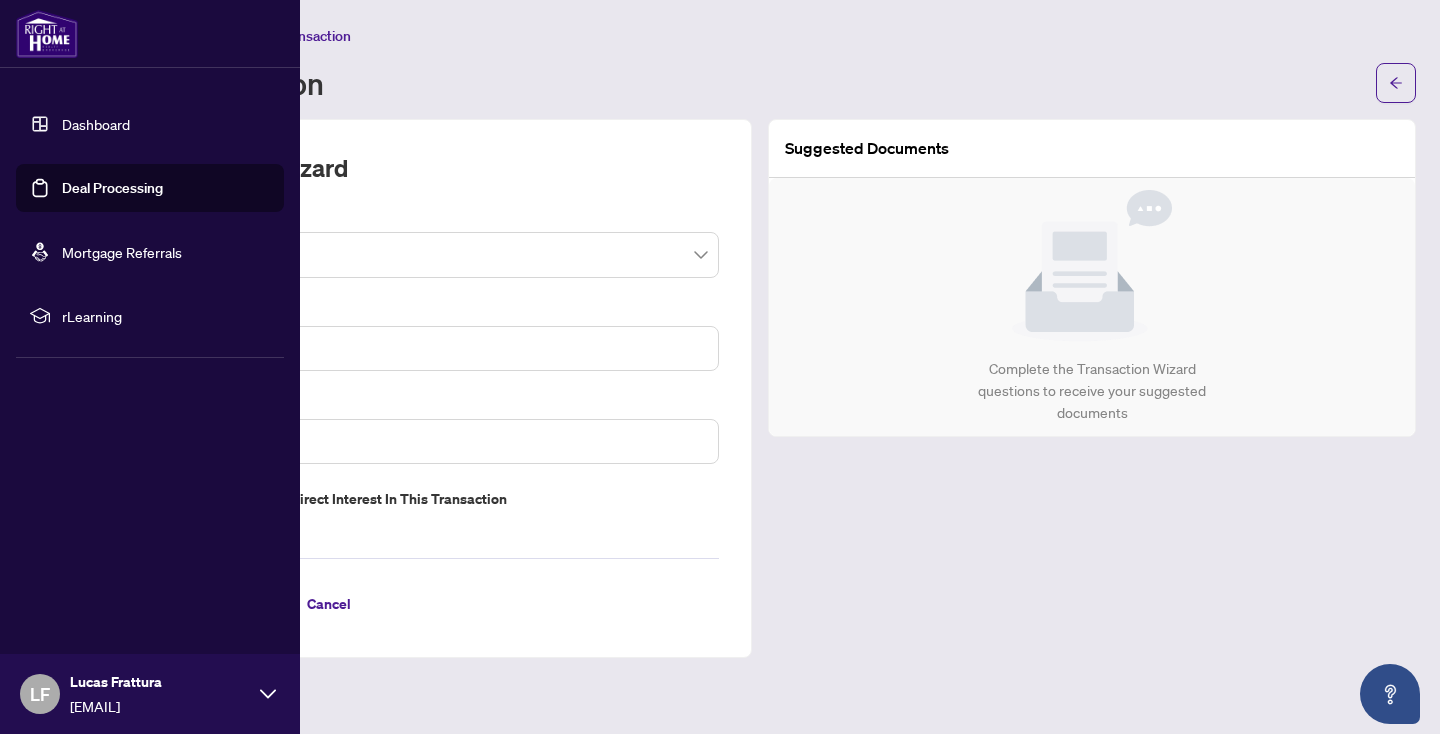 click on "Dashboard" at bounding box center (96, 124) 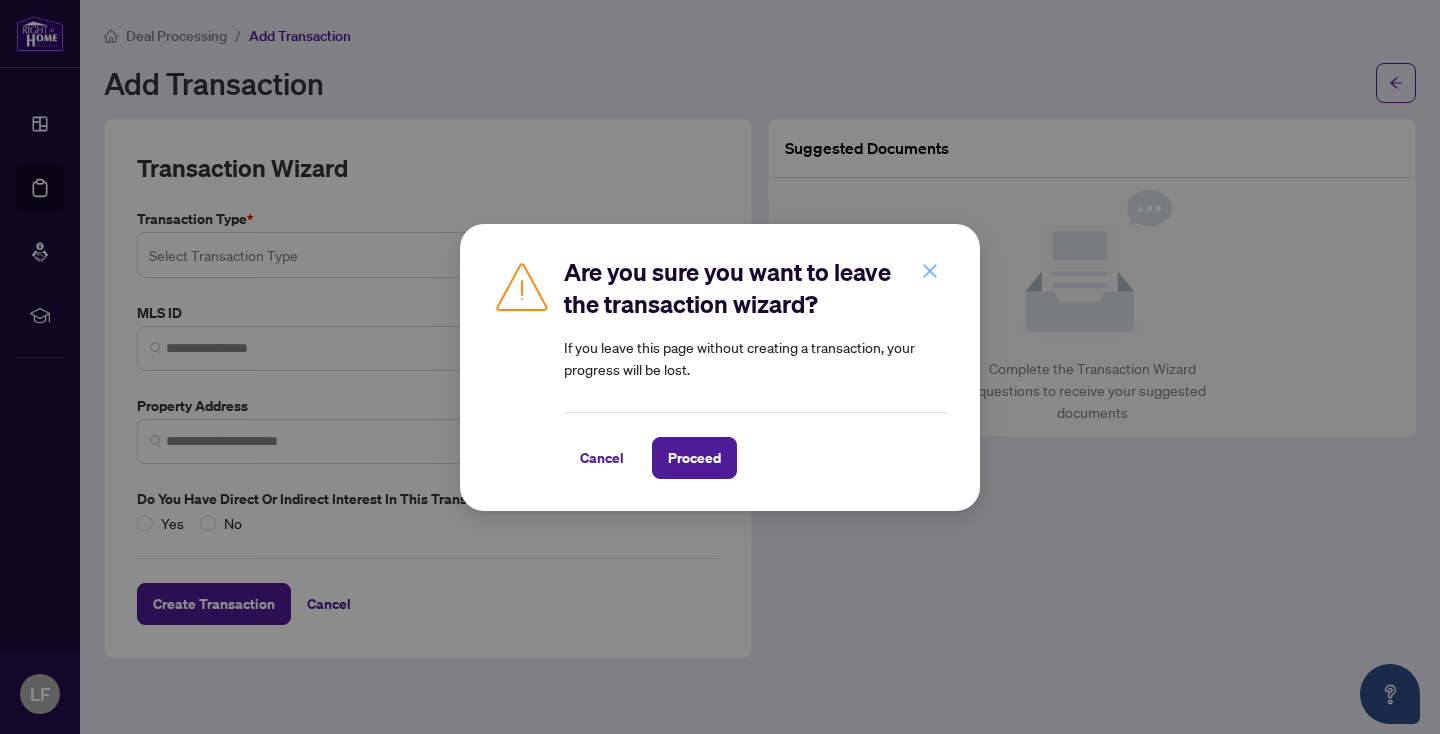 click 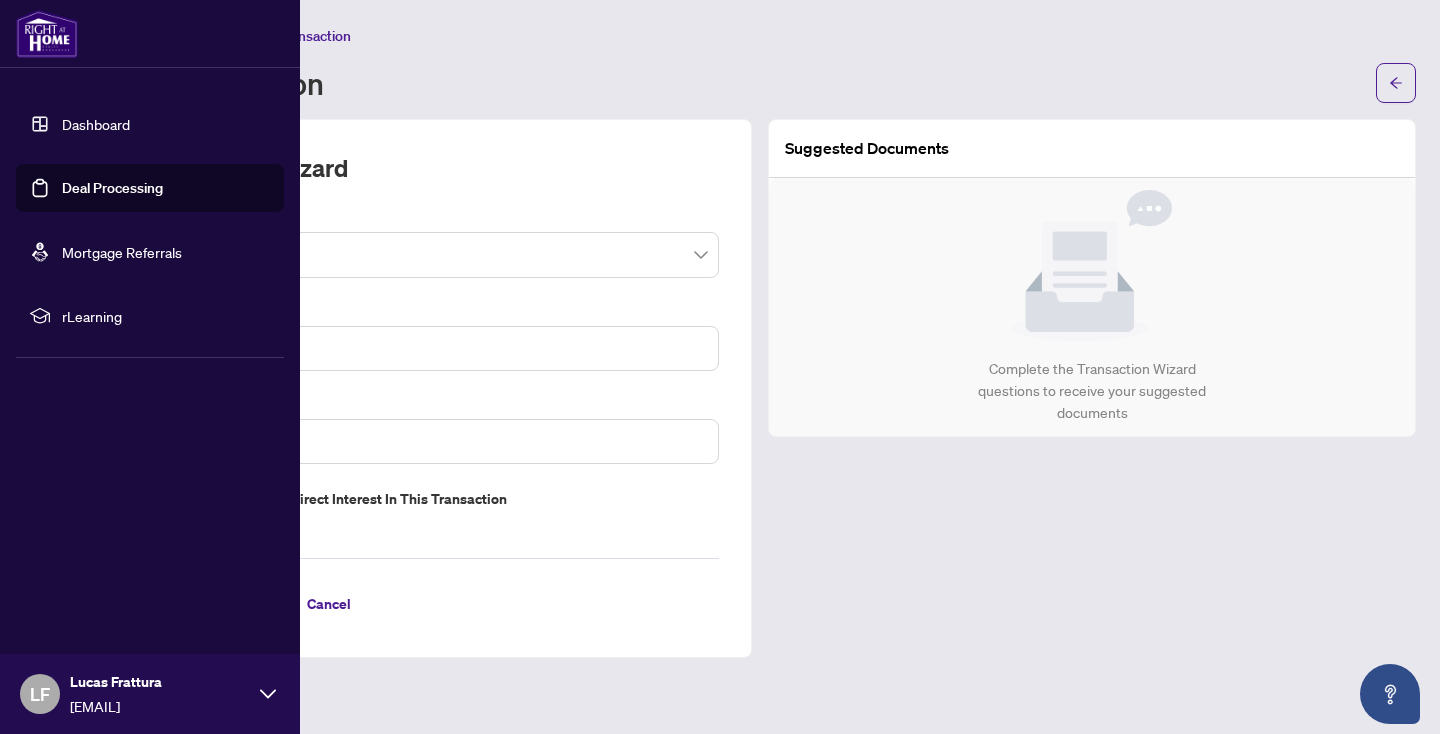 click on "Deal Processing" at bounding box center (112, 188) 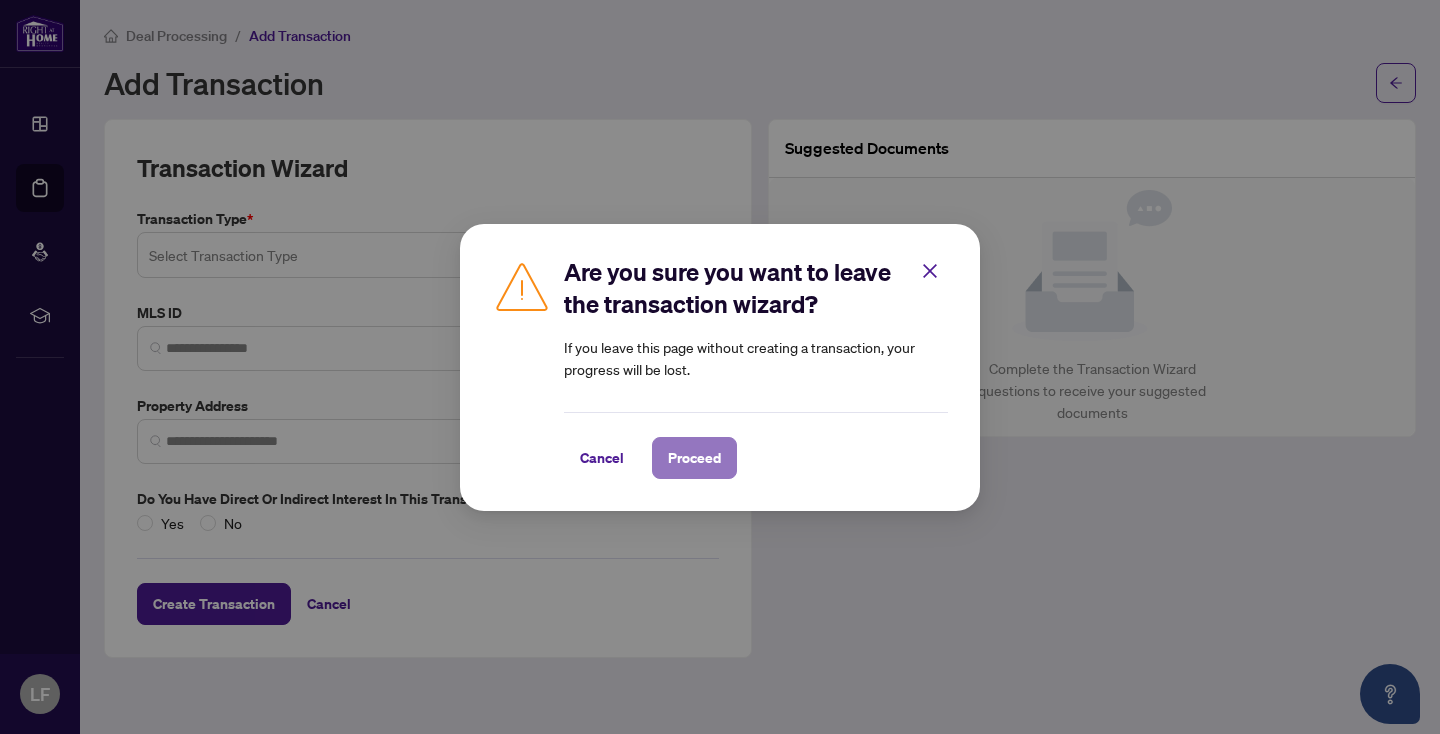 click on "Proceed" at bounding box center (694, 458) 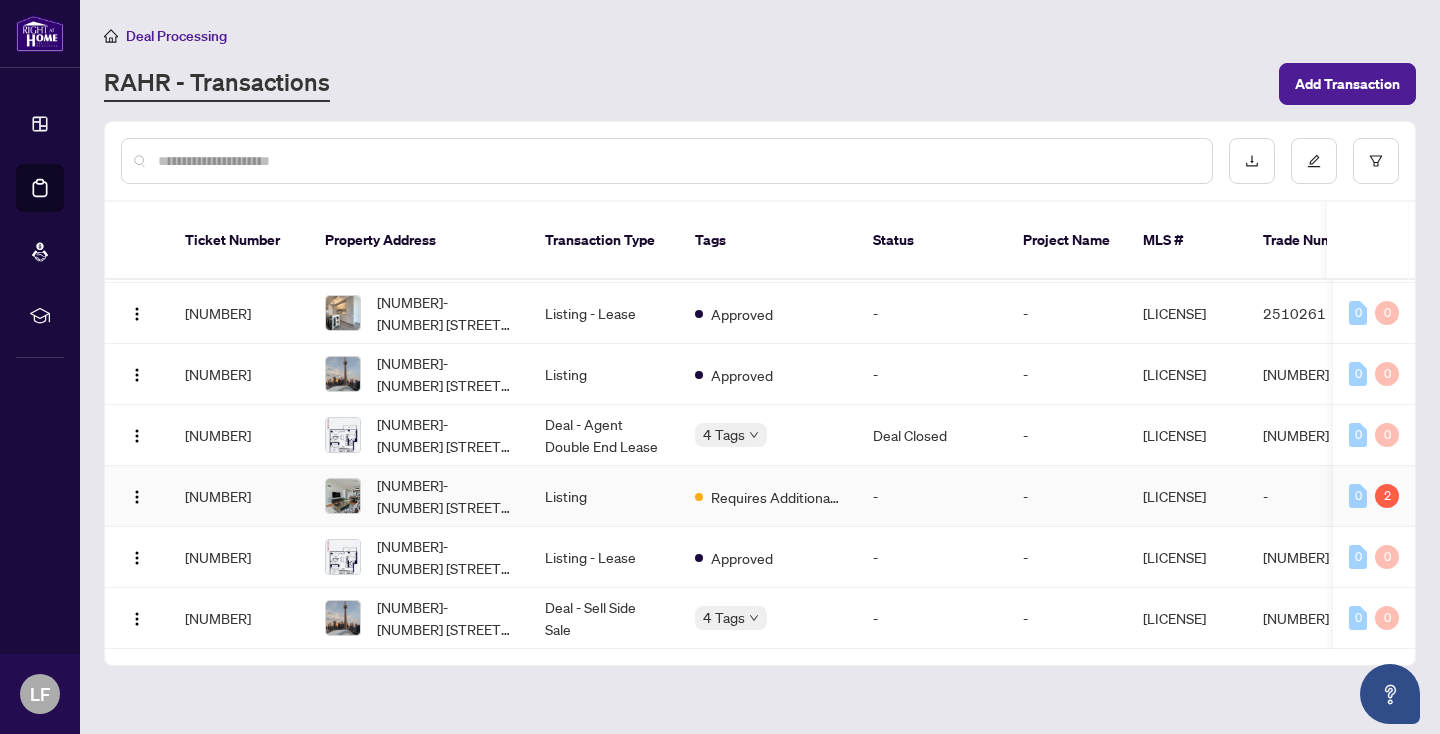 scroll, scrollTop: 0, scrollLeft: 0, axis: both 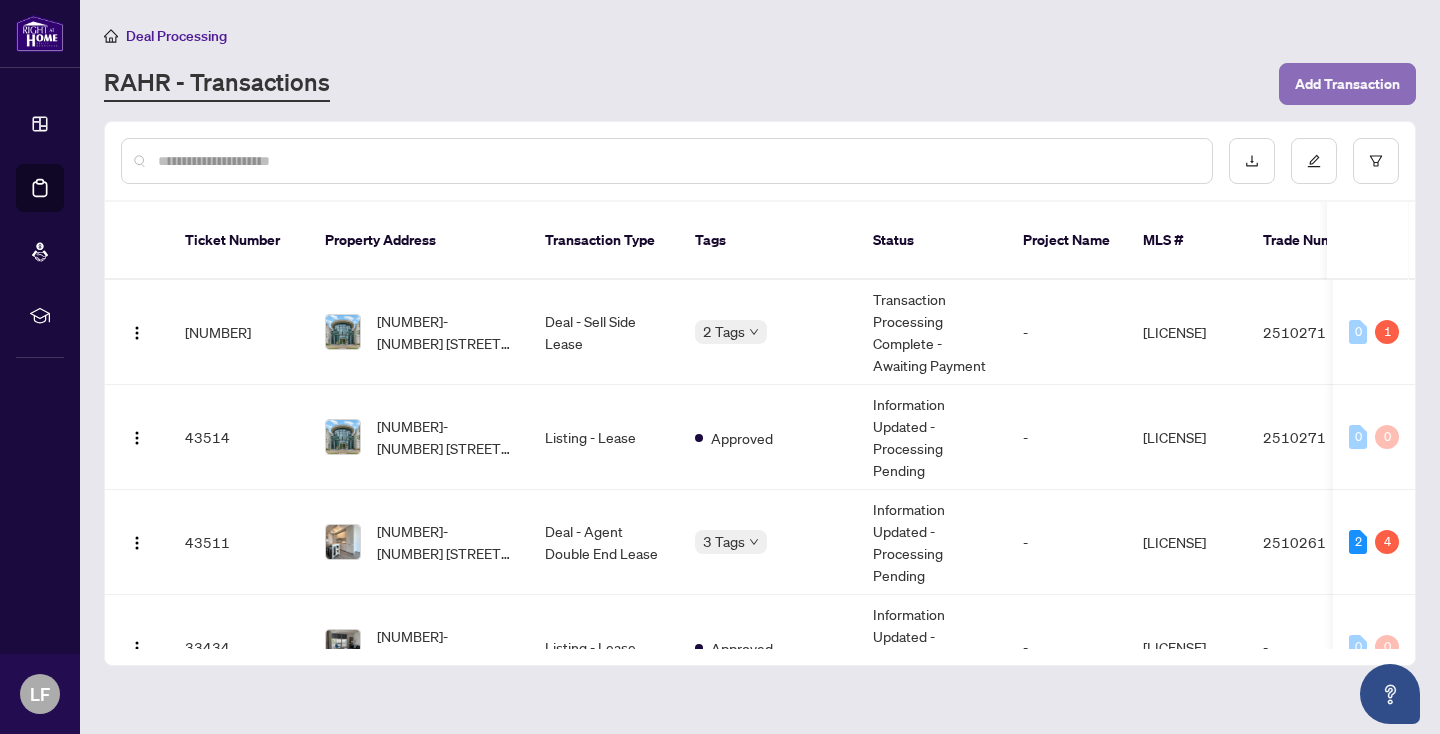 click on "Add Transaction" at bounding box center (1347, 84) 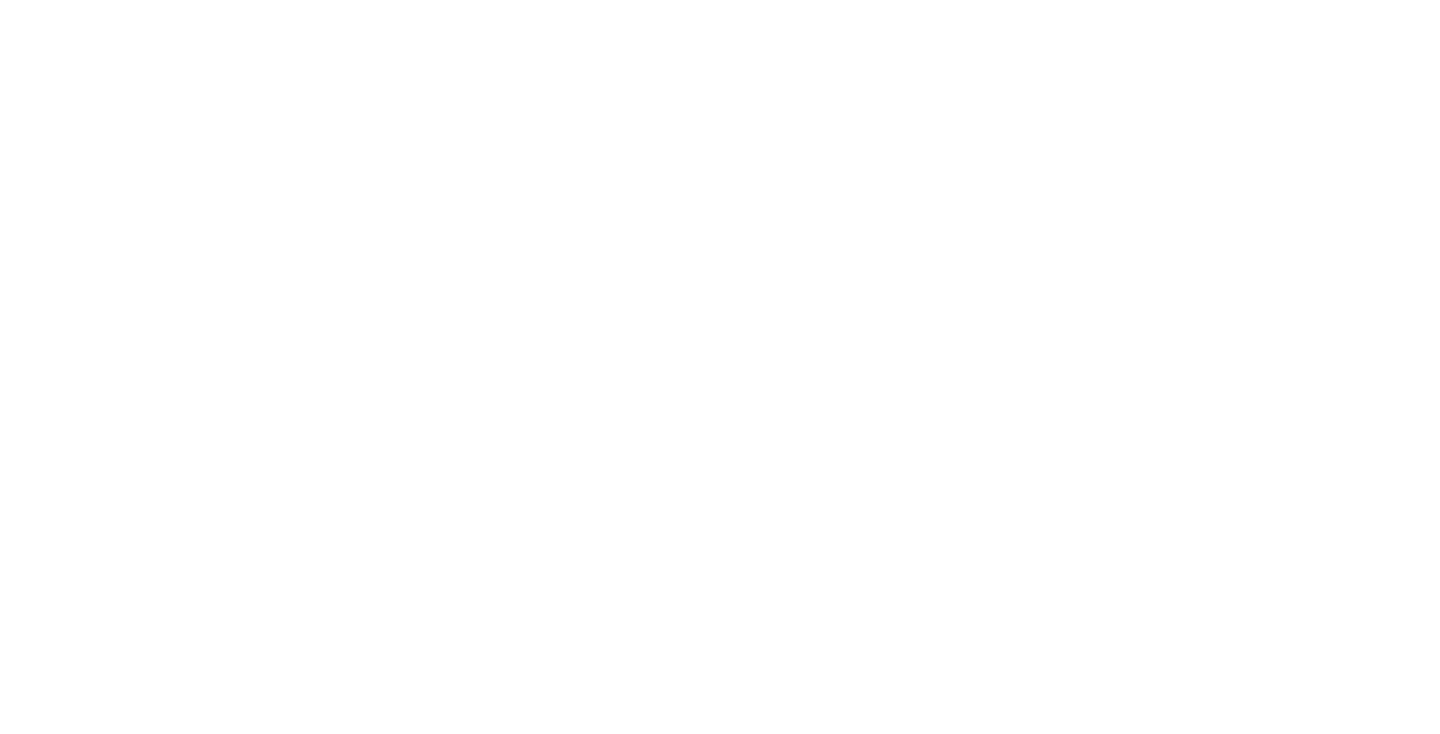 scroll, scrollTop: 0, scrollLeft: 0, axis: both 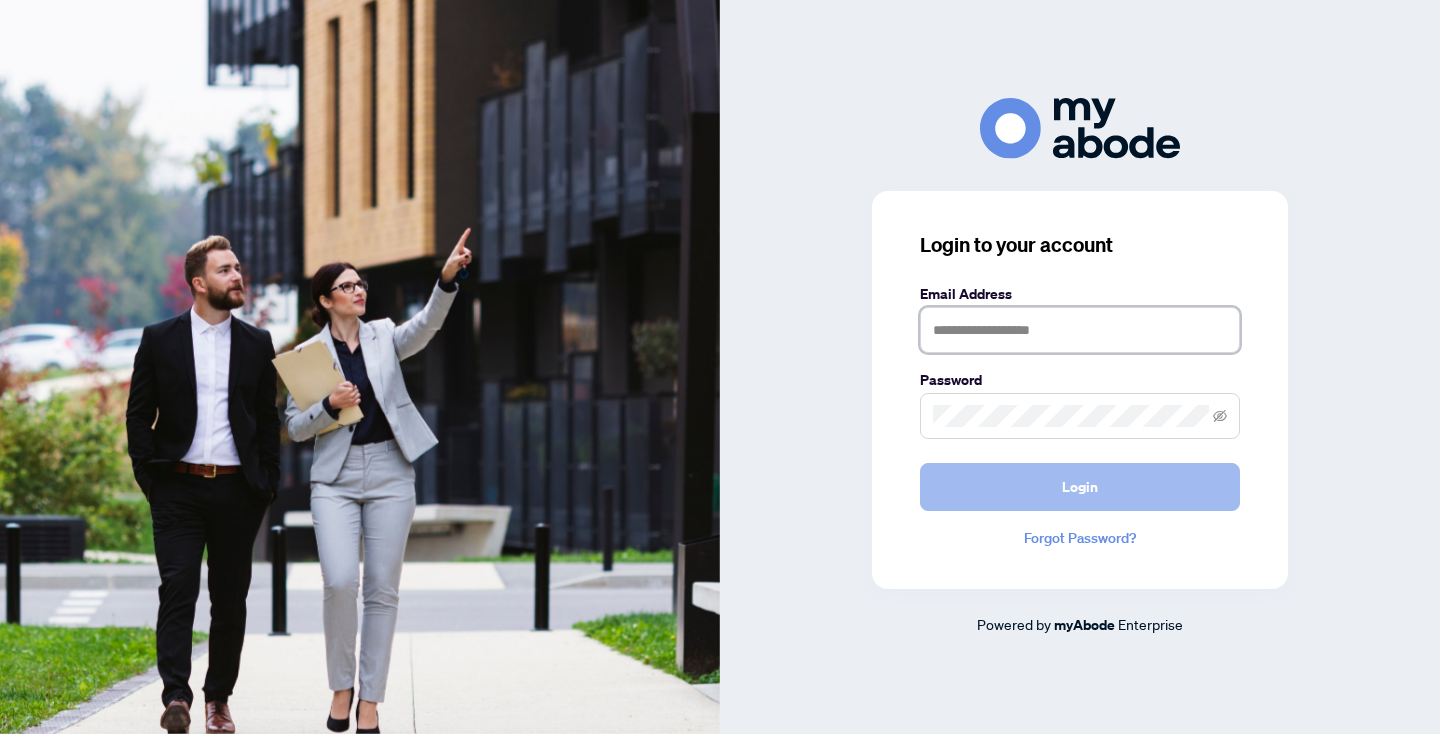 type on "**********" 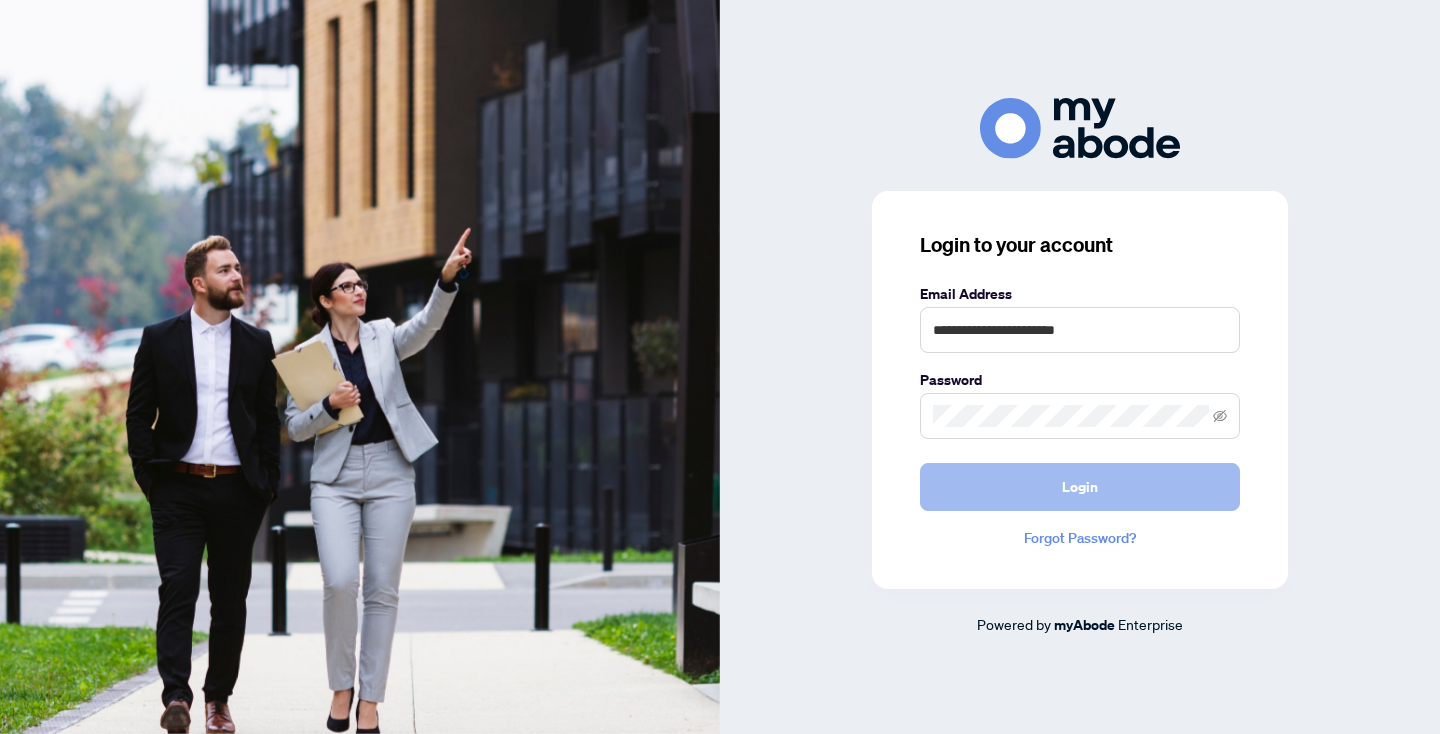 click on "Login" at bounding box center [1080, 487] 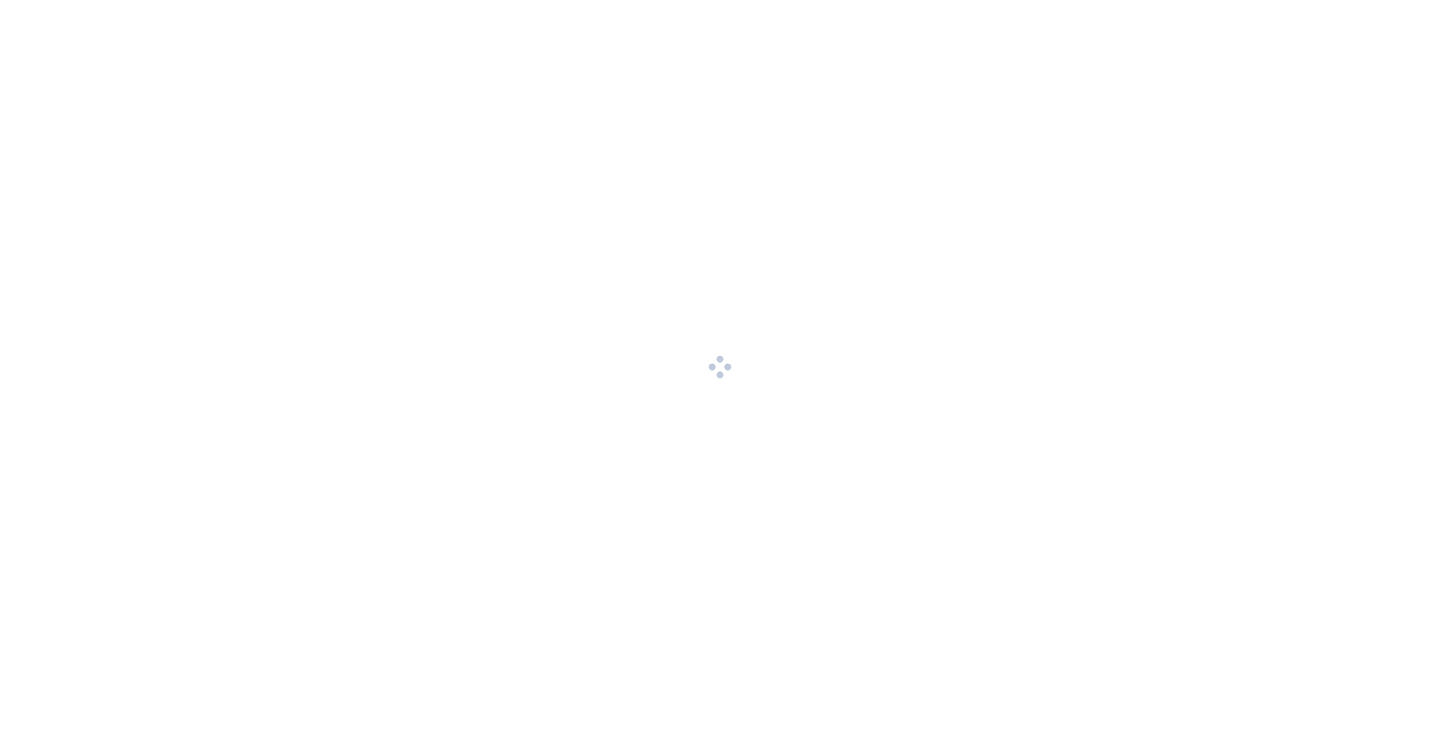 scroll, scrollTop: 0, scrollLeft: 0, axis: both 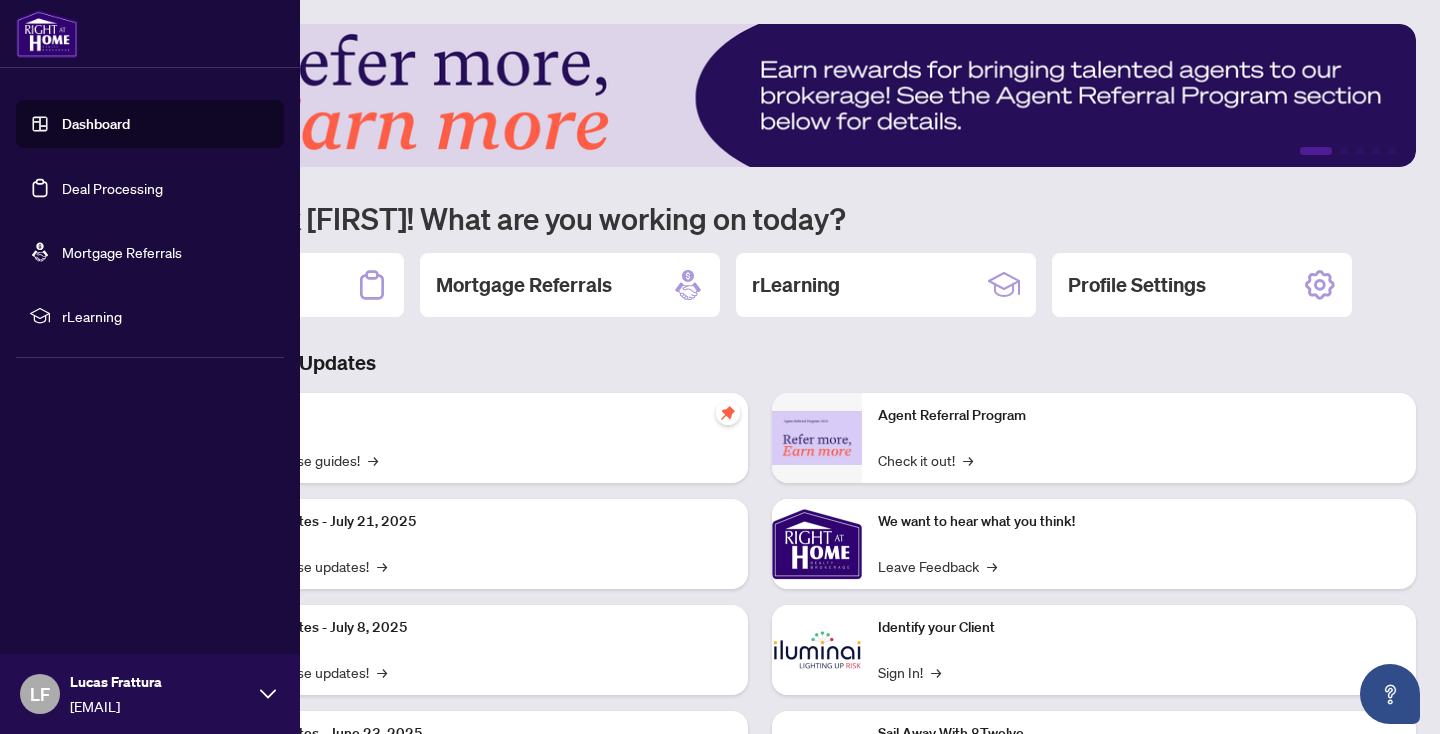 click on "Deal Processing" at bounding box center [112, 188] 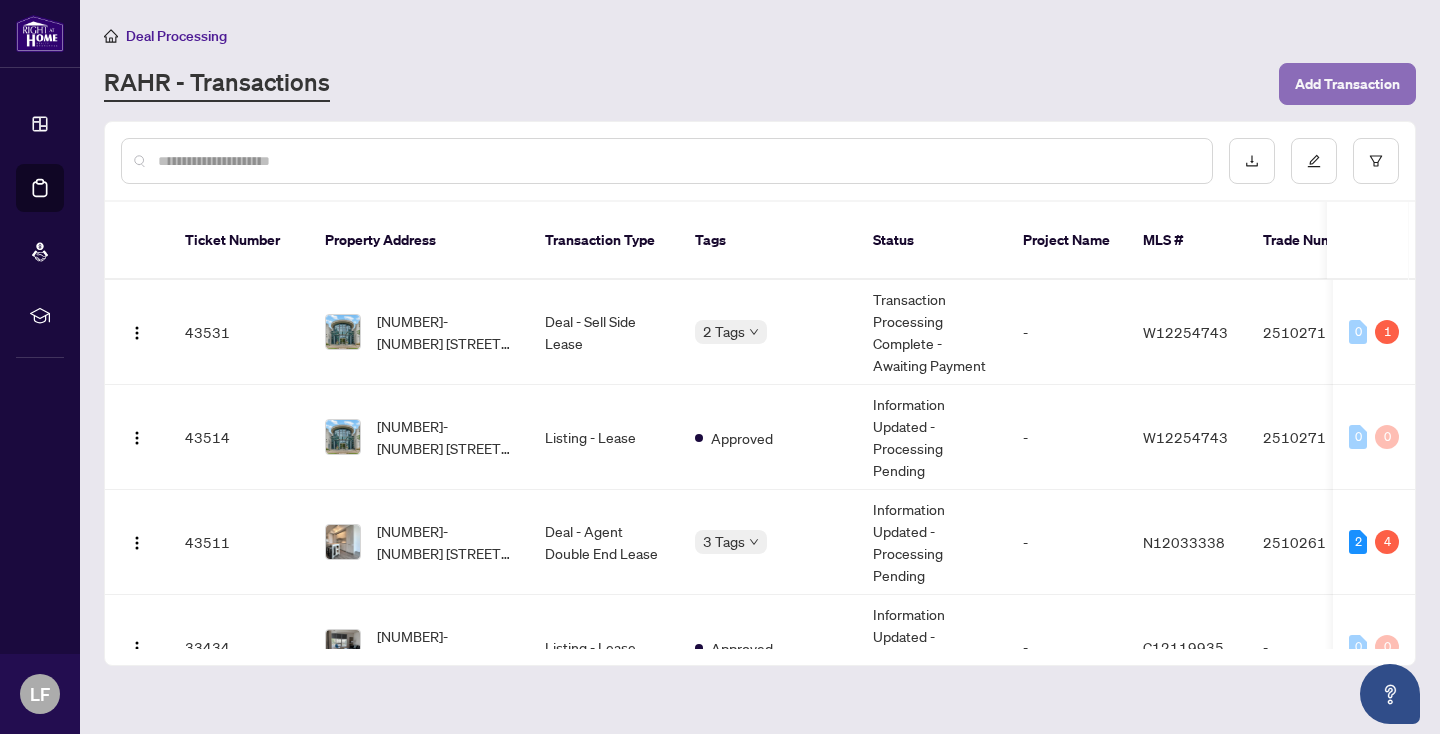 click on "Add Transaction" at bounding box center [1347, 84] 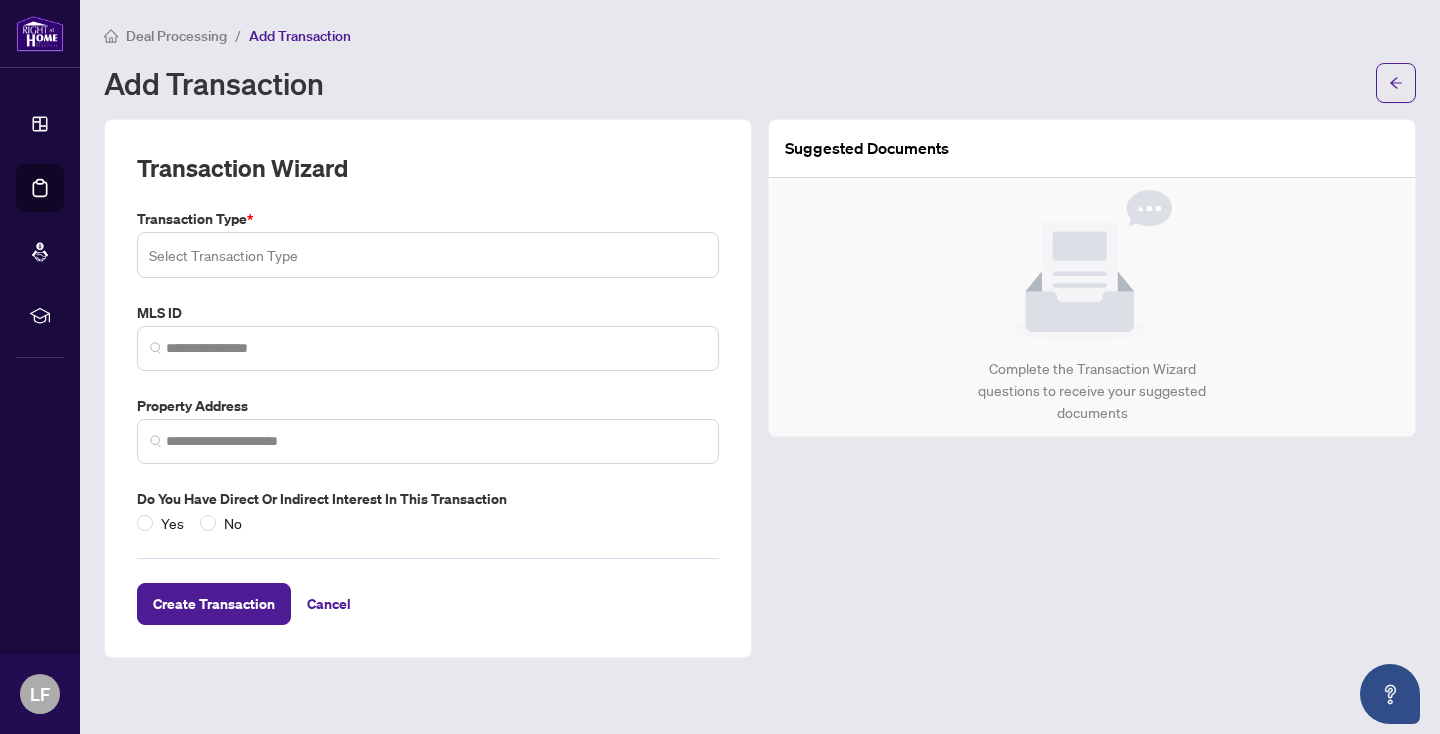 click at bounding box center (428, 255) 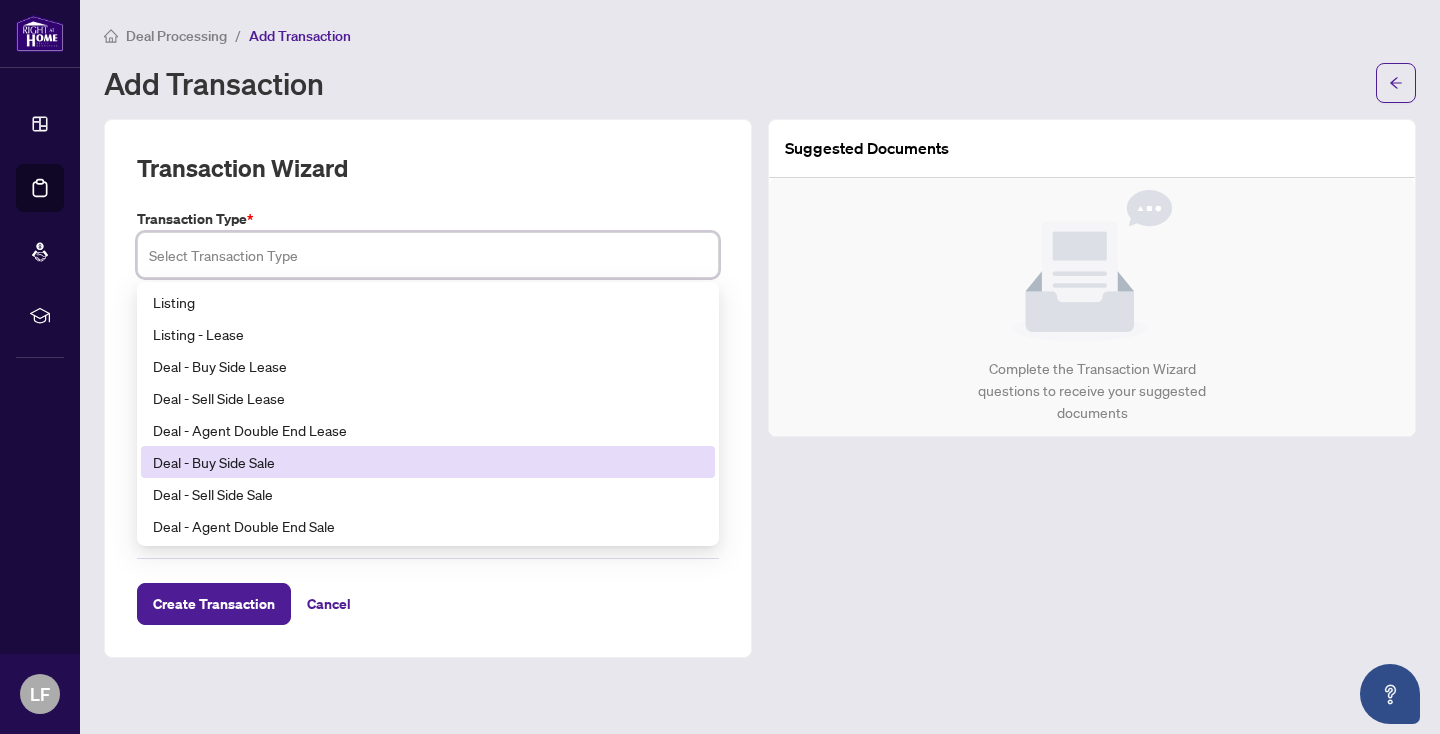 click on "Deal - Buy Side Sale" at bounding box center (428, 462) 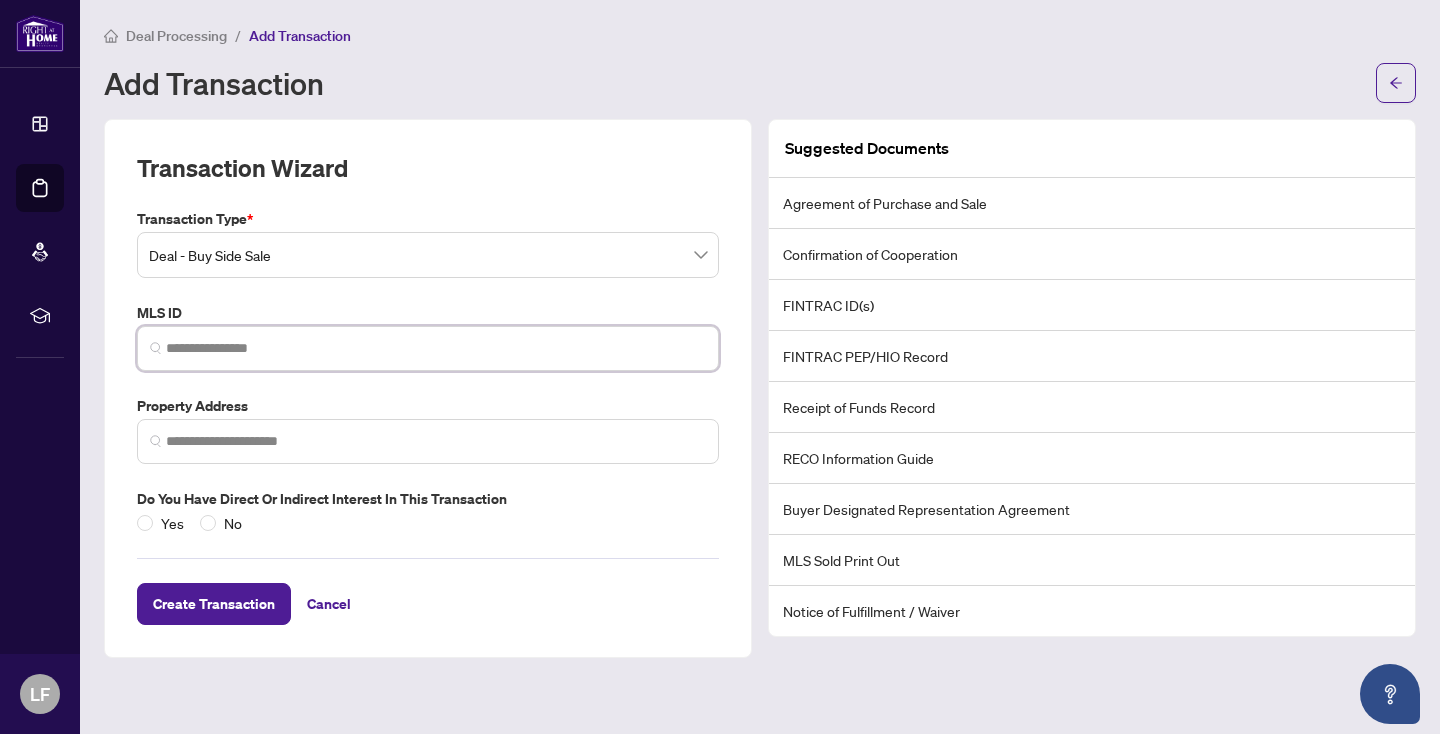 click at bounding box center [436, 348] 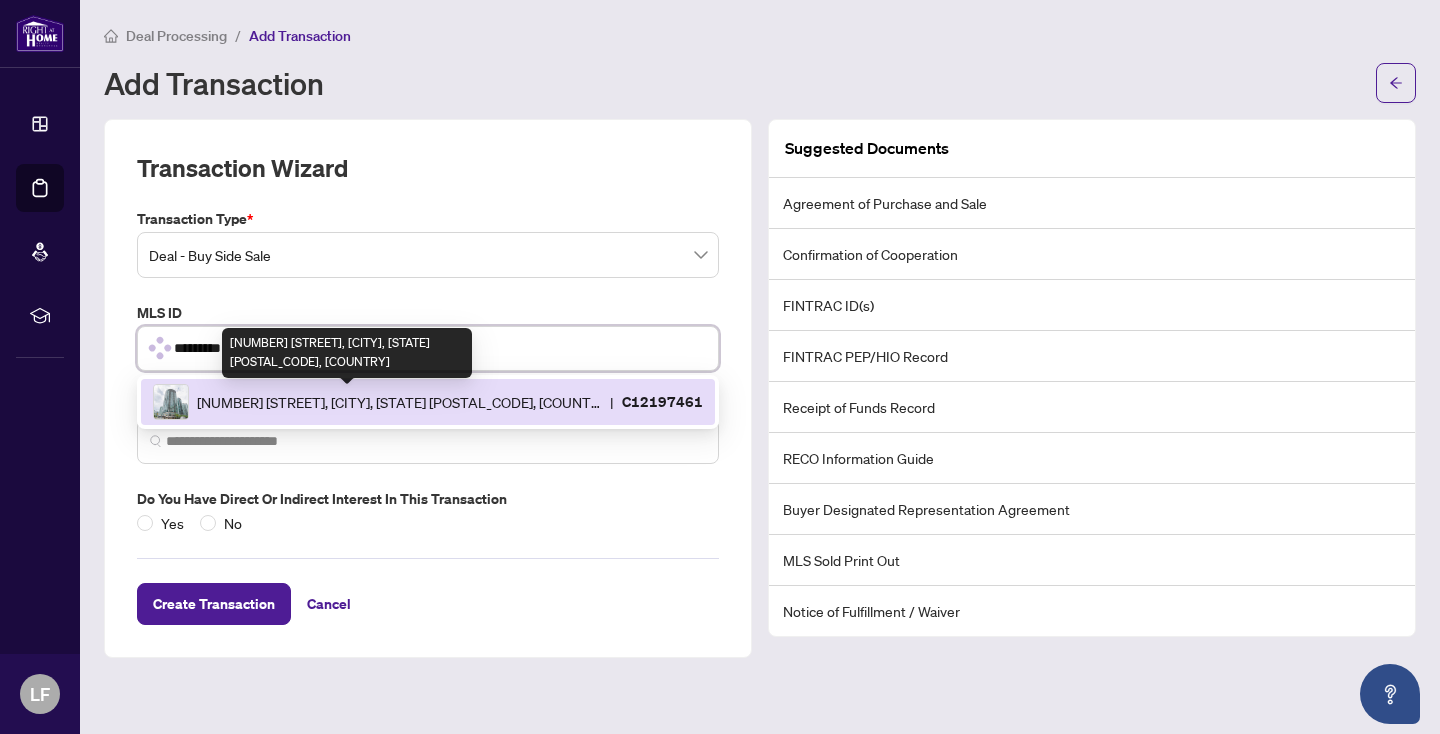 click on "[NUMBER] [STREET], [CITY], [STATE] [POSTAL_CODE], [COUNTRY]" at bounding box center (399, 402) 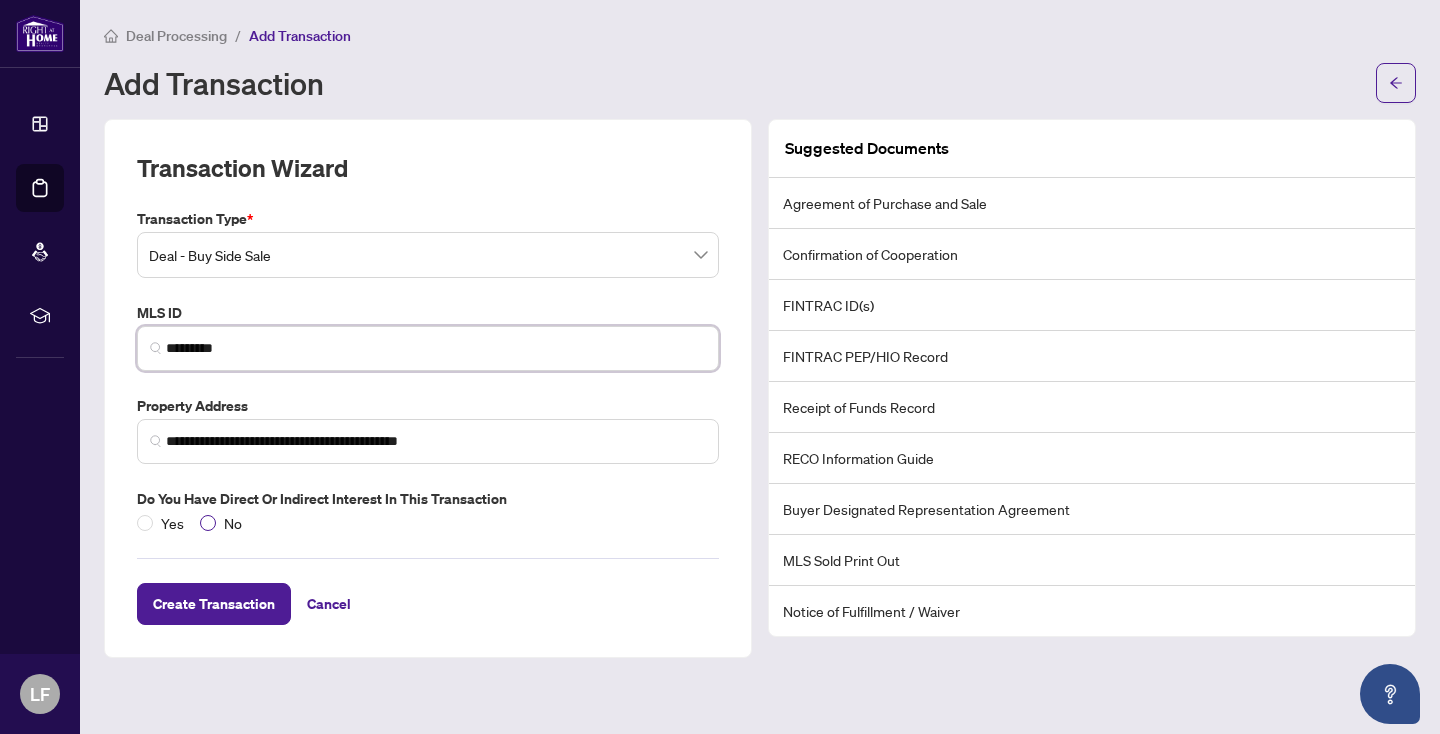 type on "*********" 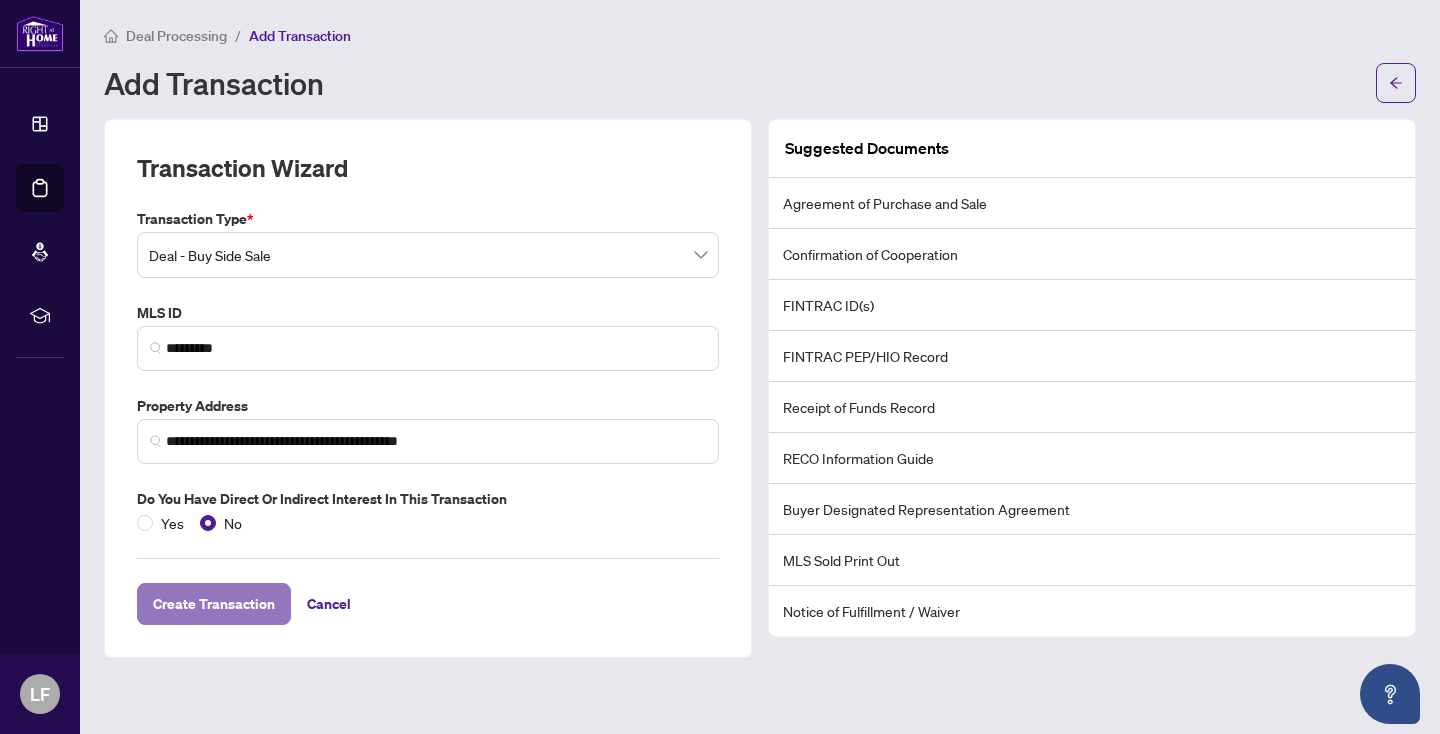 click on "Create Transaction" at bounding box center (214, 604) 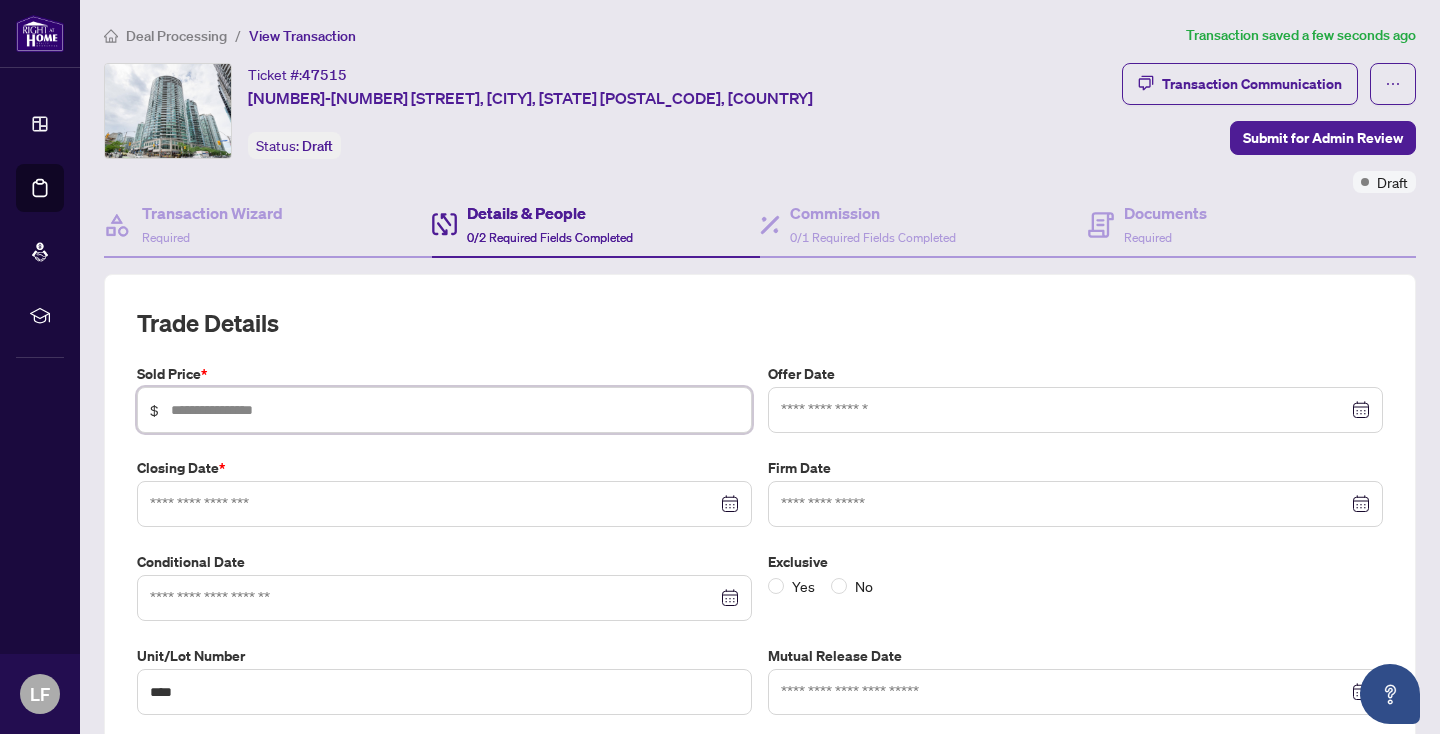 click at bounding box center [455, 410] 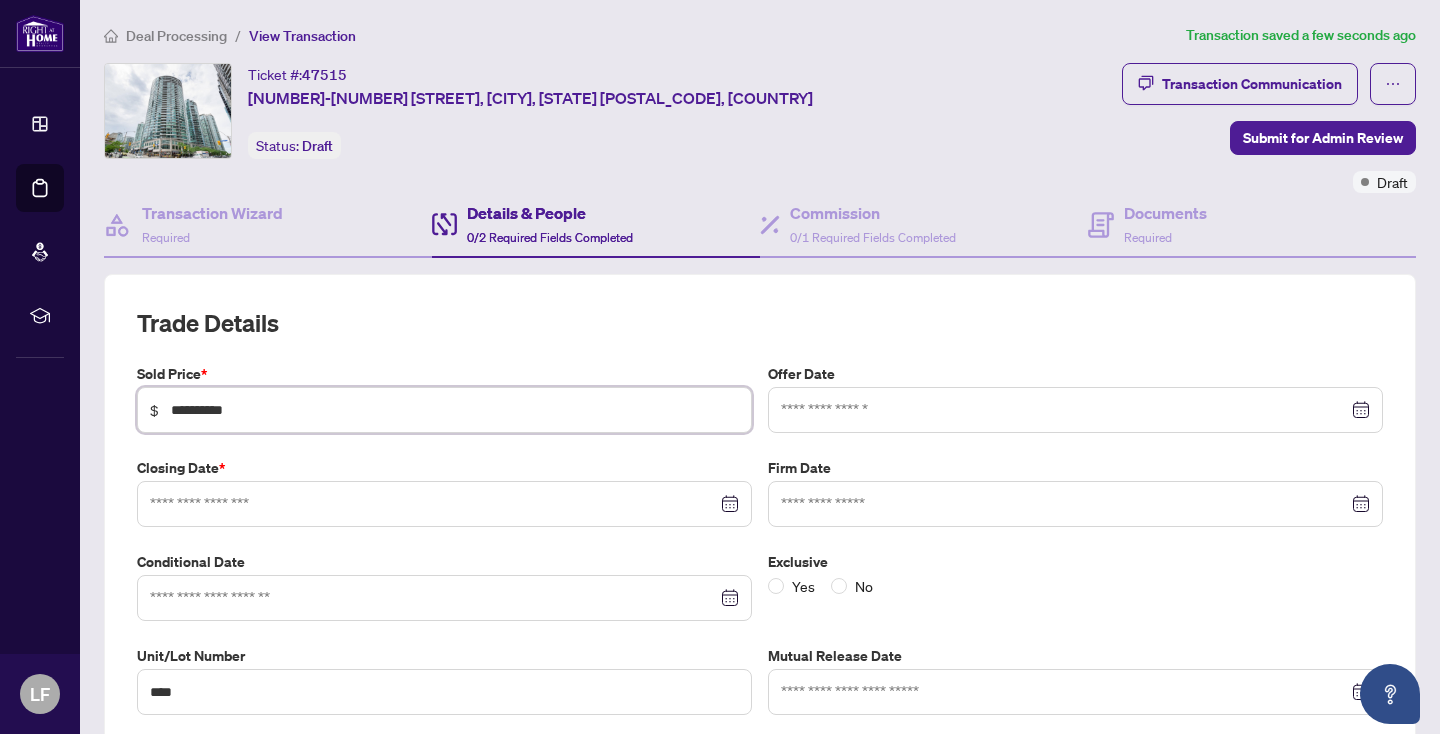 type on "**********" 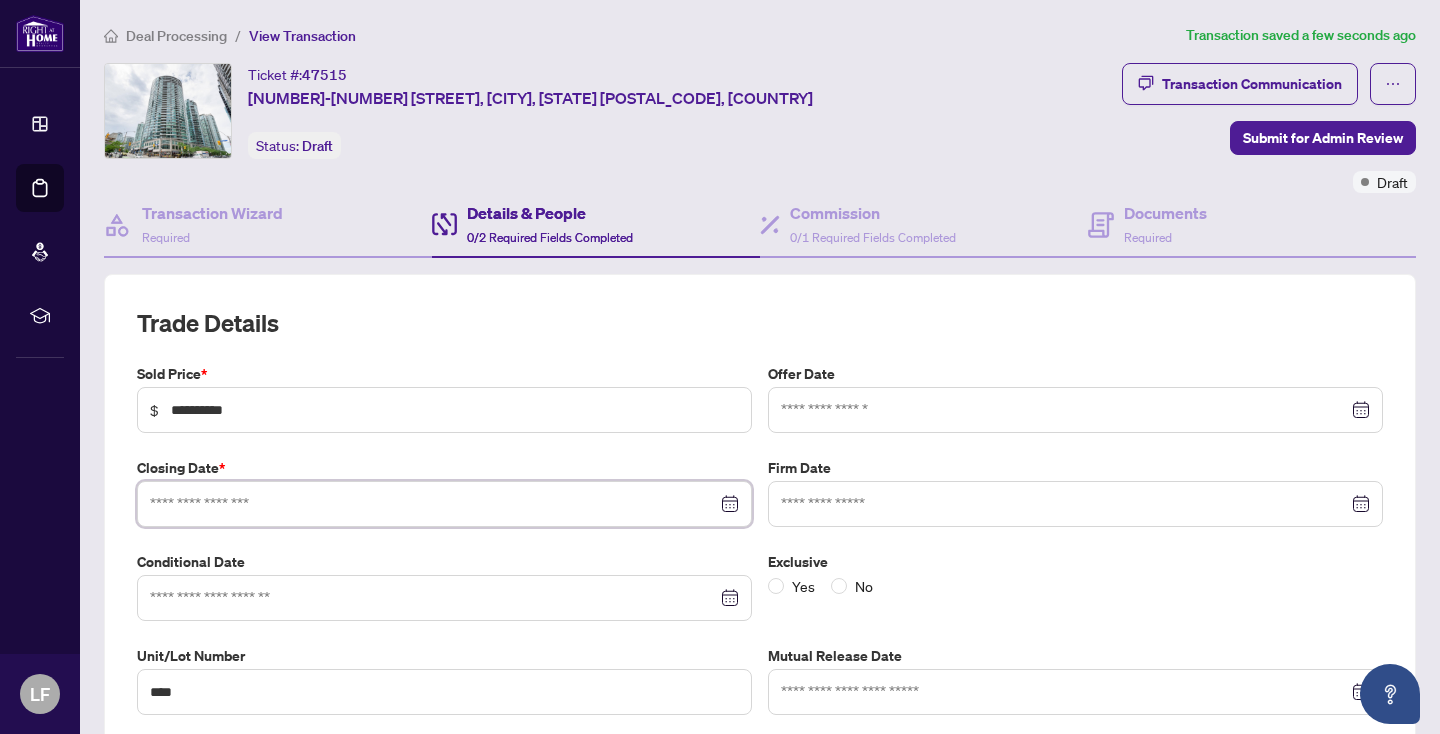 click at bounding box center (433, 504) 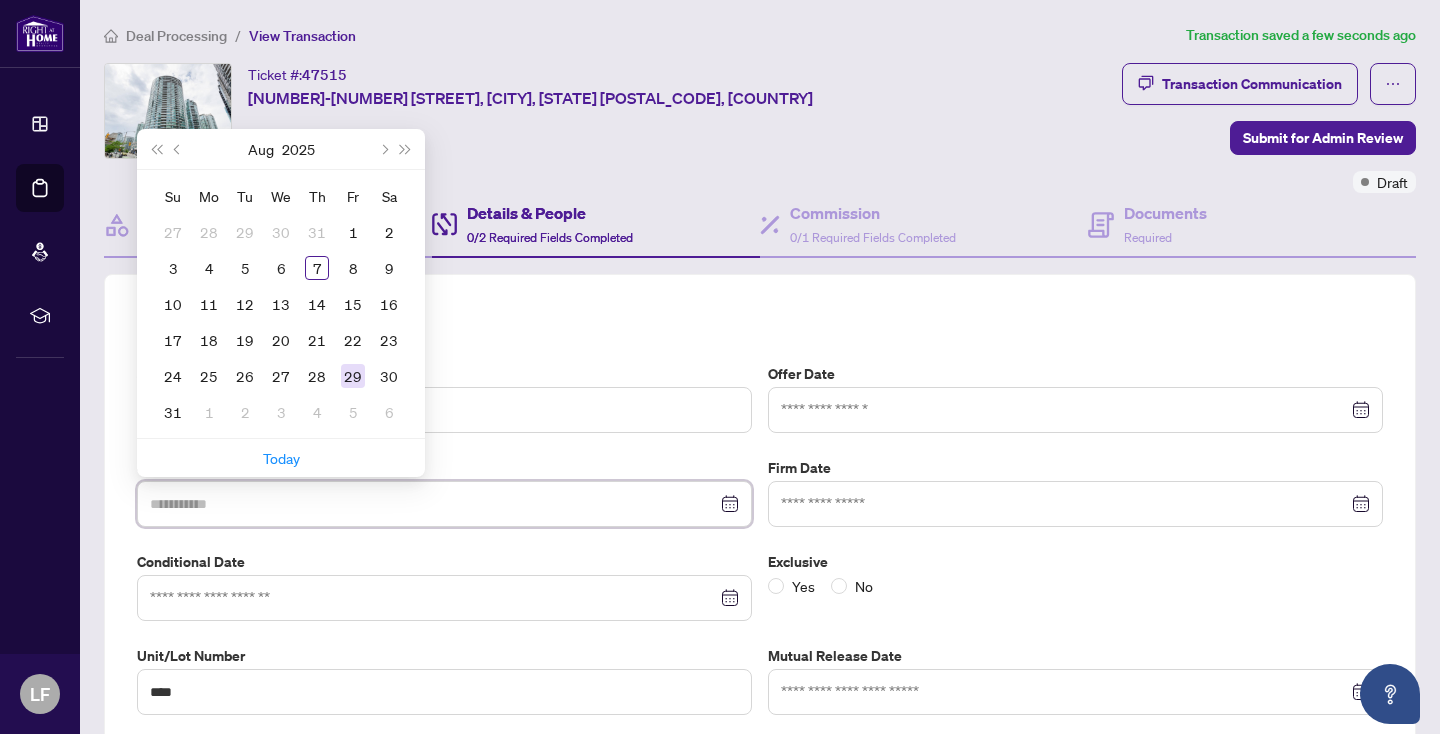 type on "**********" 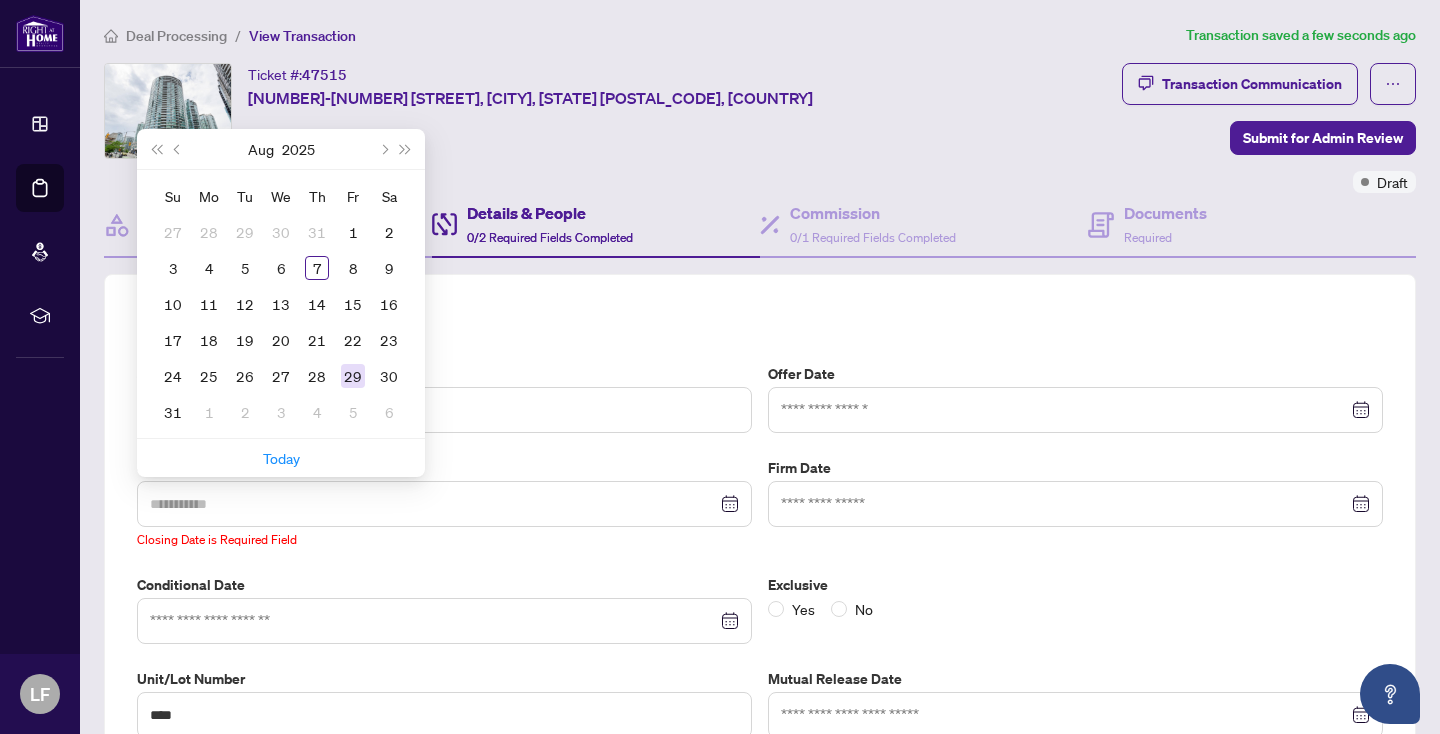 click on "29" at bounding box center (353, 376) 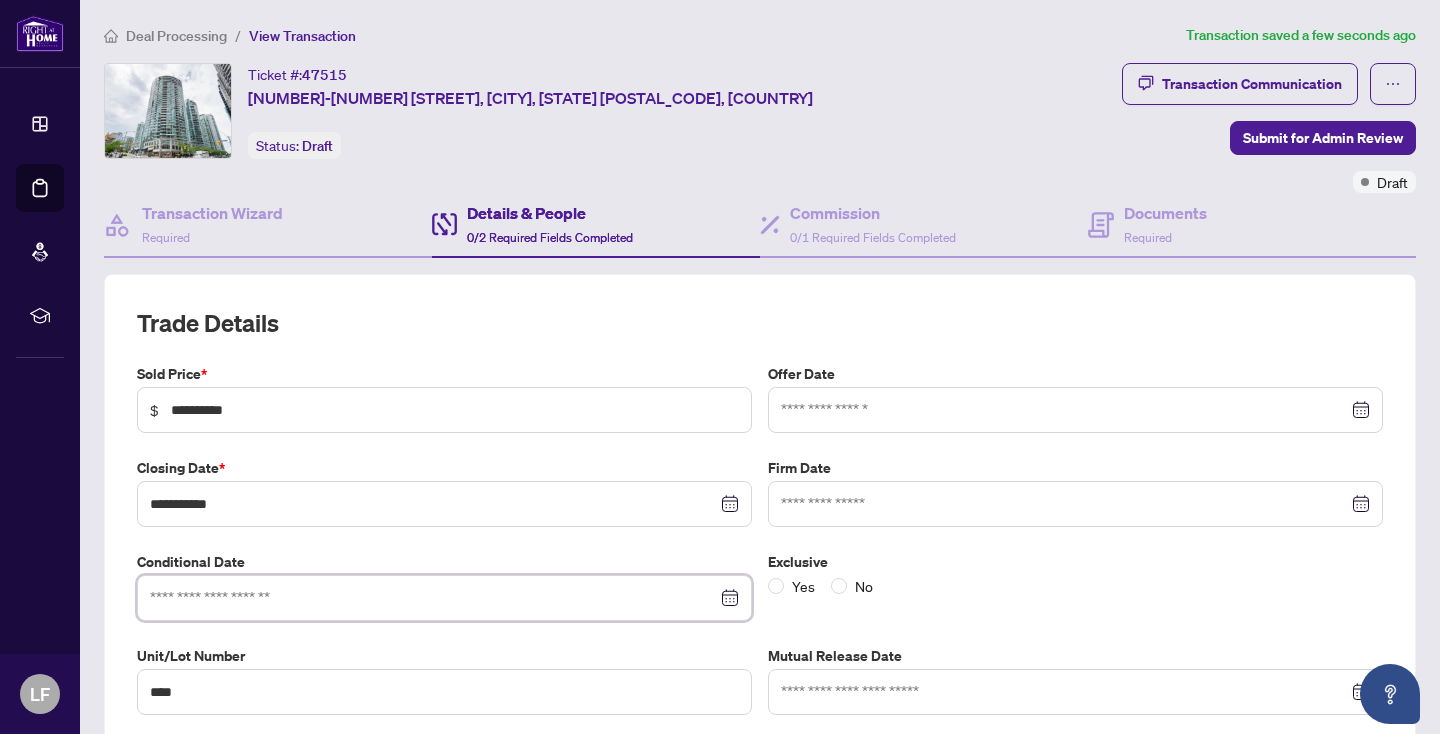 click at bounding box center (433, 598) 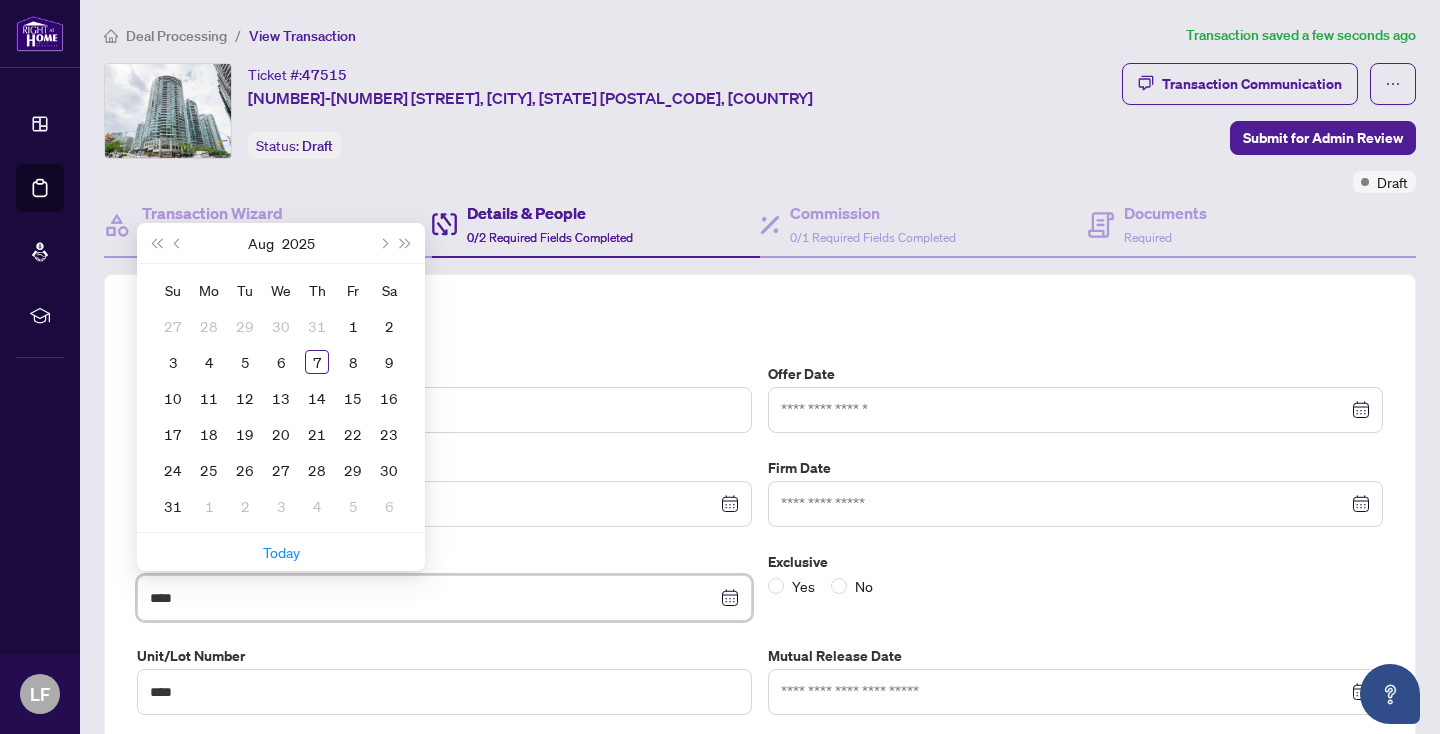 type on "****" 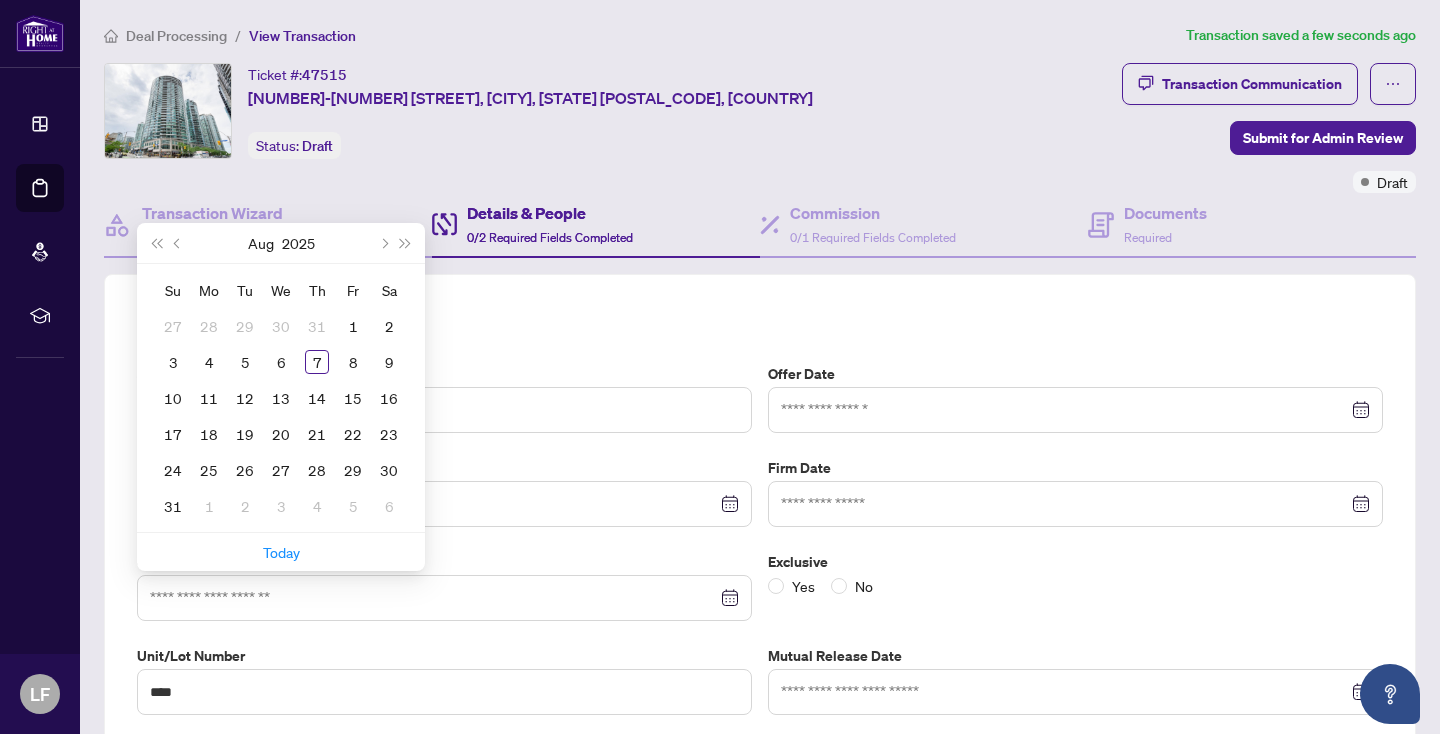 click on "Unit/Lot Number" at bounding box center (444, 656) 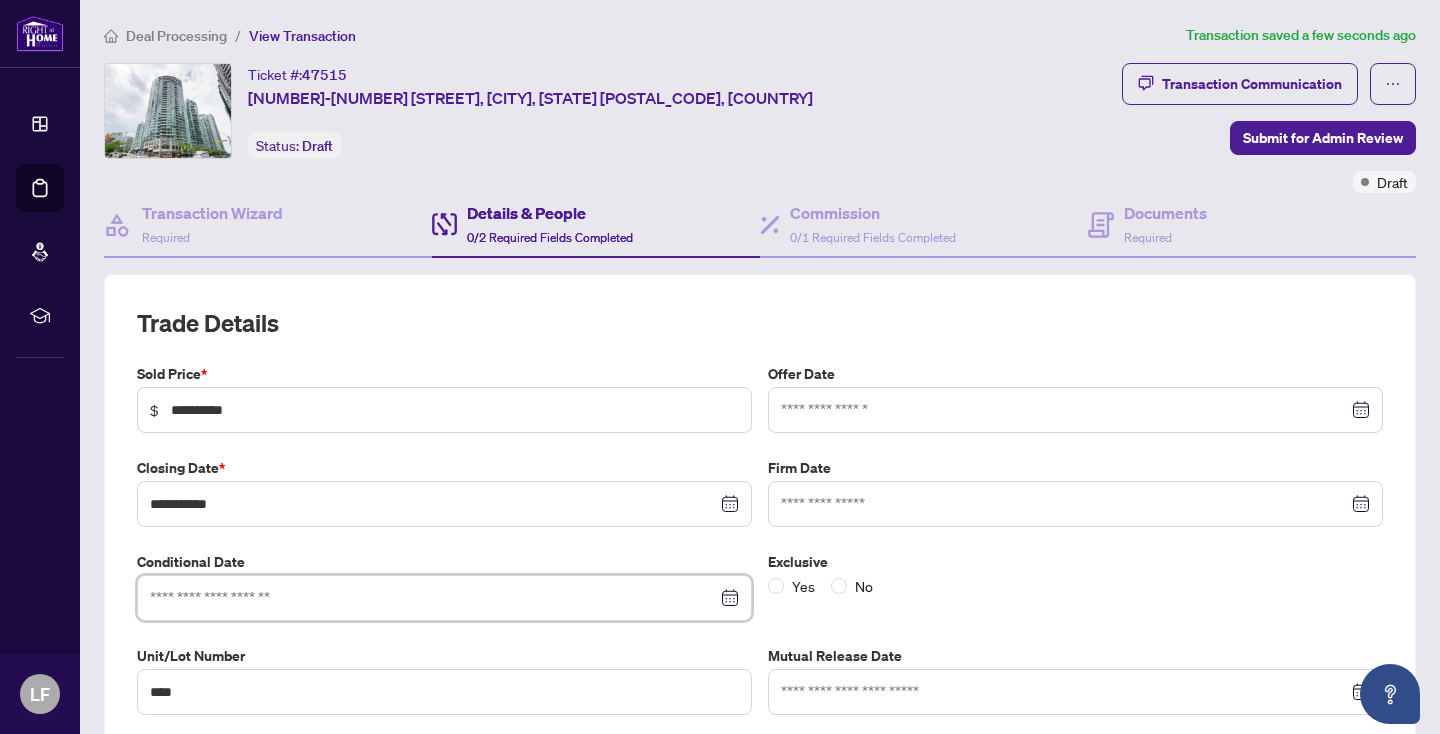 click at bounding box center [433, 598] 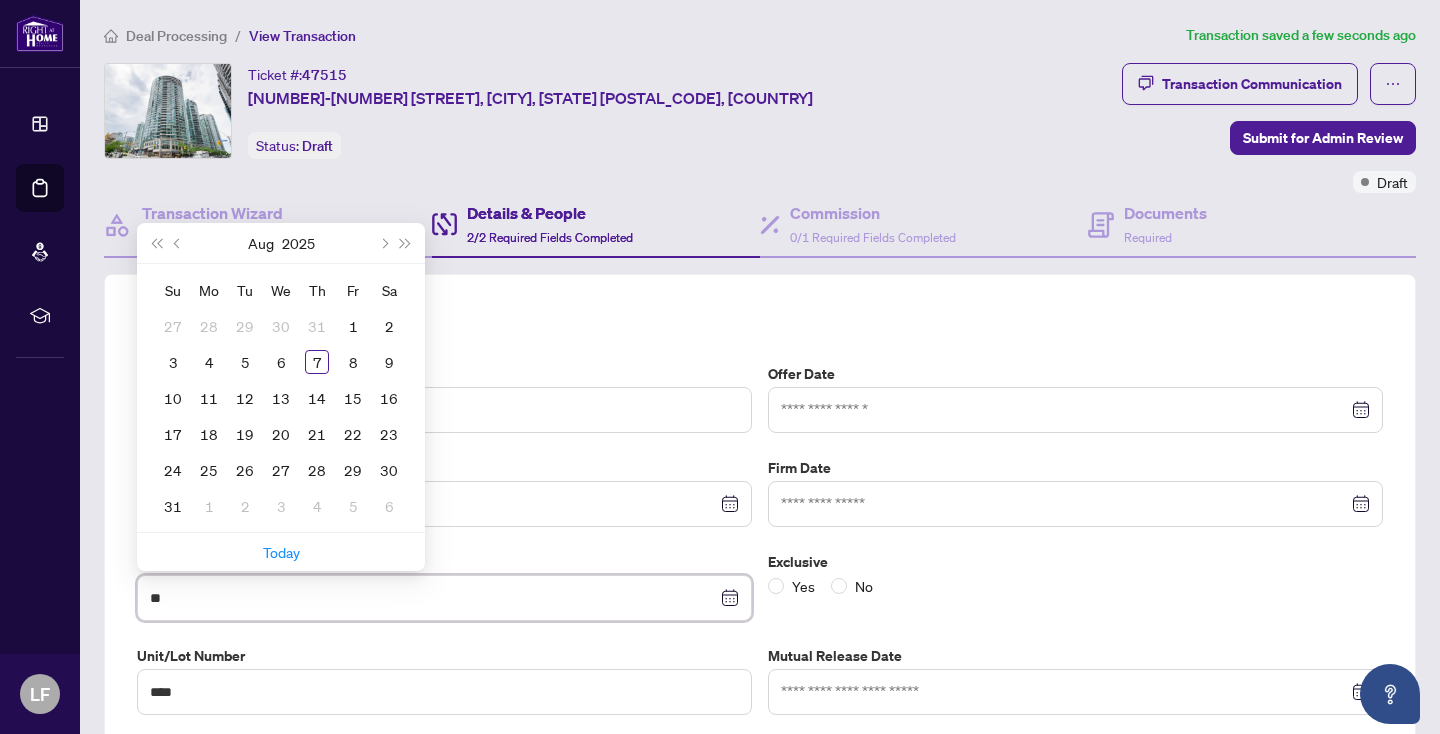 type on "*" 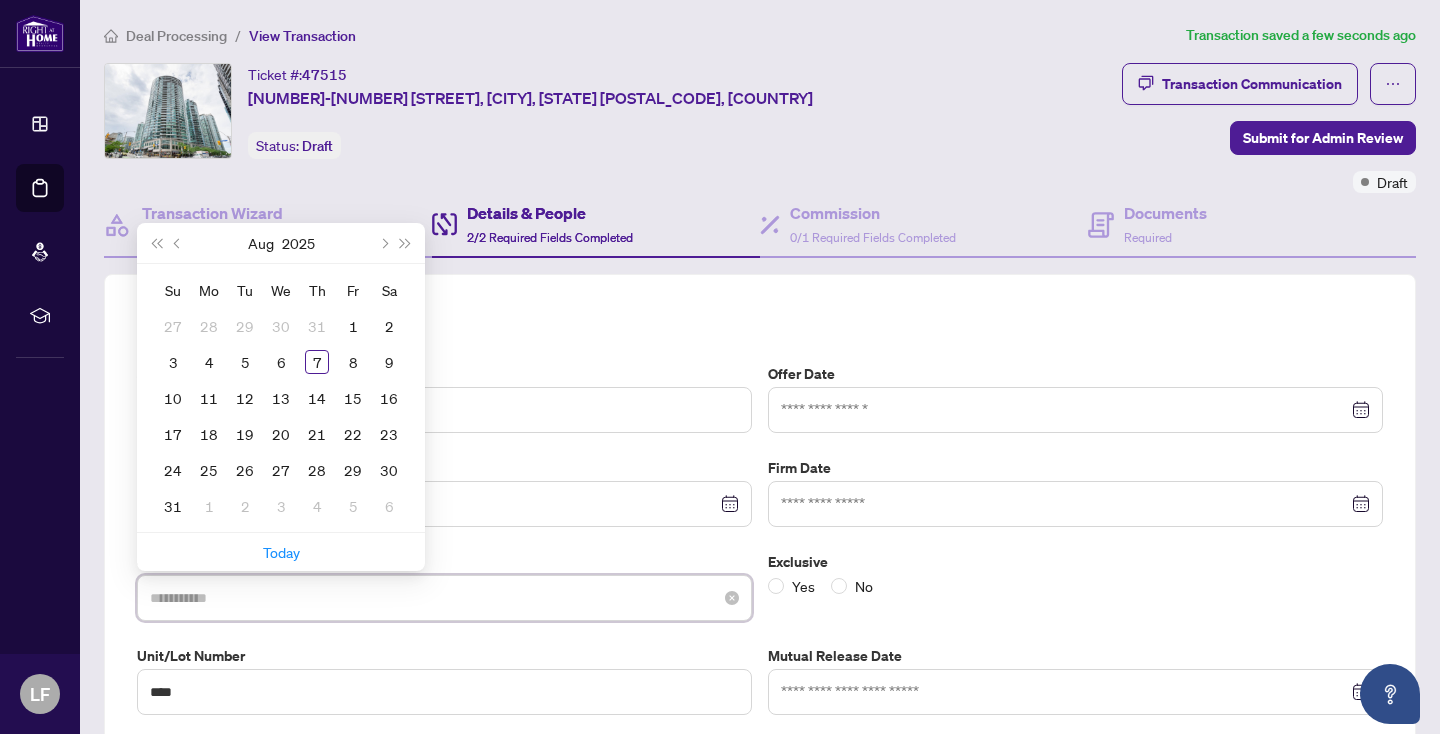type on "**********" 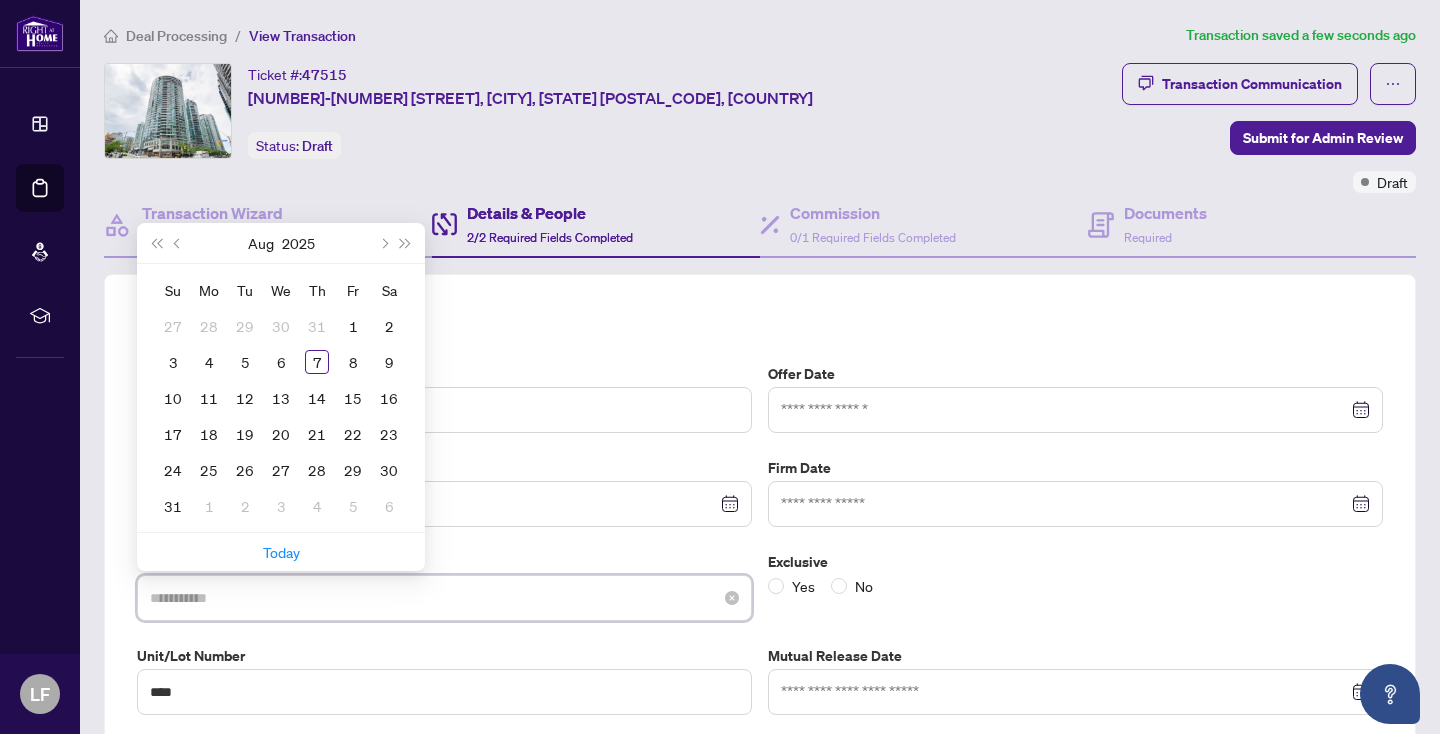 type 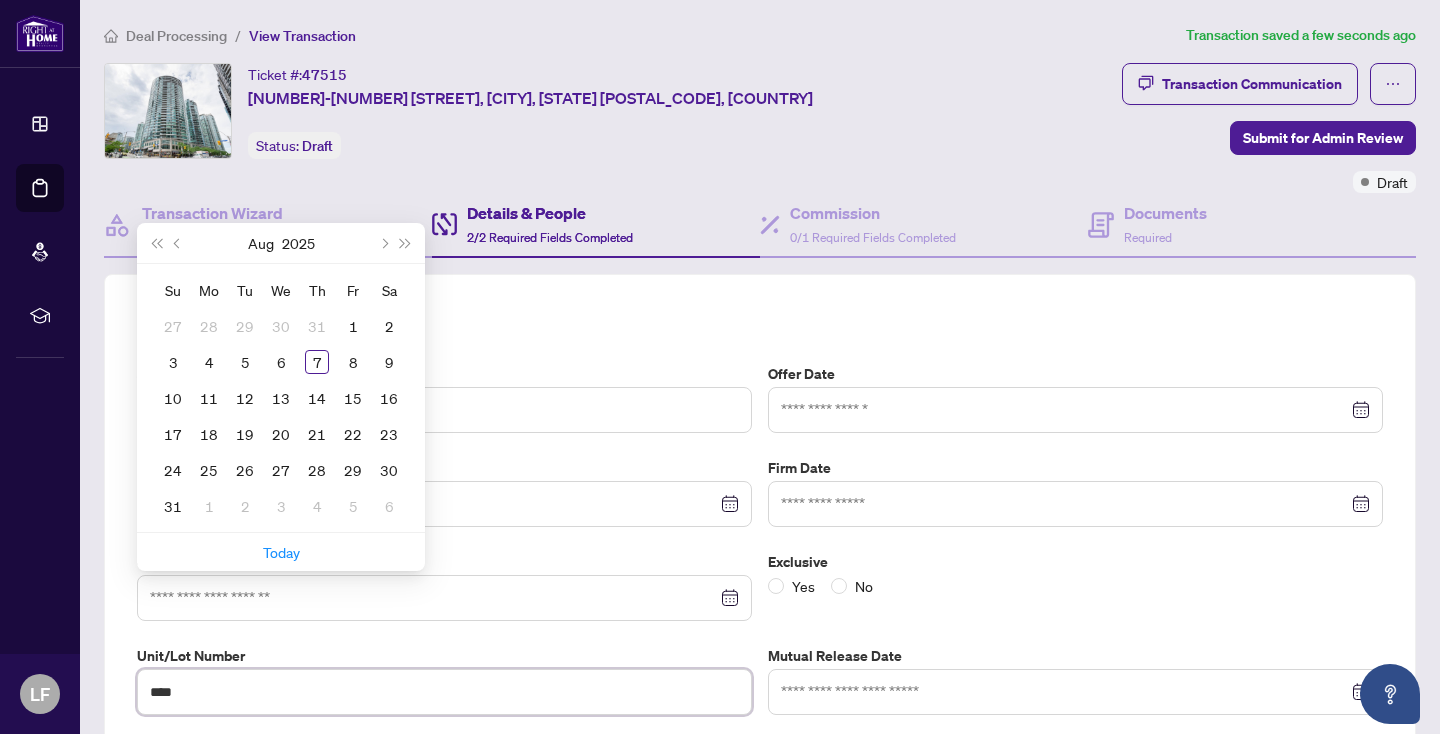 click on "****" at bounding box center [444, 692] 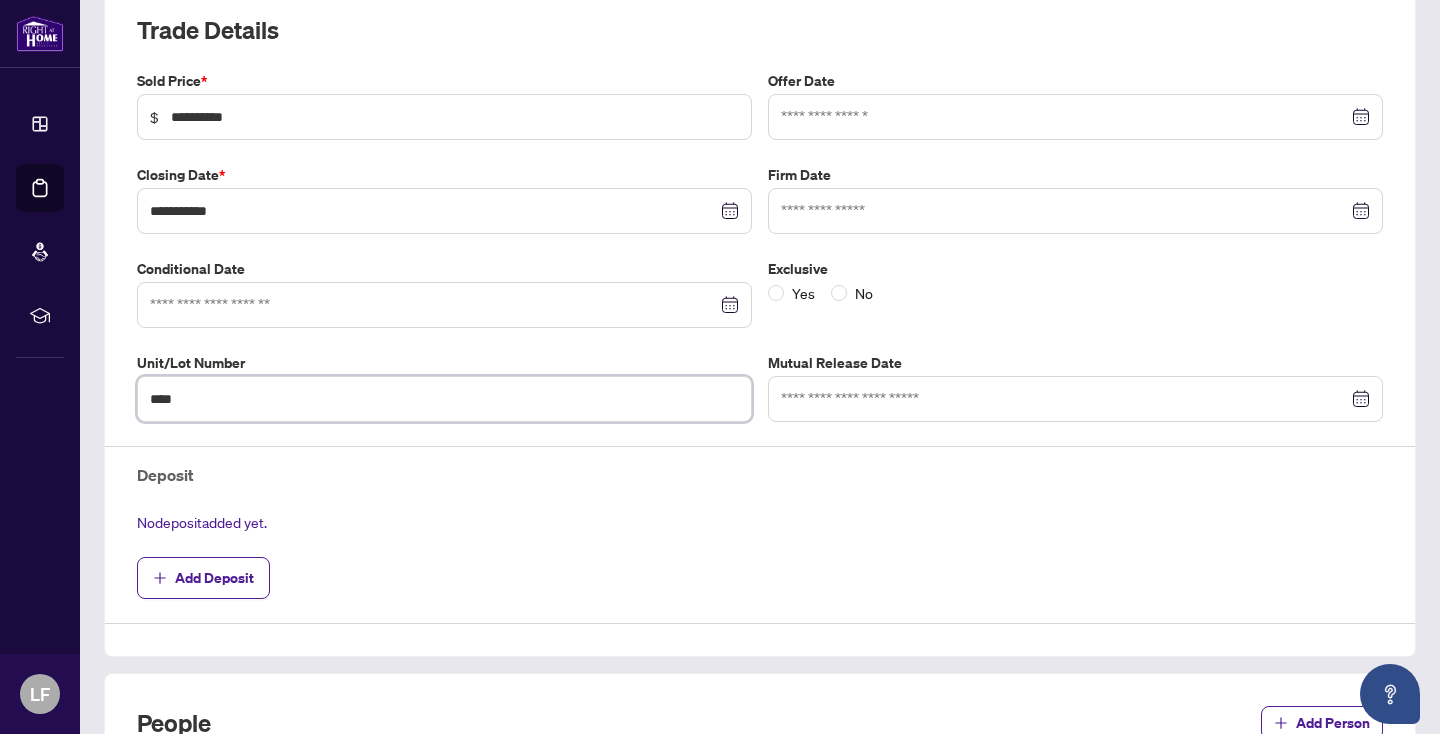 scroll, scrollTop: 291, scrollLeft: 0, axis: vertical 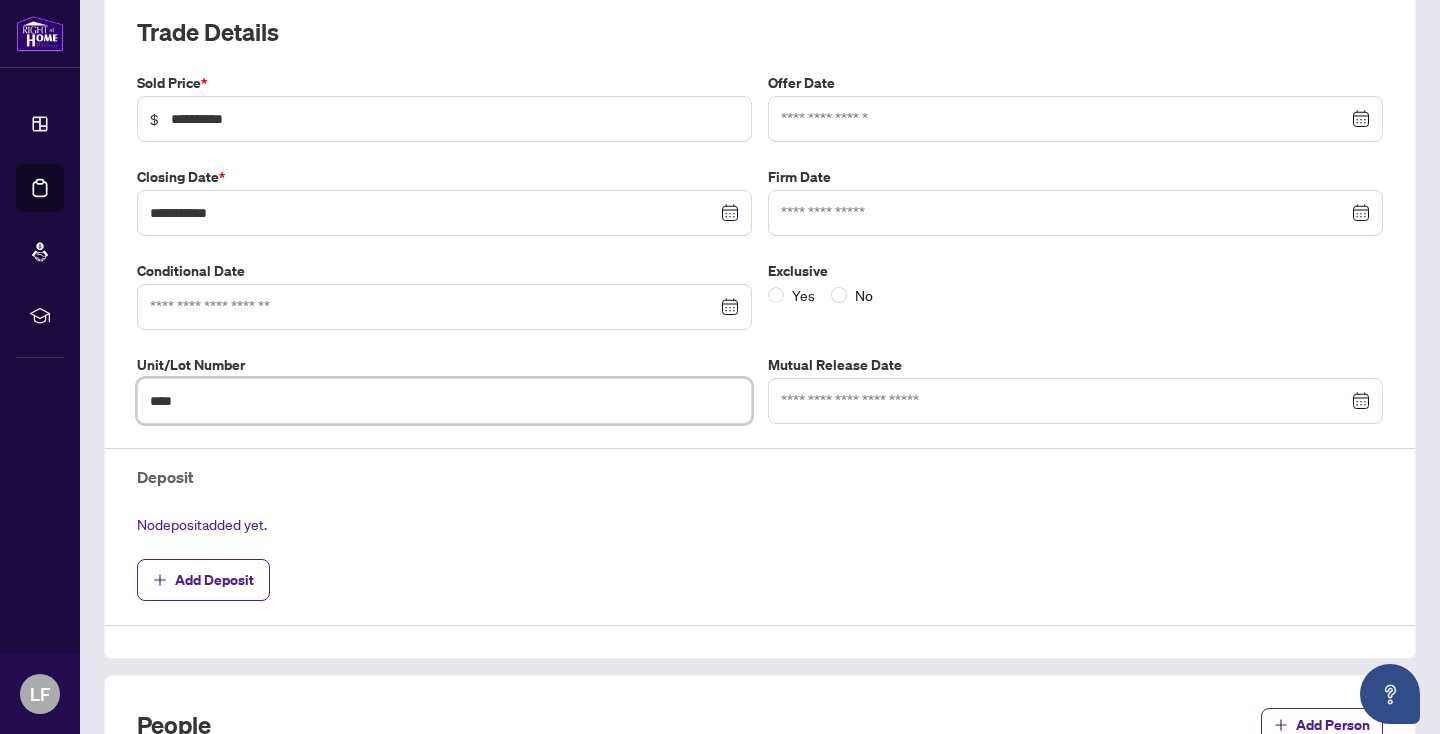 click at bounding box center (1075, 119) 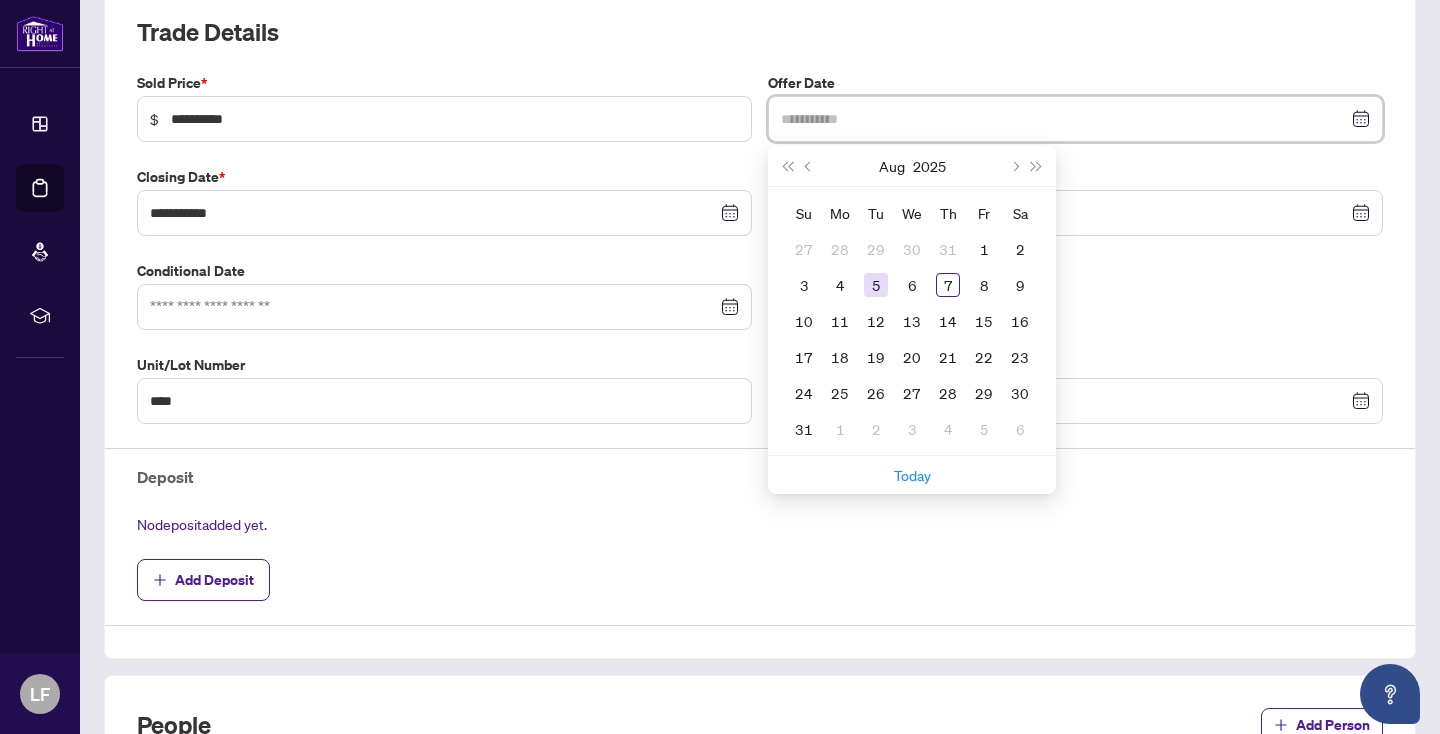 type on "**********" 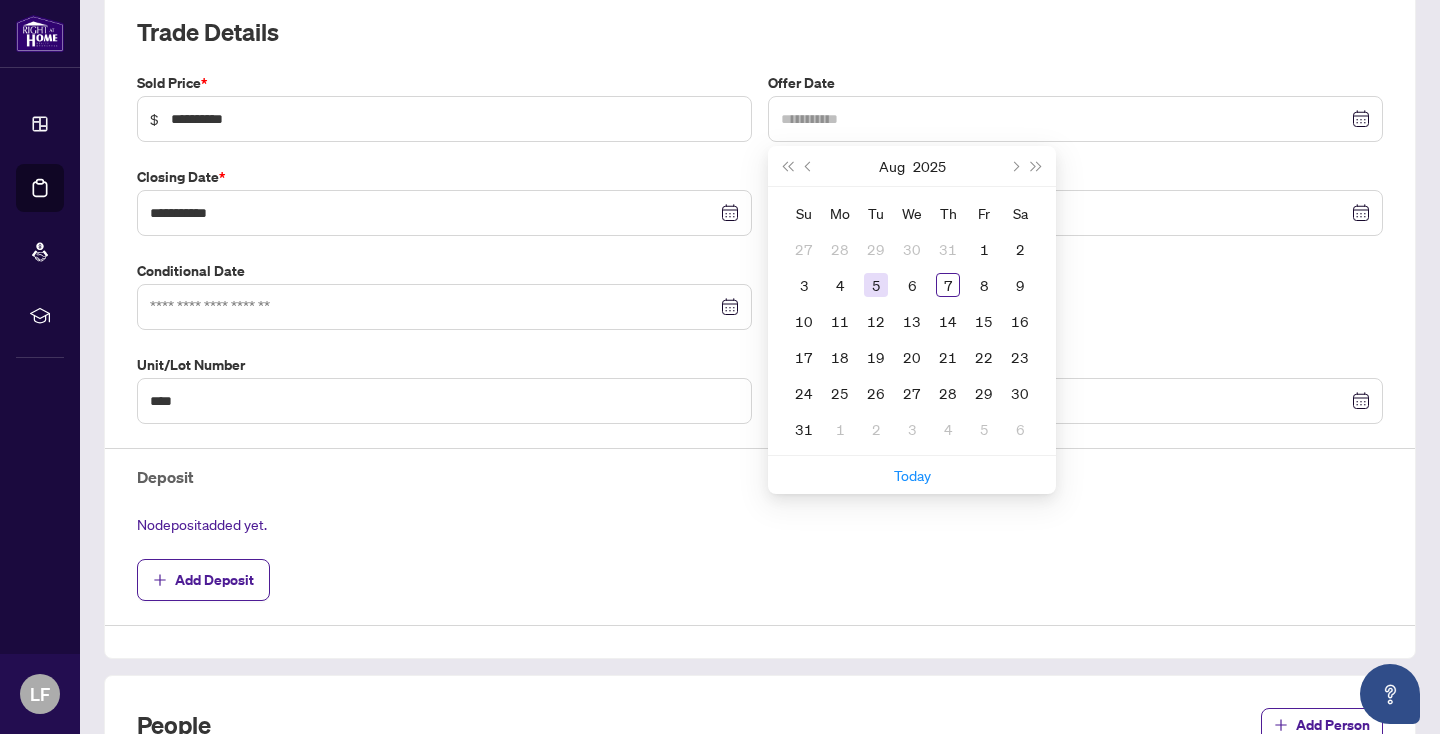 click on "5" at bounding box center [876, 285] 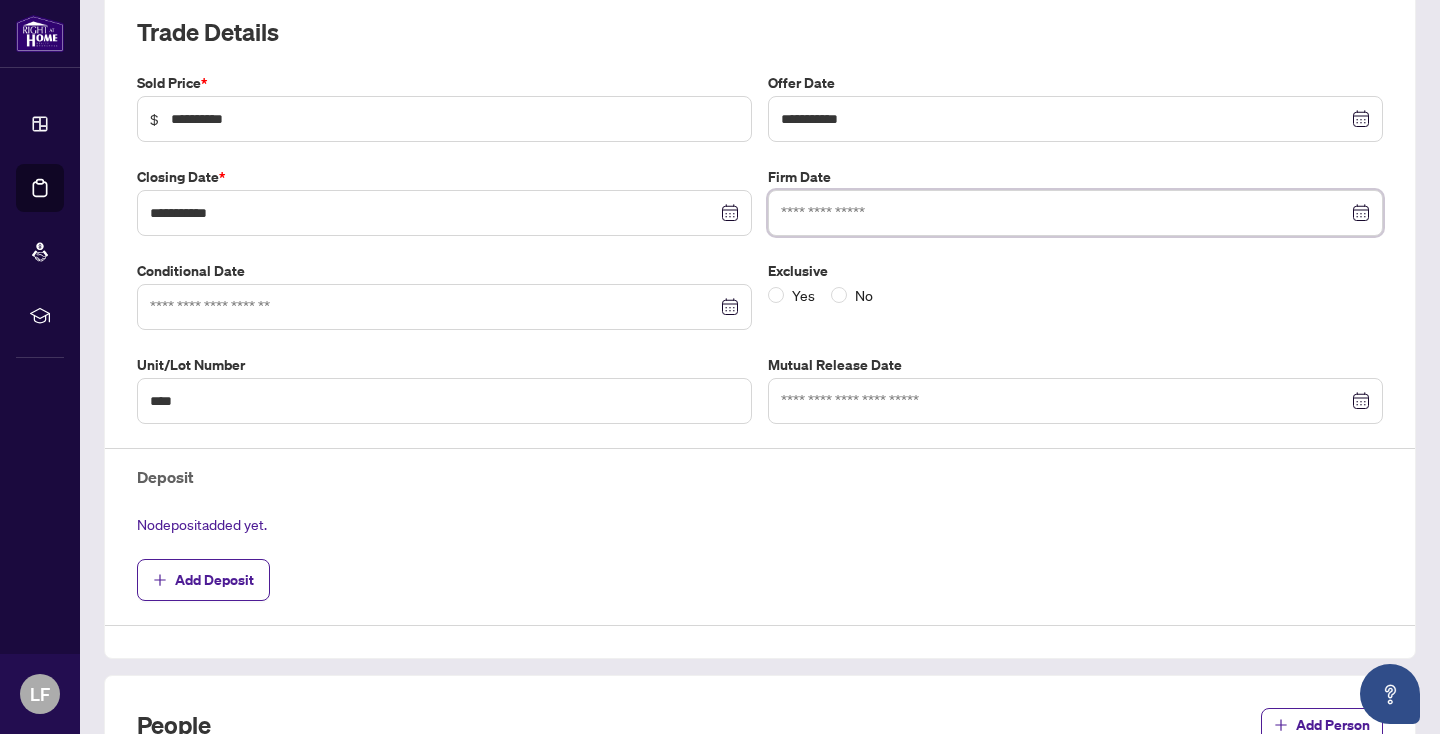 click at bounding box center (1064, 213) 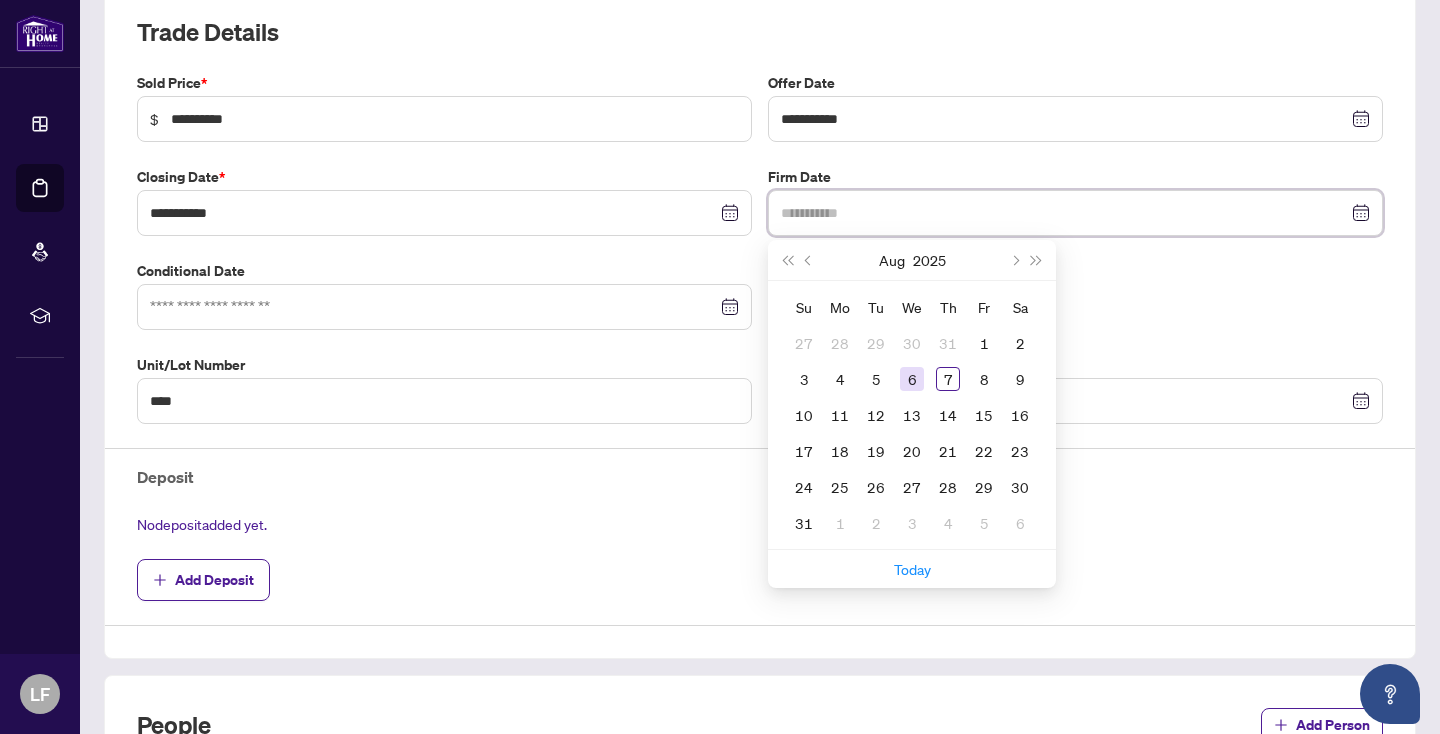 type on "**********" 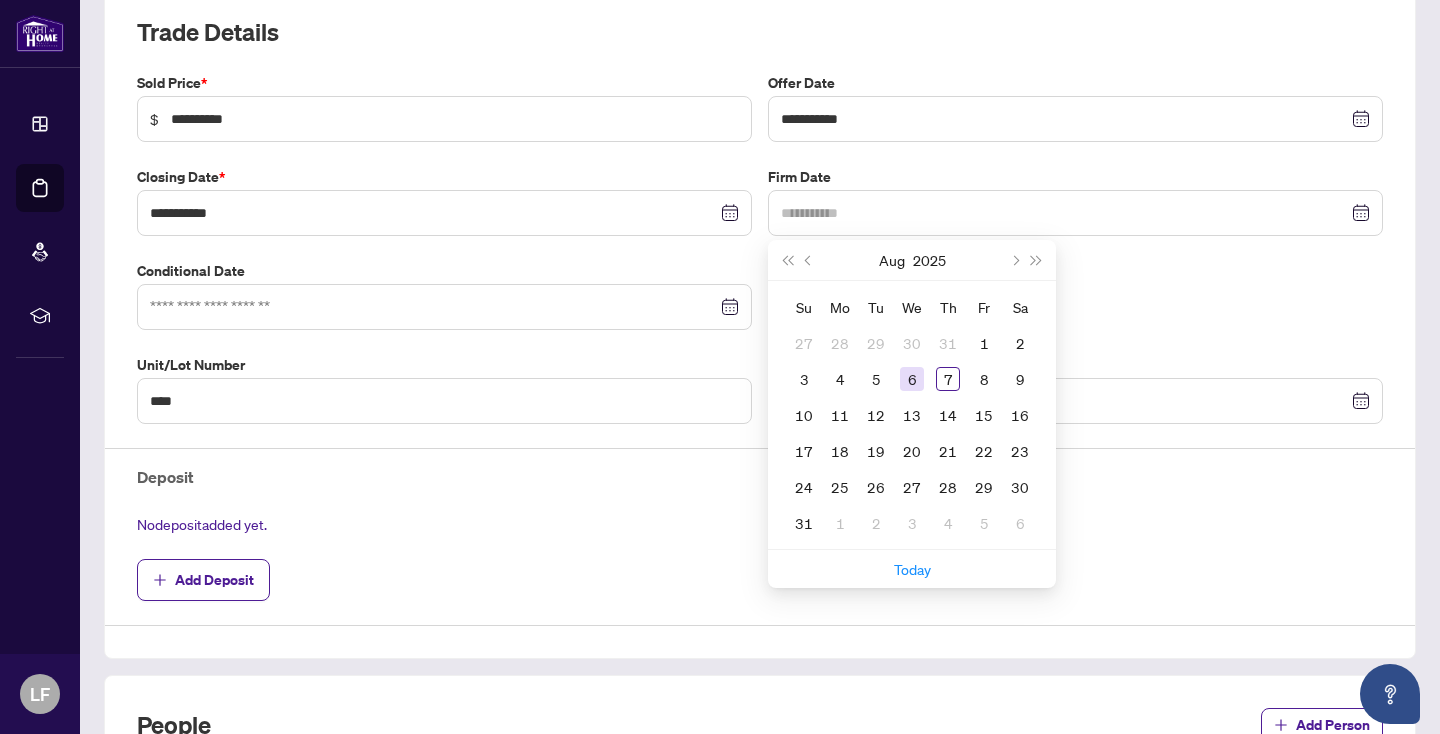 click on "6" at bounding box center [912, 379] 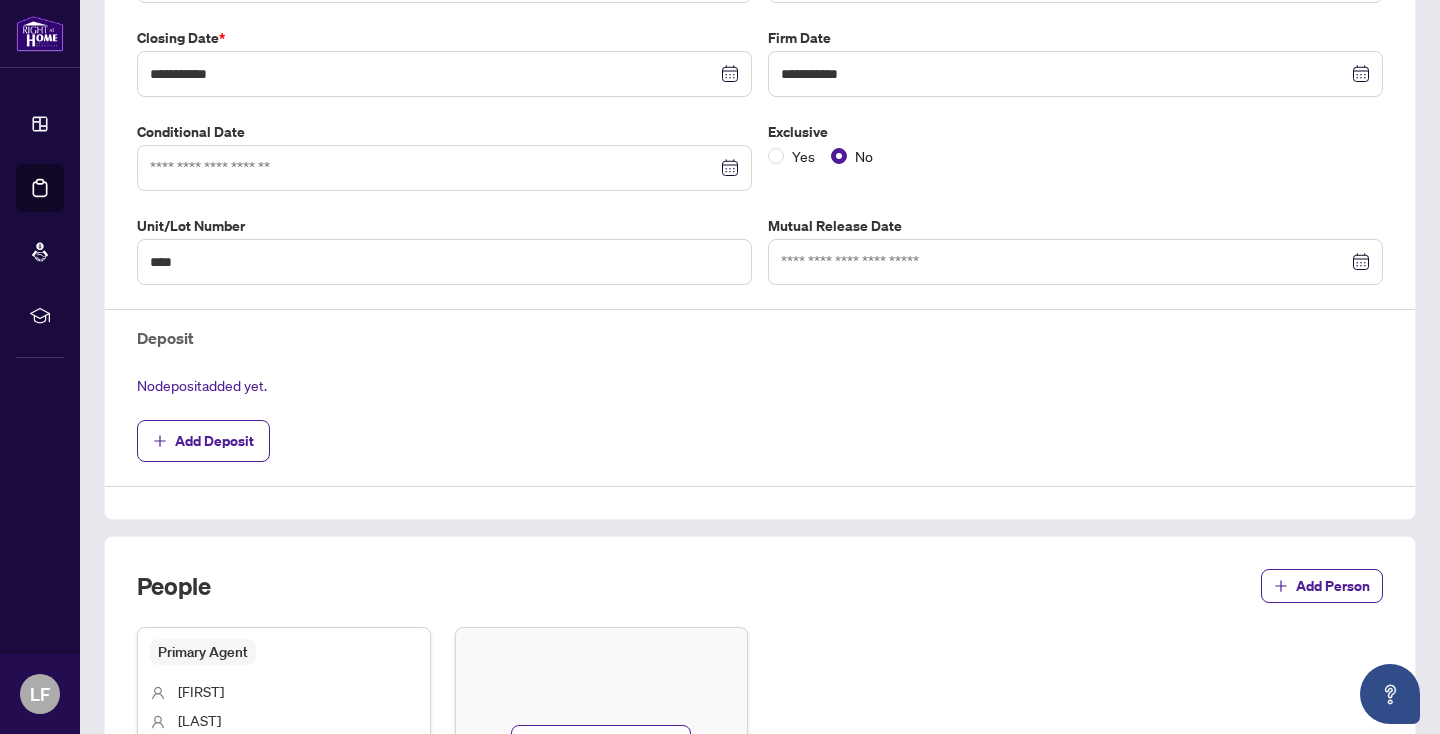 scroll, scrollTop: 432, scrollLeft: 0, axis: vertical 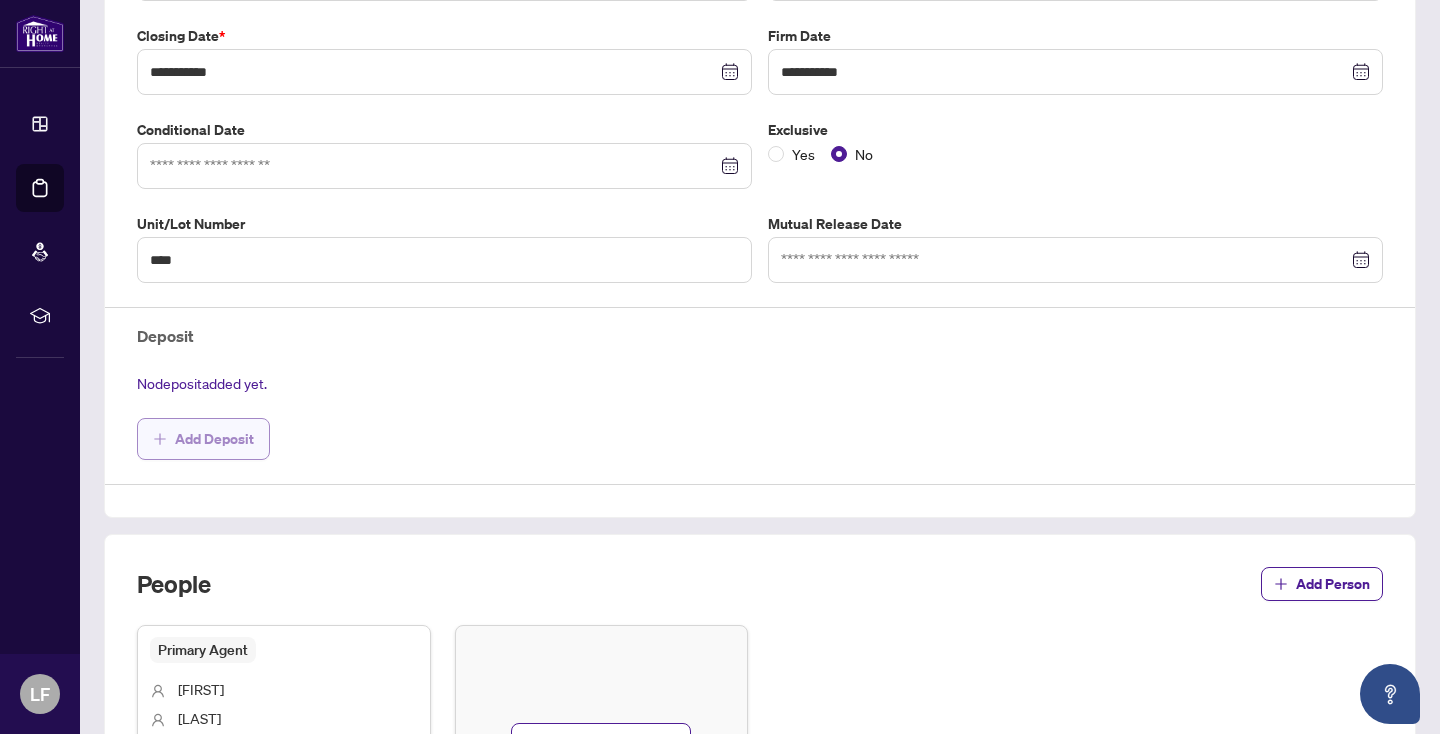 click on "Add Deposit" at bounding box center (214, 439) 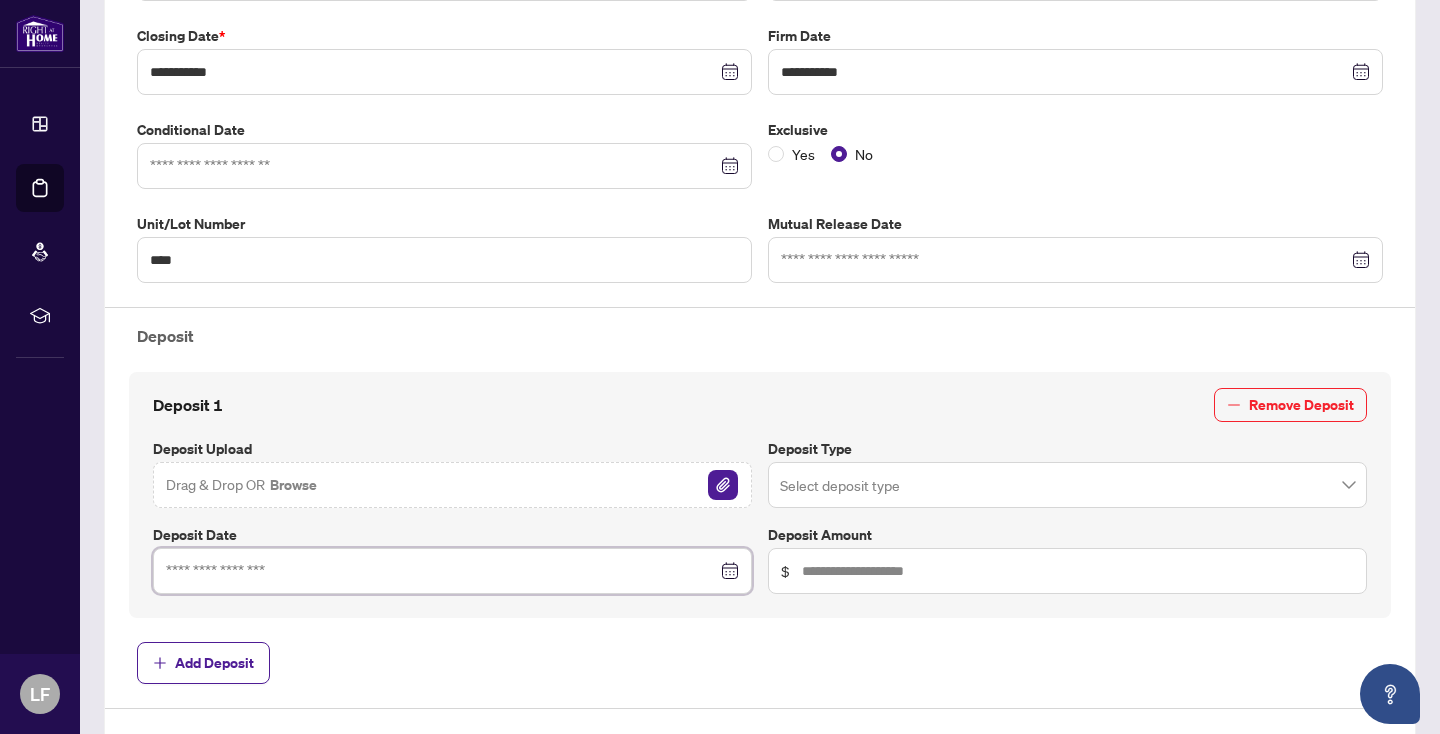 click at bounding box center (441, 571) 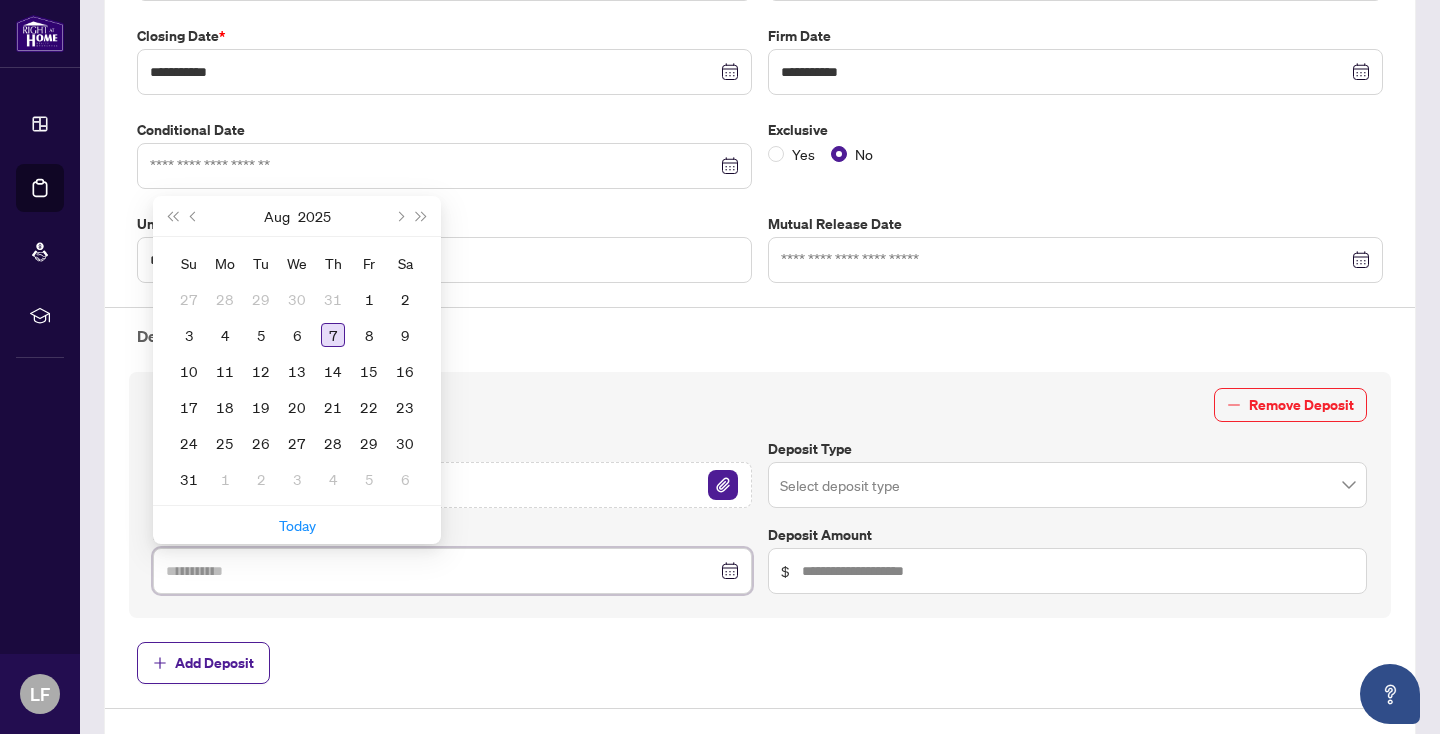 type on "**********" 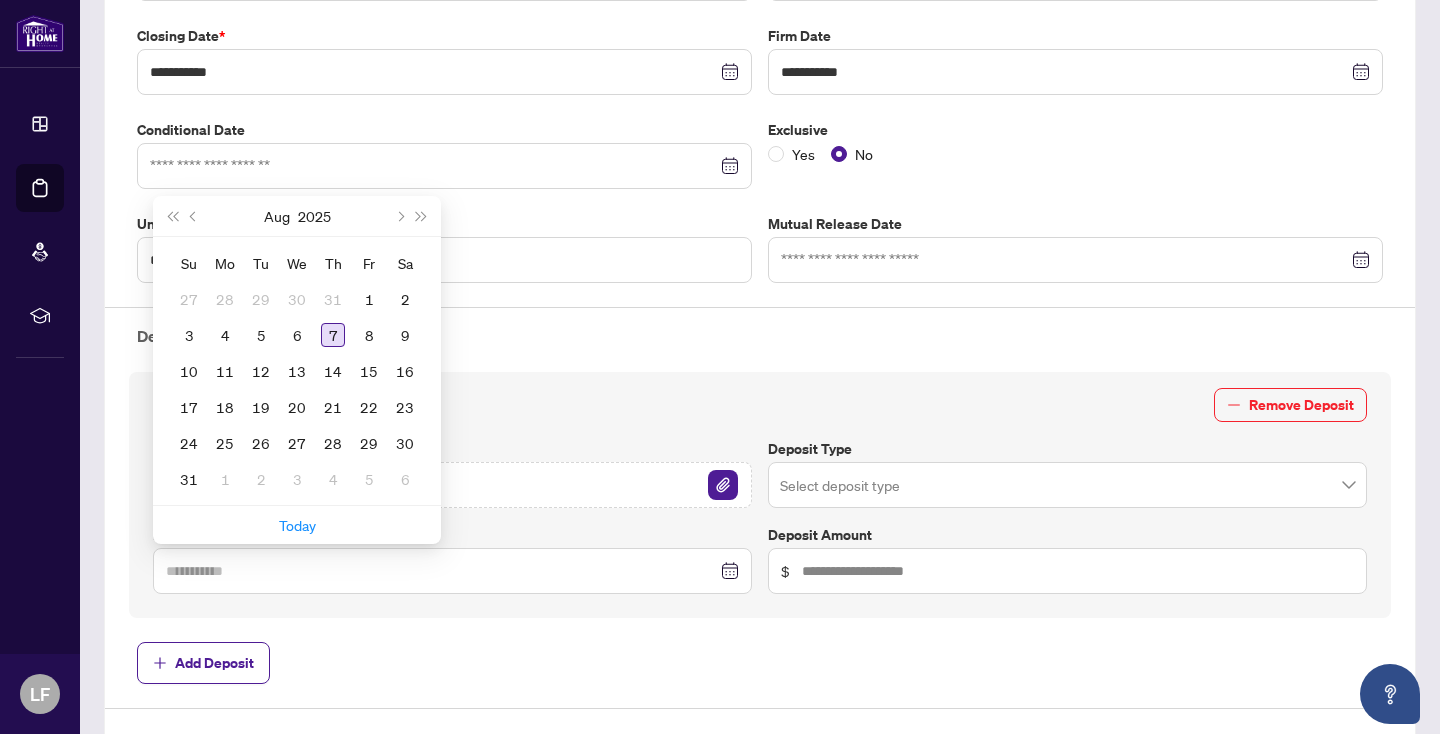 click on "7" at bounding box center [333, 335] 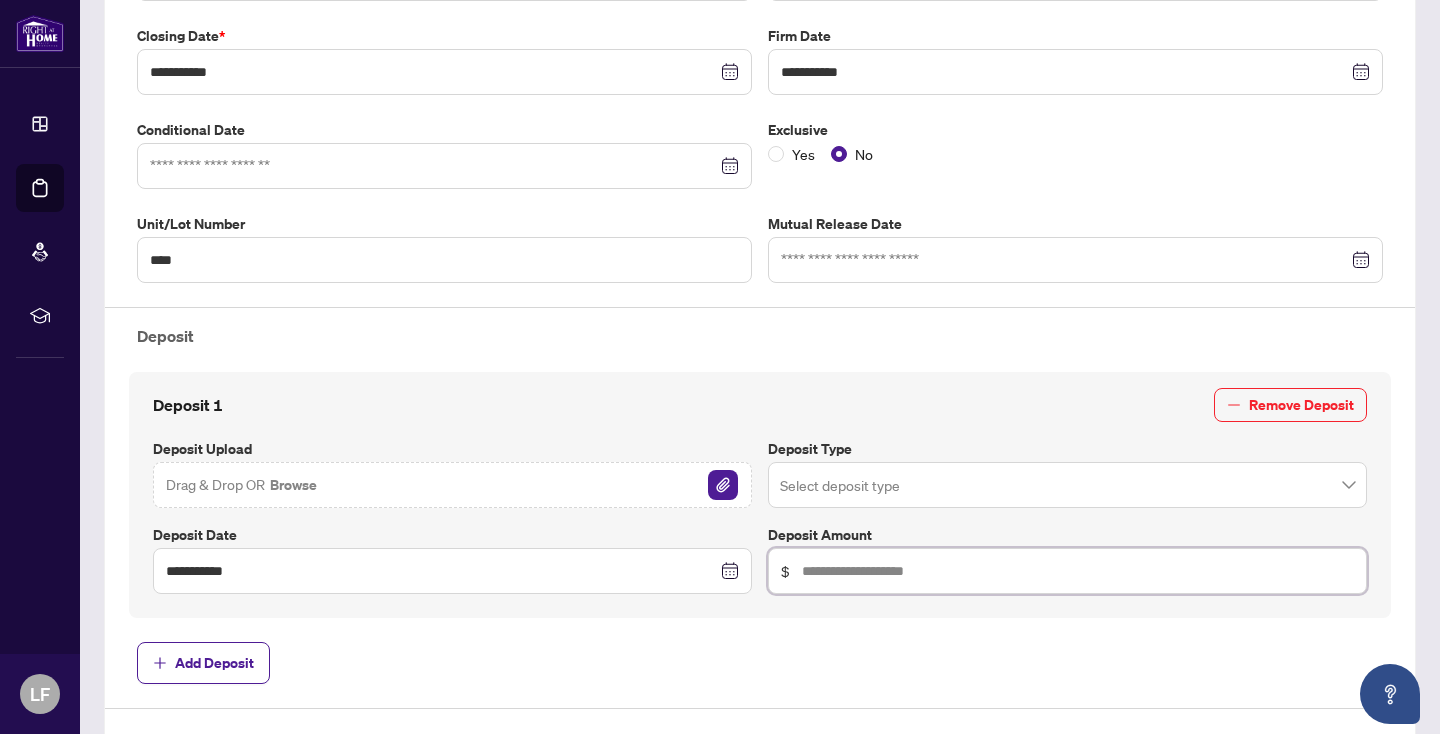 click at bounding box center (1078, 571) 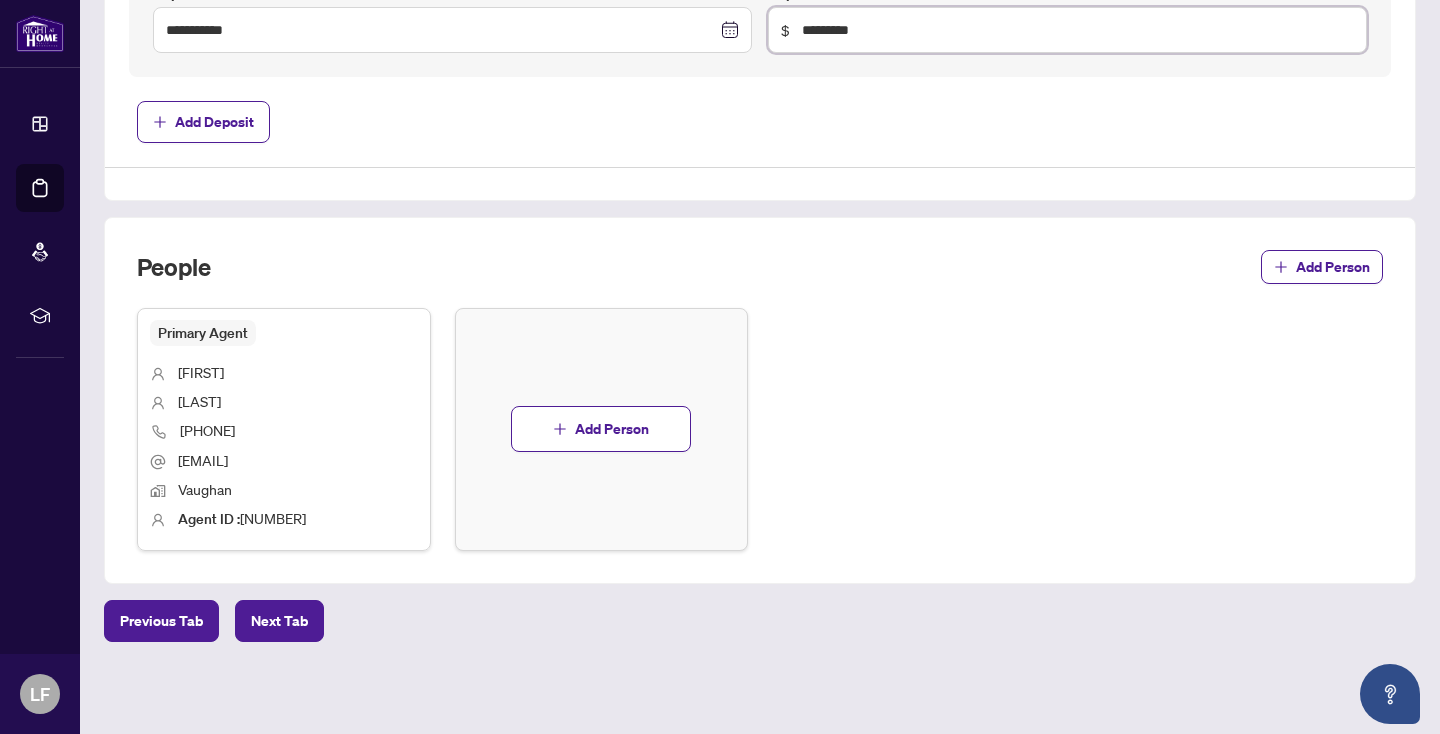 scroll, scrollTop: 972, scrollLeft: 0, axis: vertical 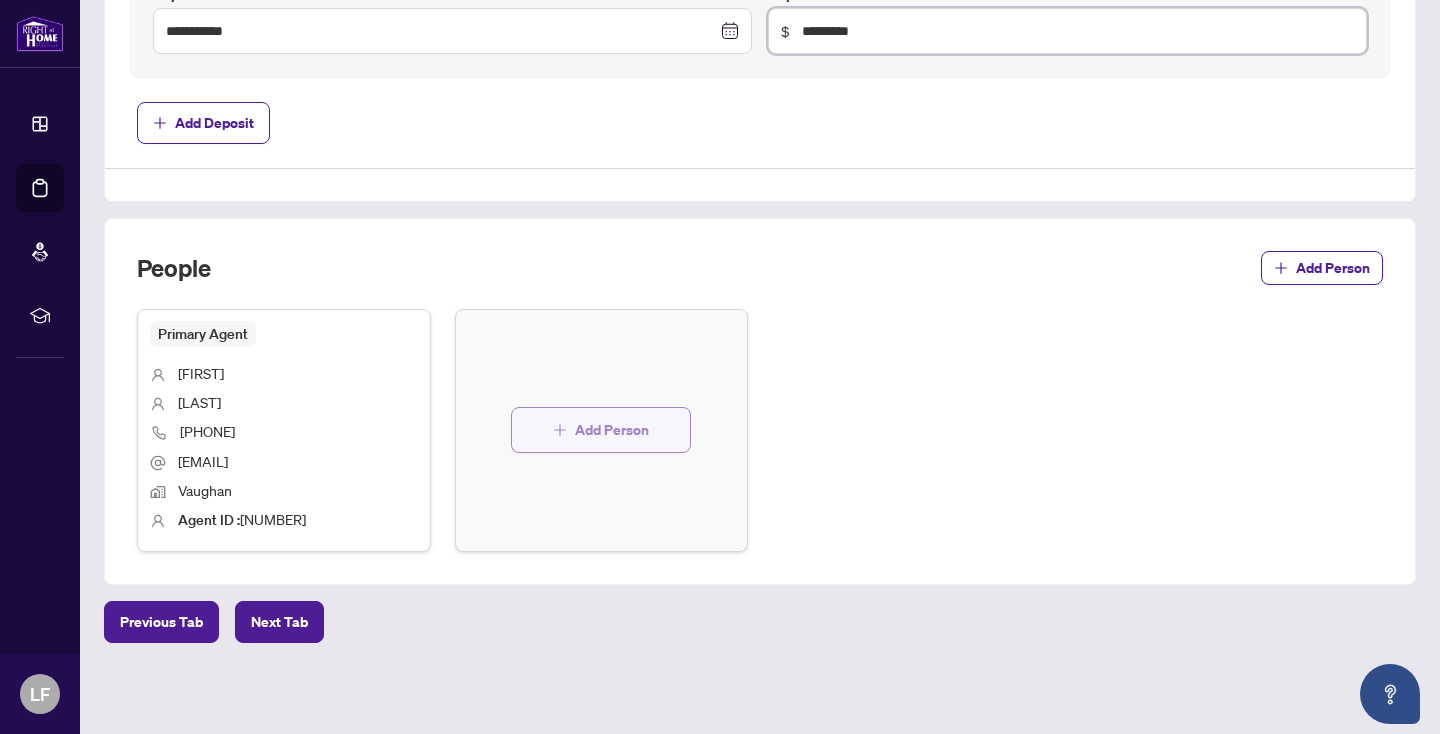 type on "*********" 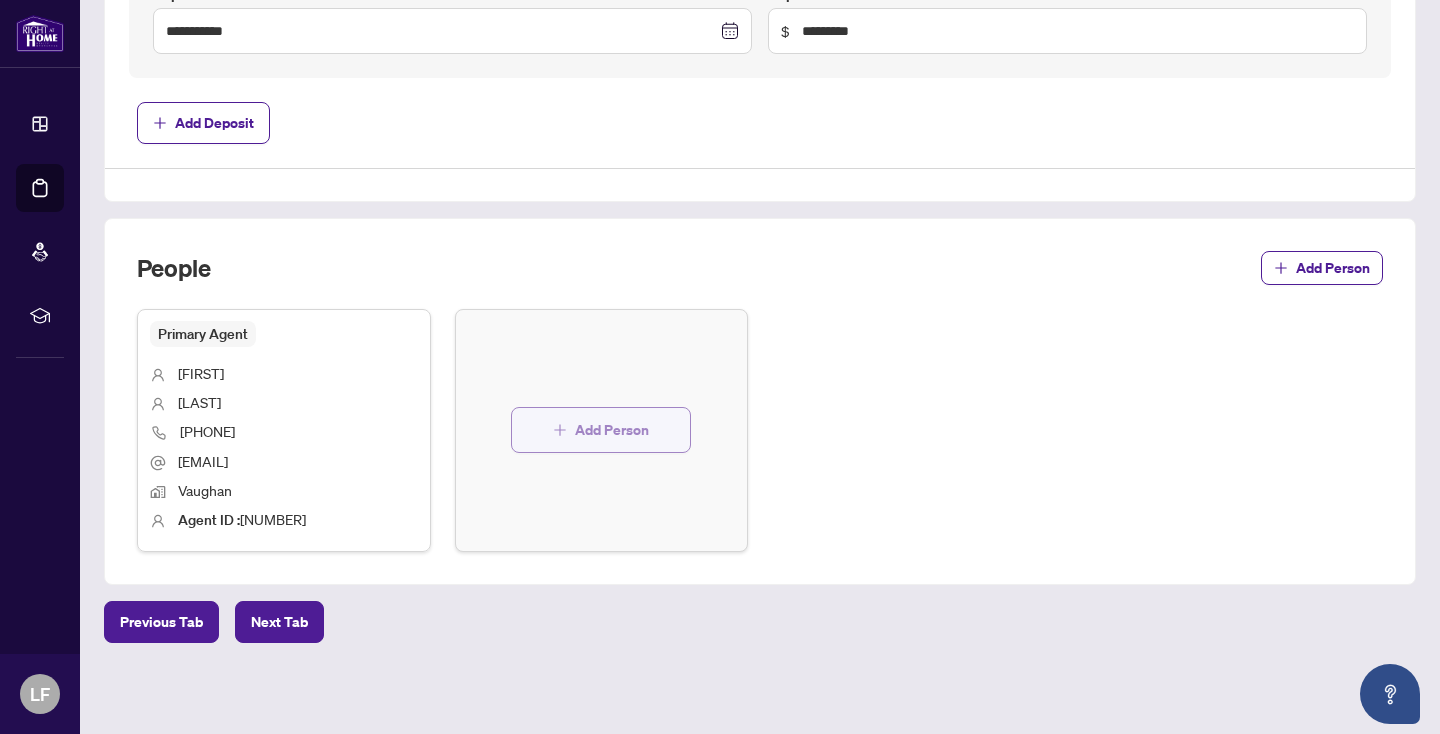 click on "Add Person" at bounding box center [612, 430] 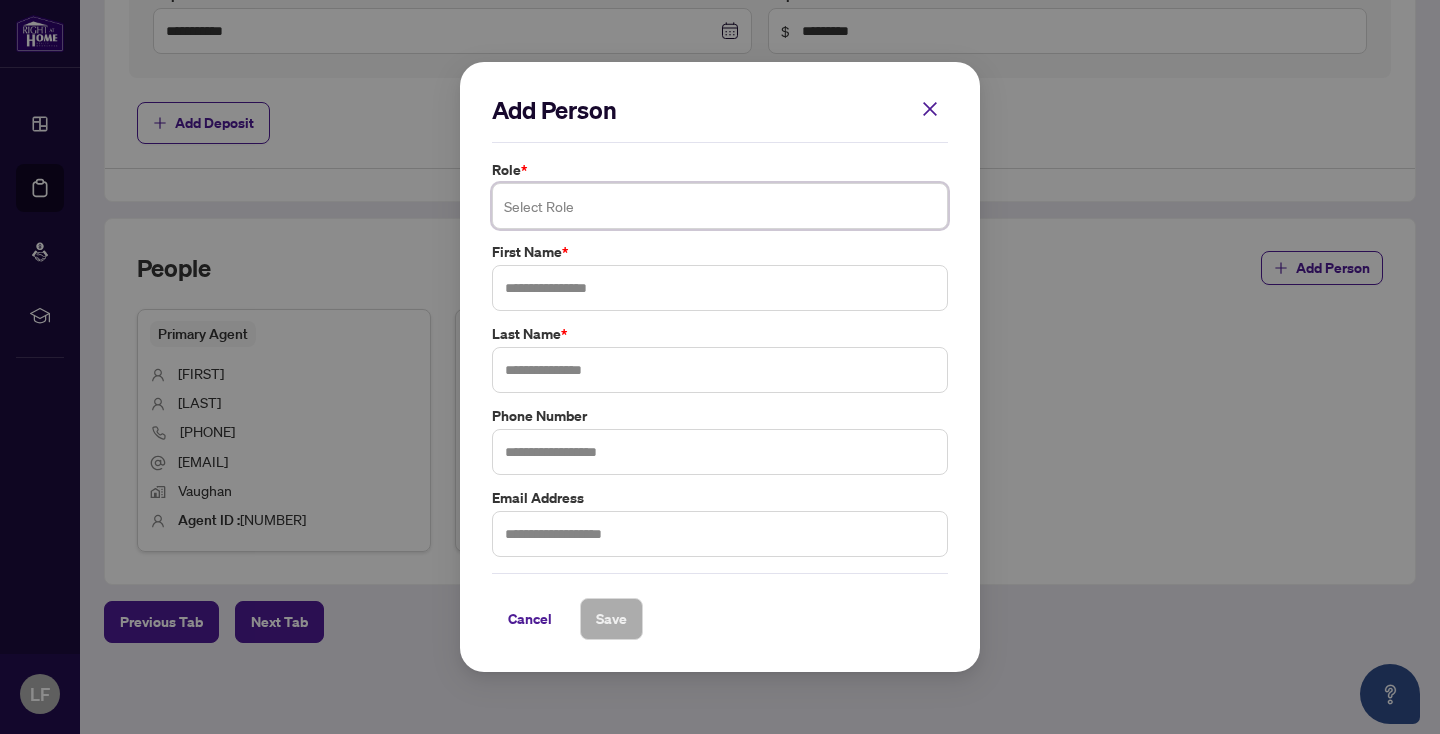 click at bounding box center (720, 206) 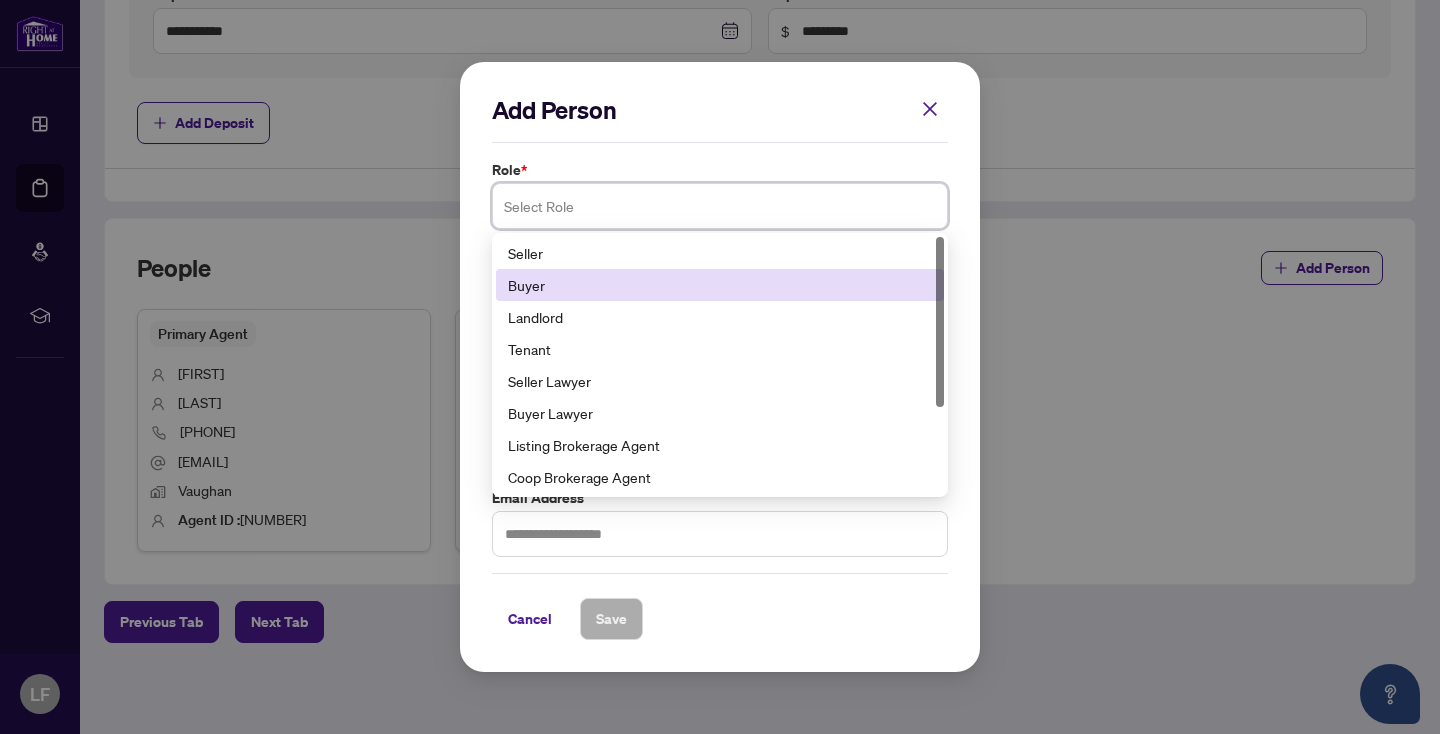 click on "Buyer" at bounding box center [720, 285] 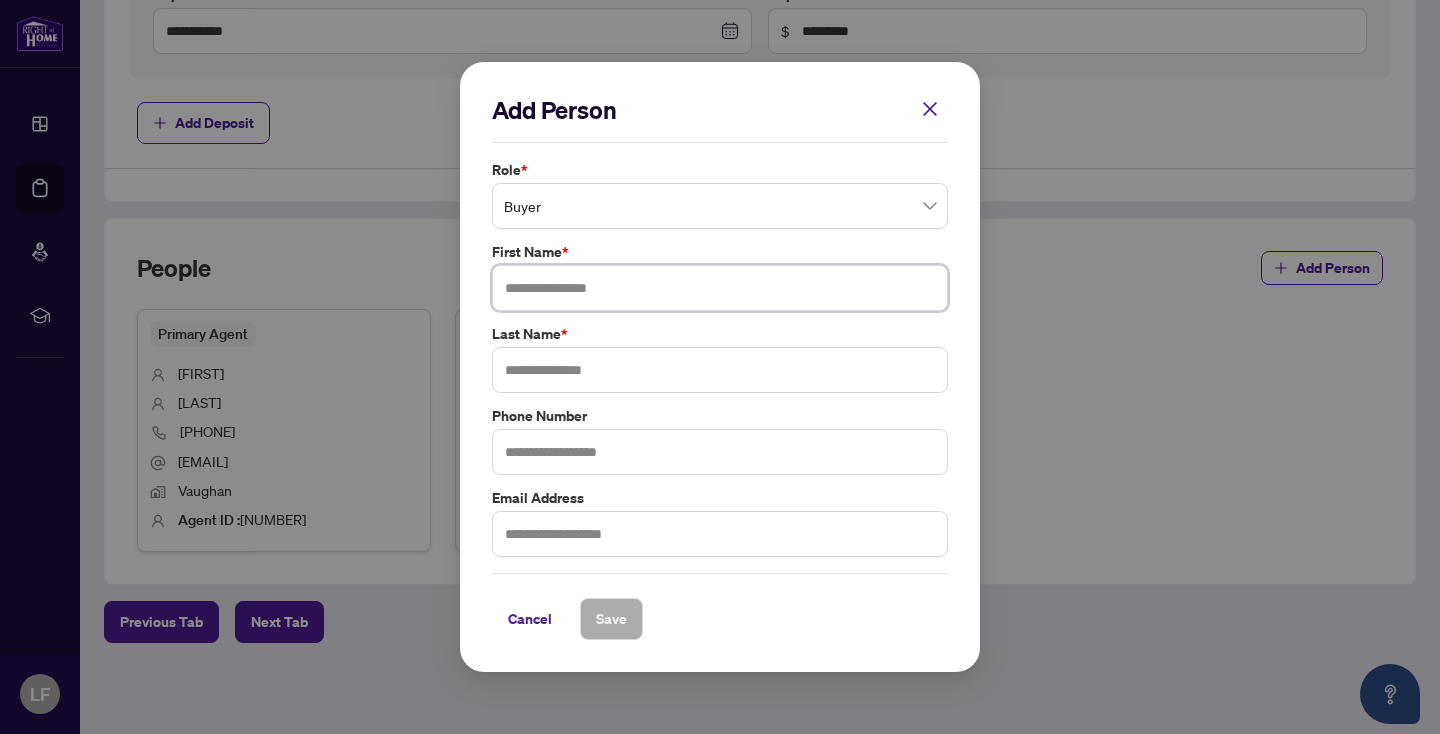 click at bounding box center (720, 288) 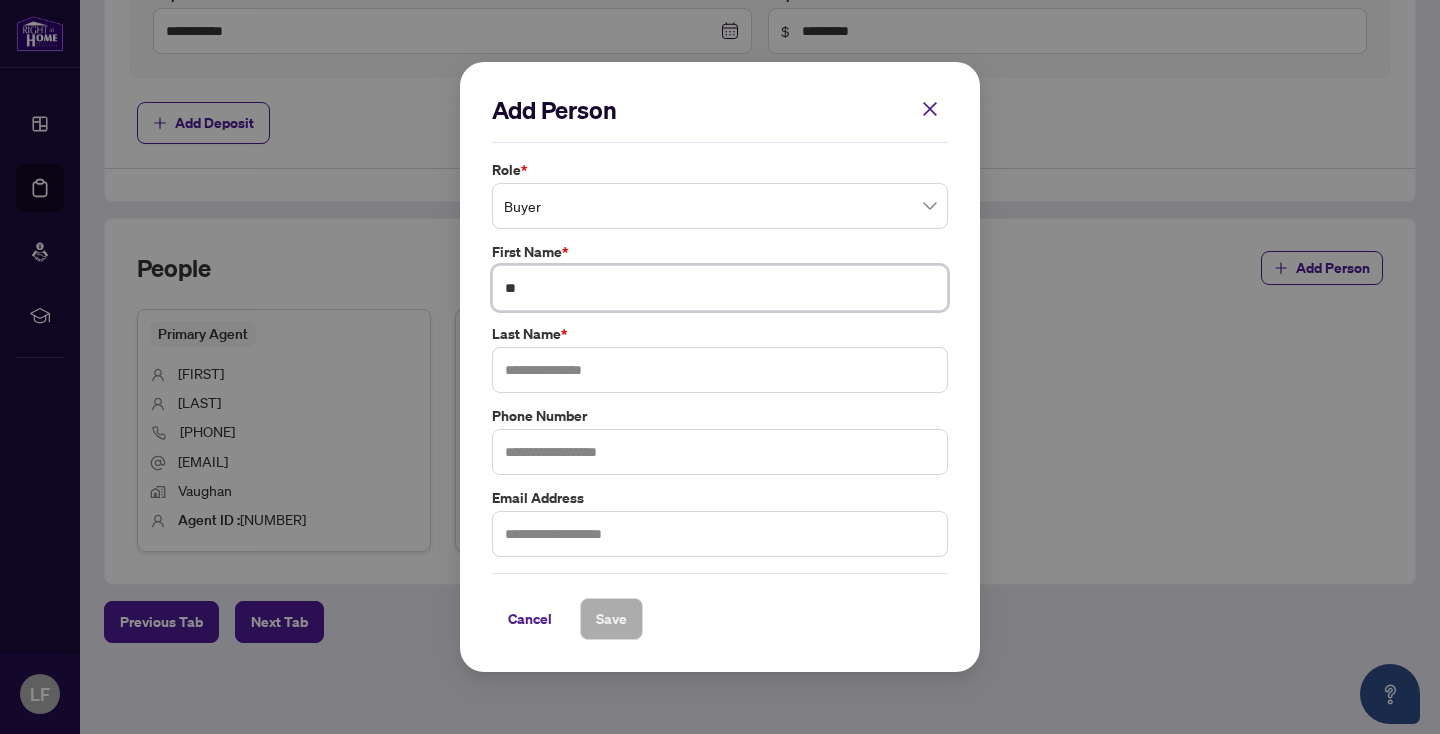 type on "*" 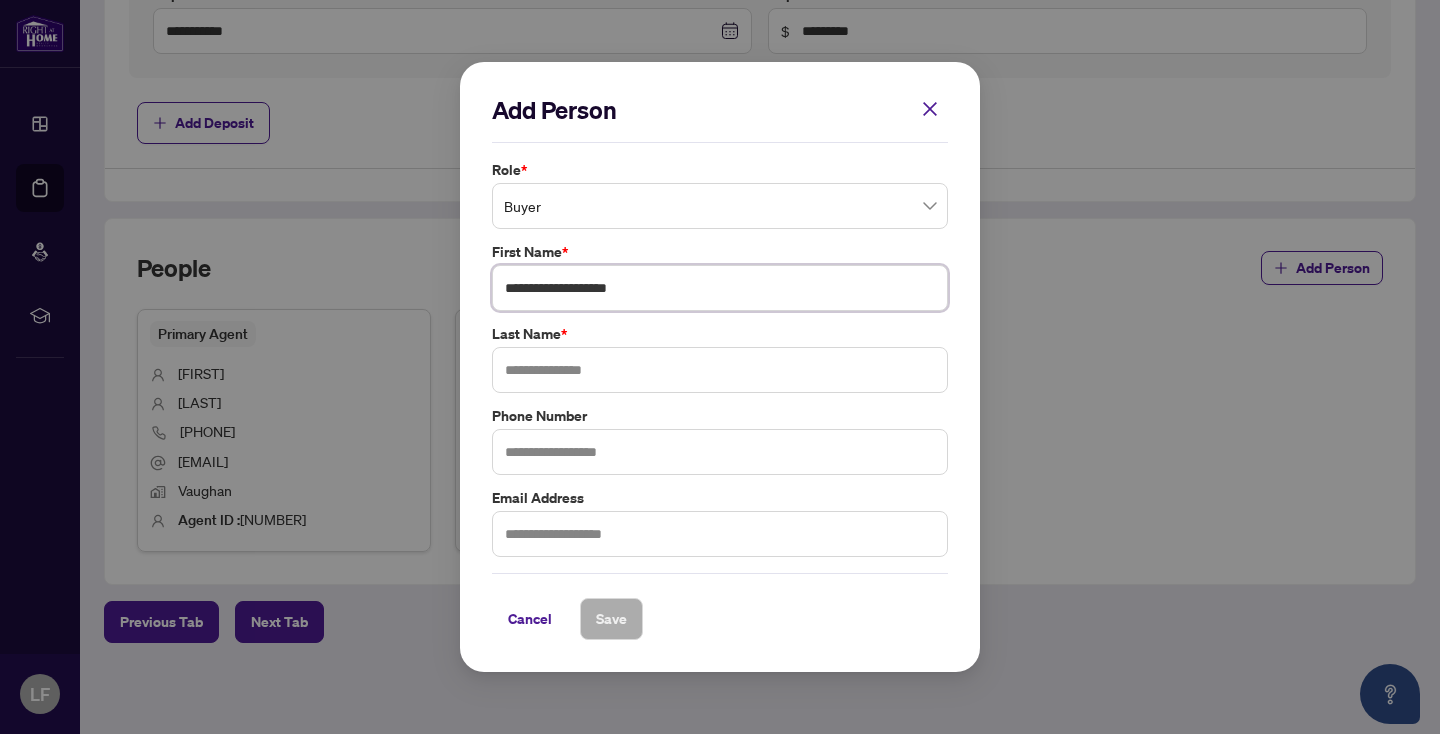 type on "**********" 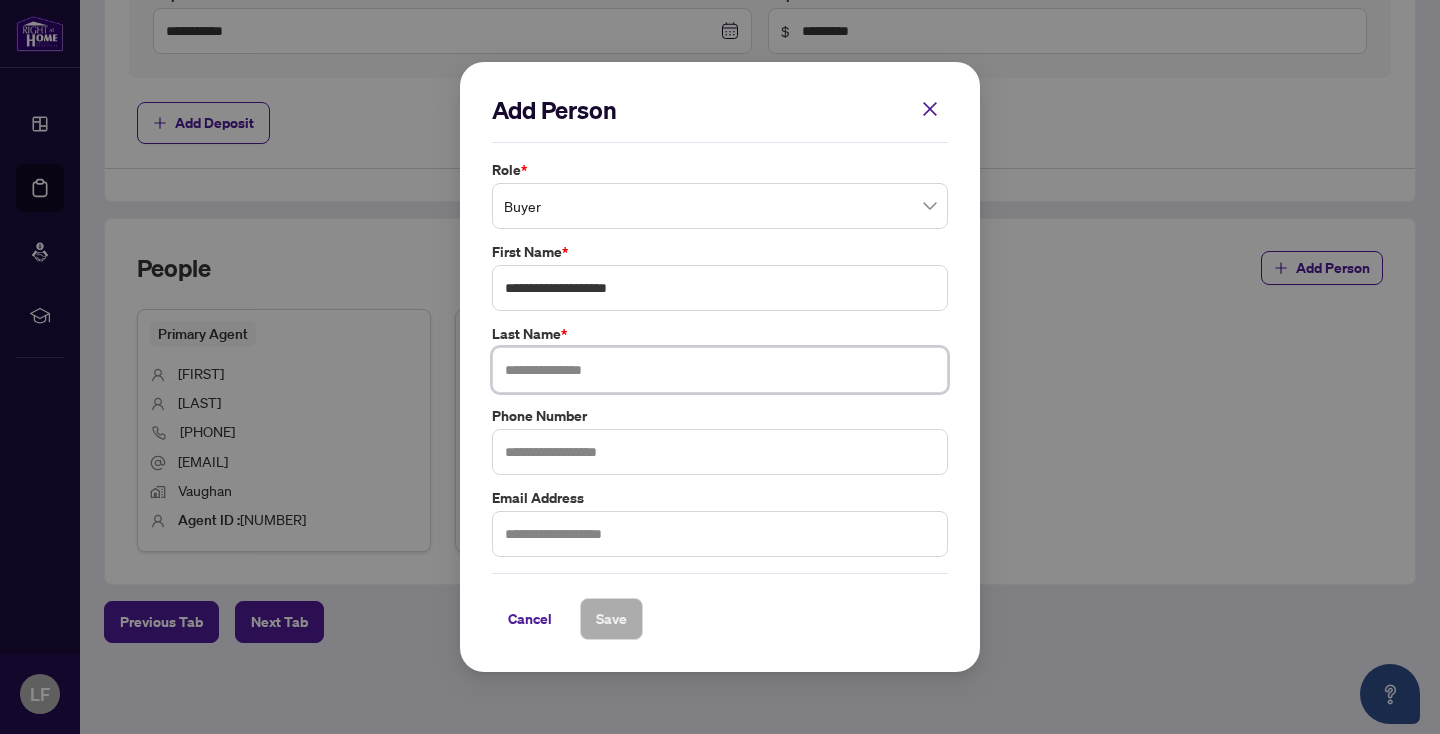 click at bounding box center [720, 370] 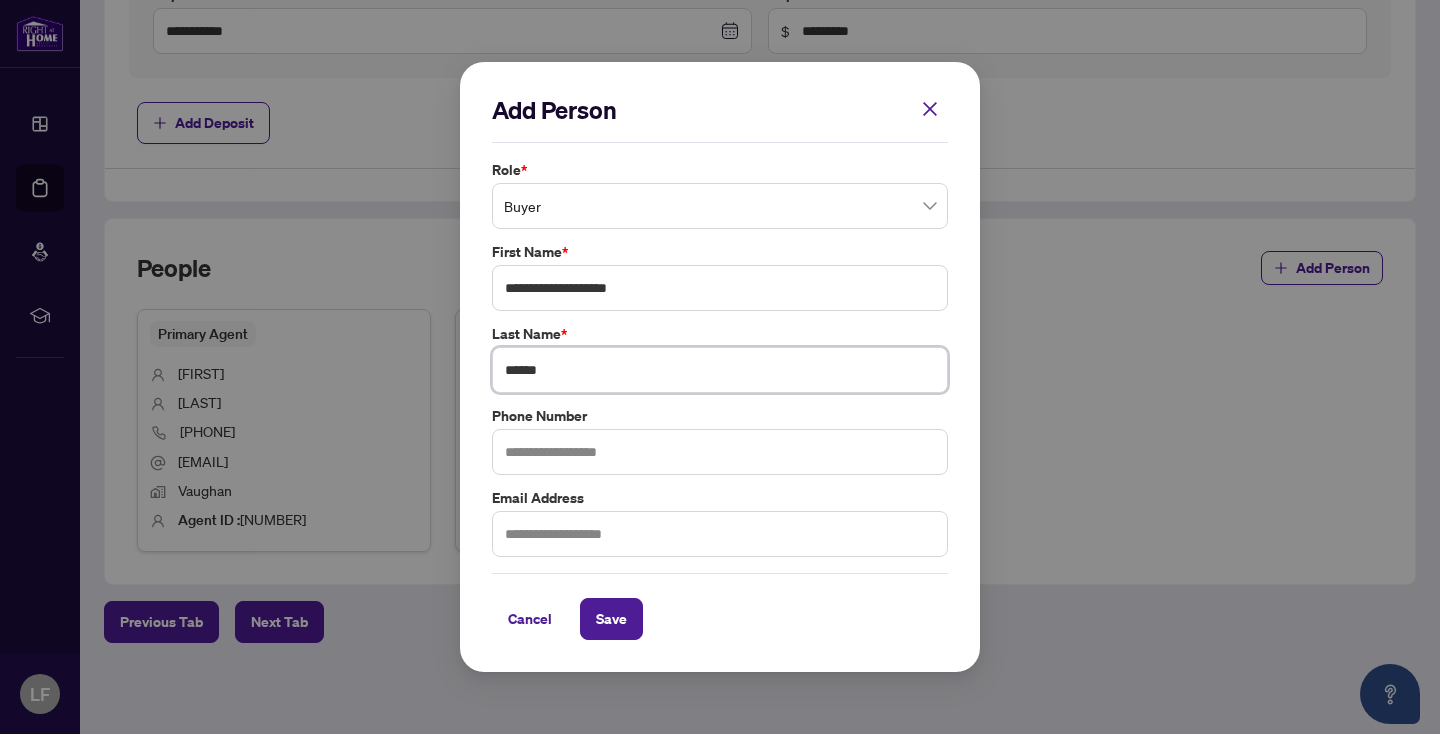 type on "******" 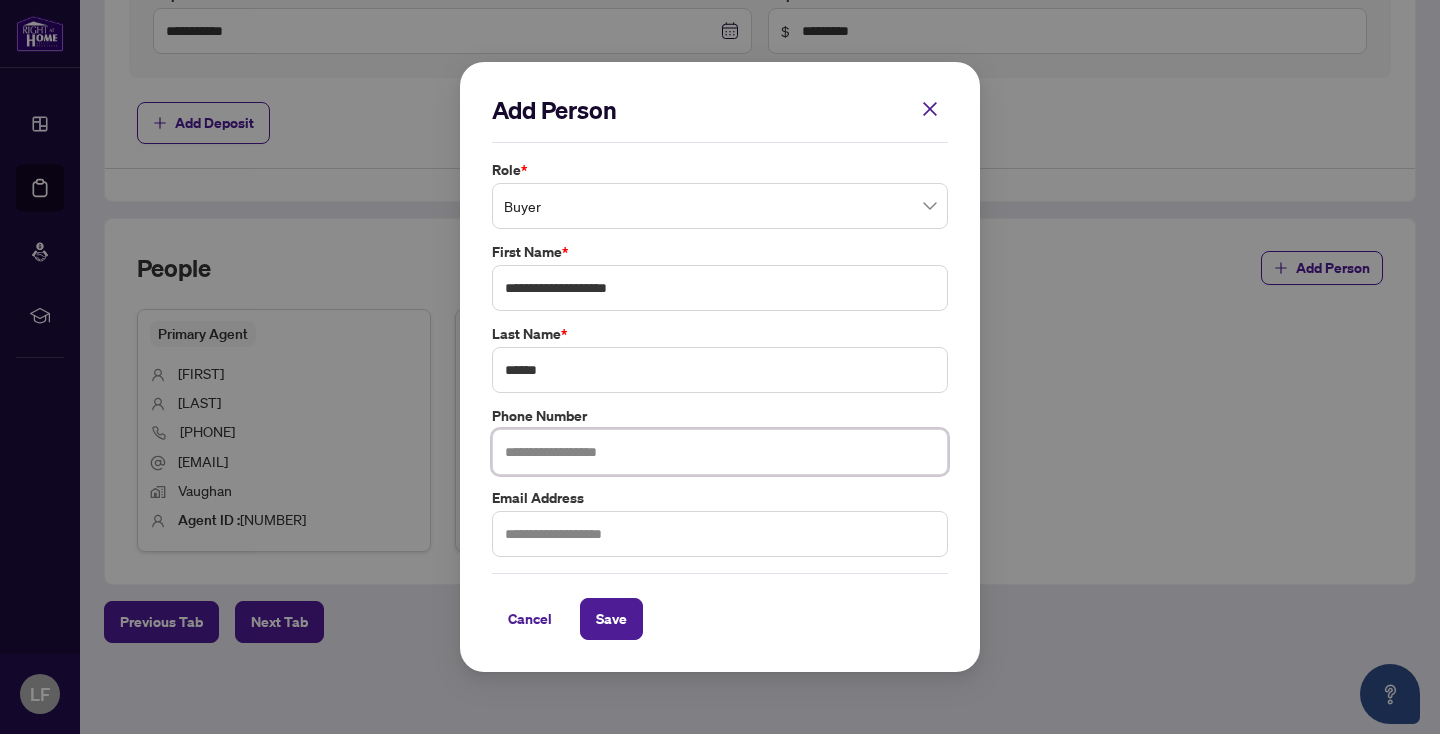 click at bounding box center (720, 452) 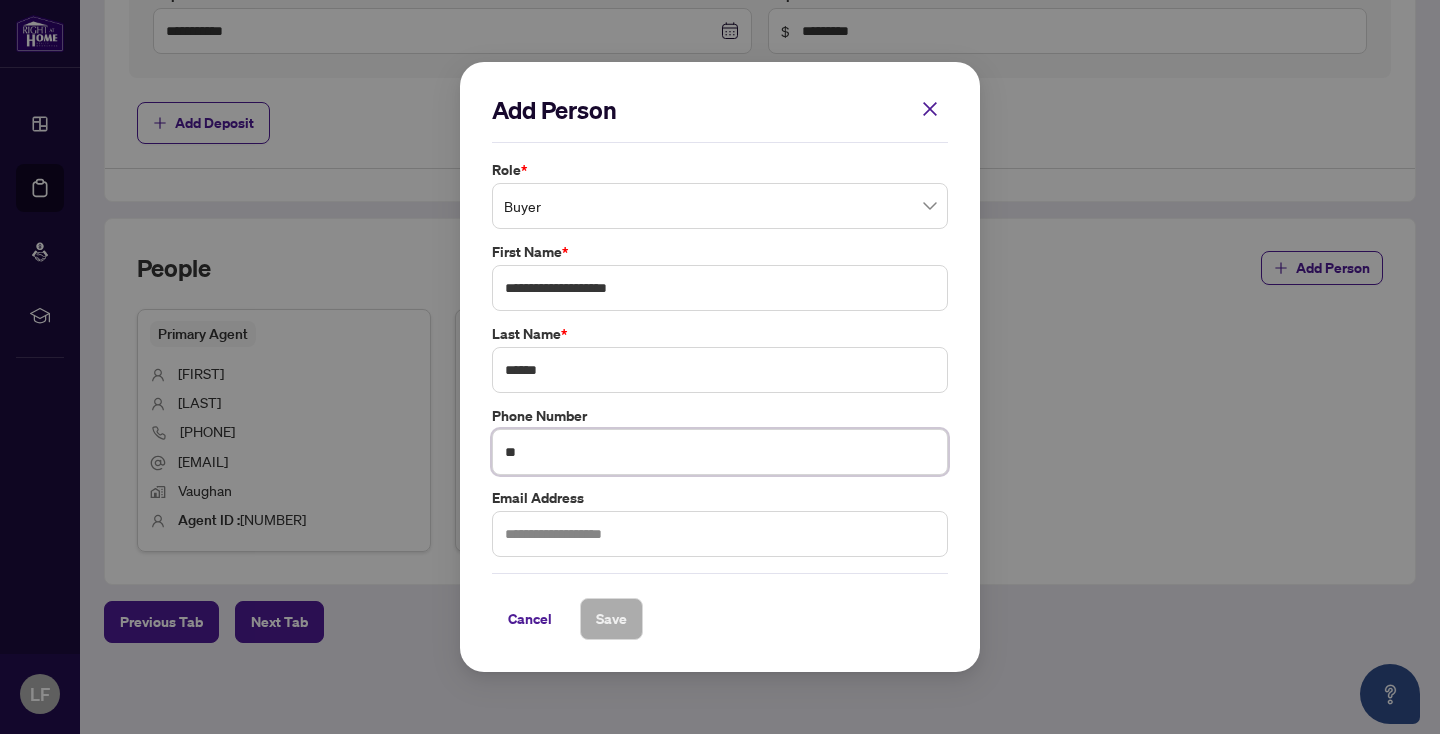 type on "*" 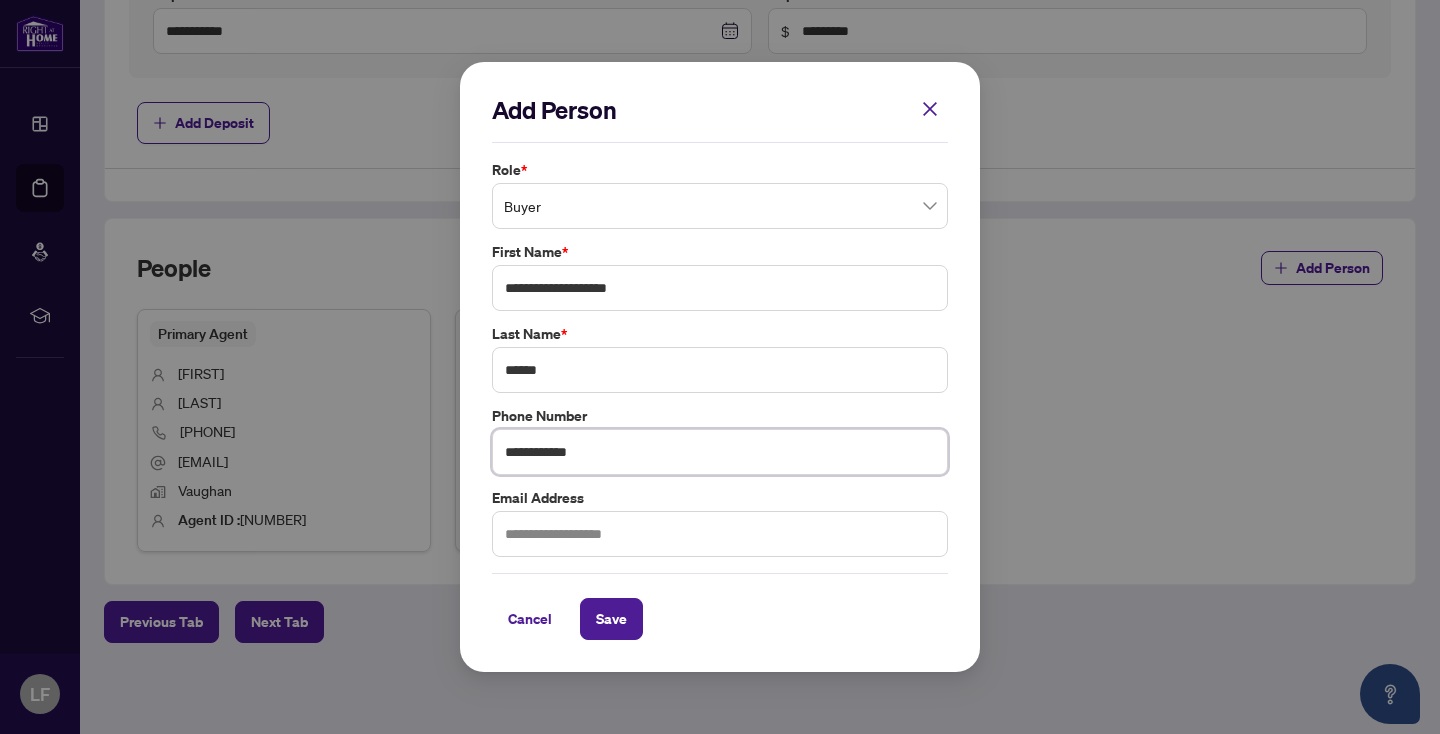 type on "**********" 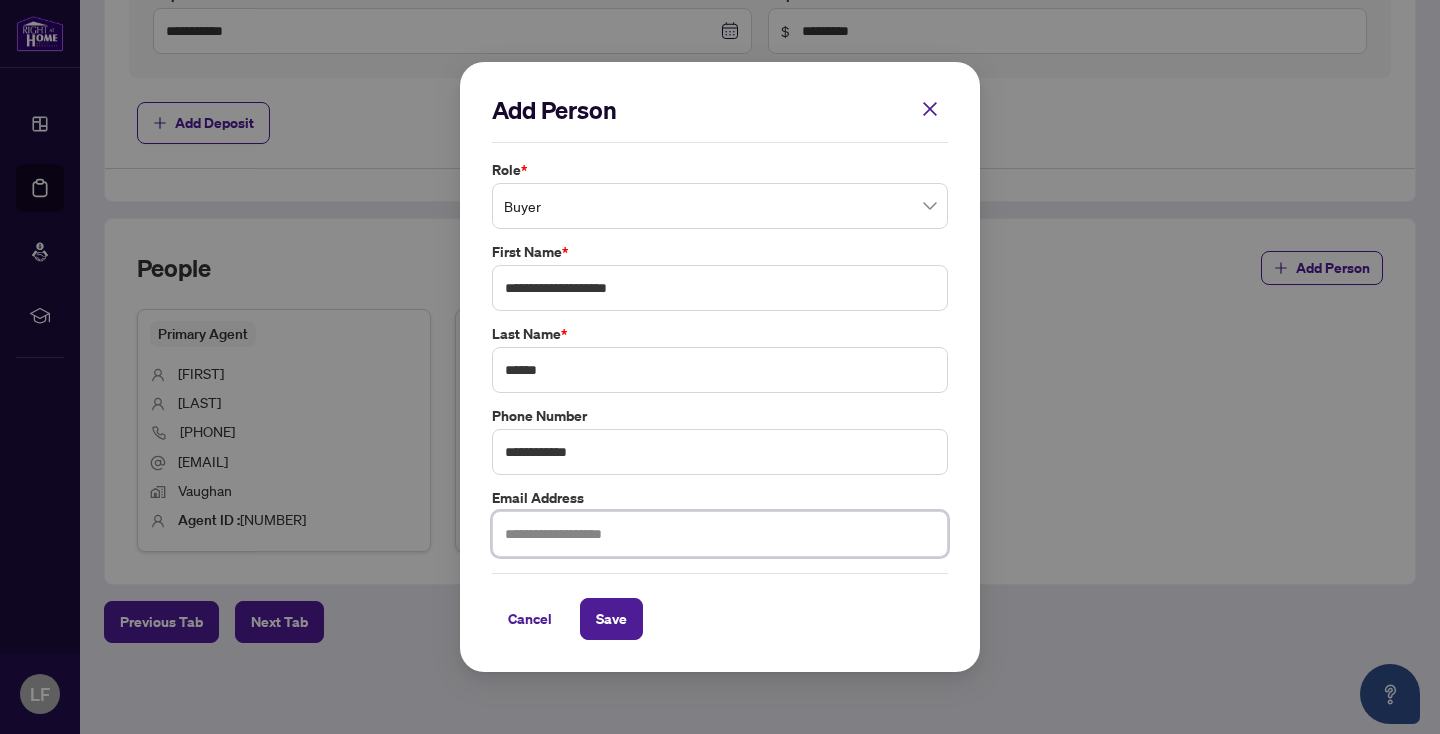 click at bounding box center [720, 534] 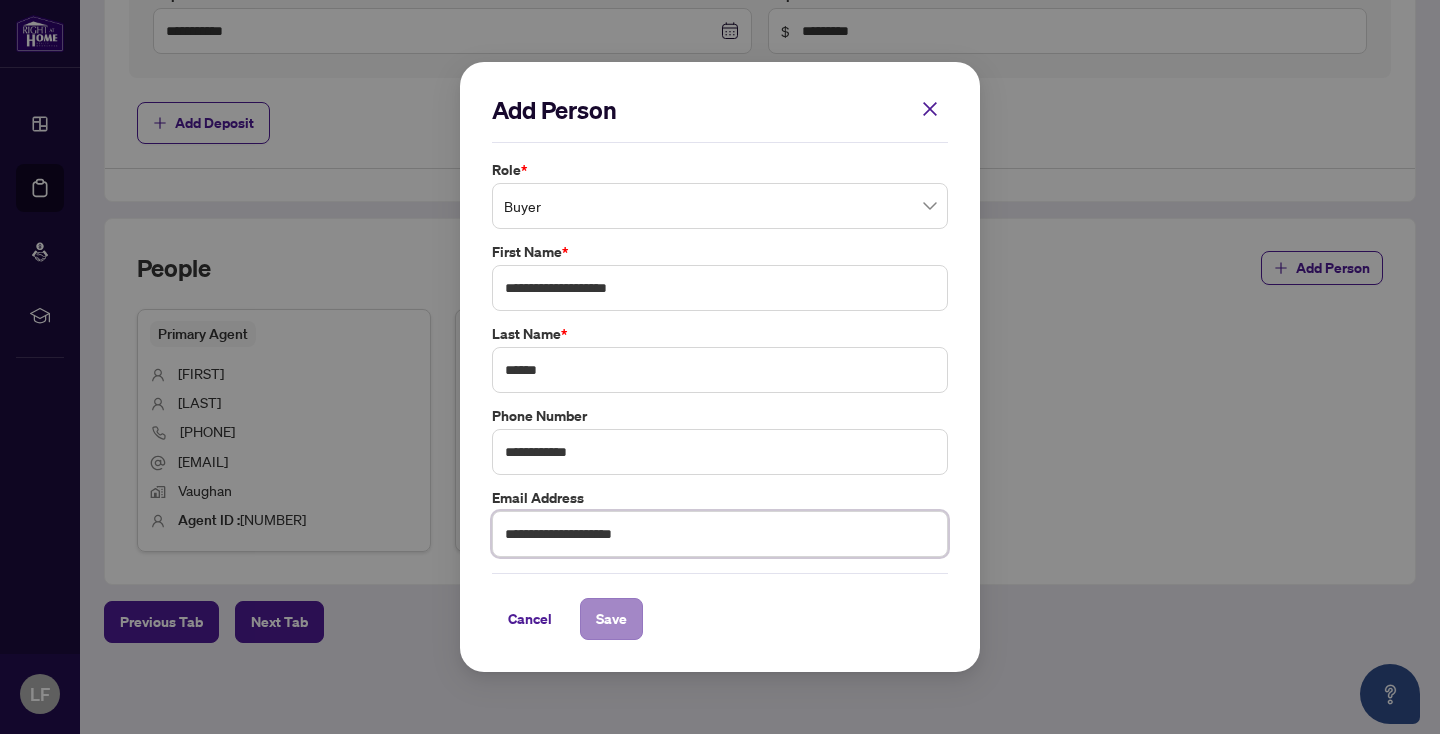type on "**********" 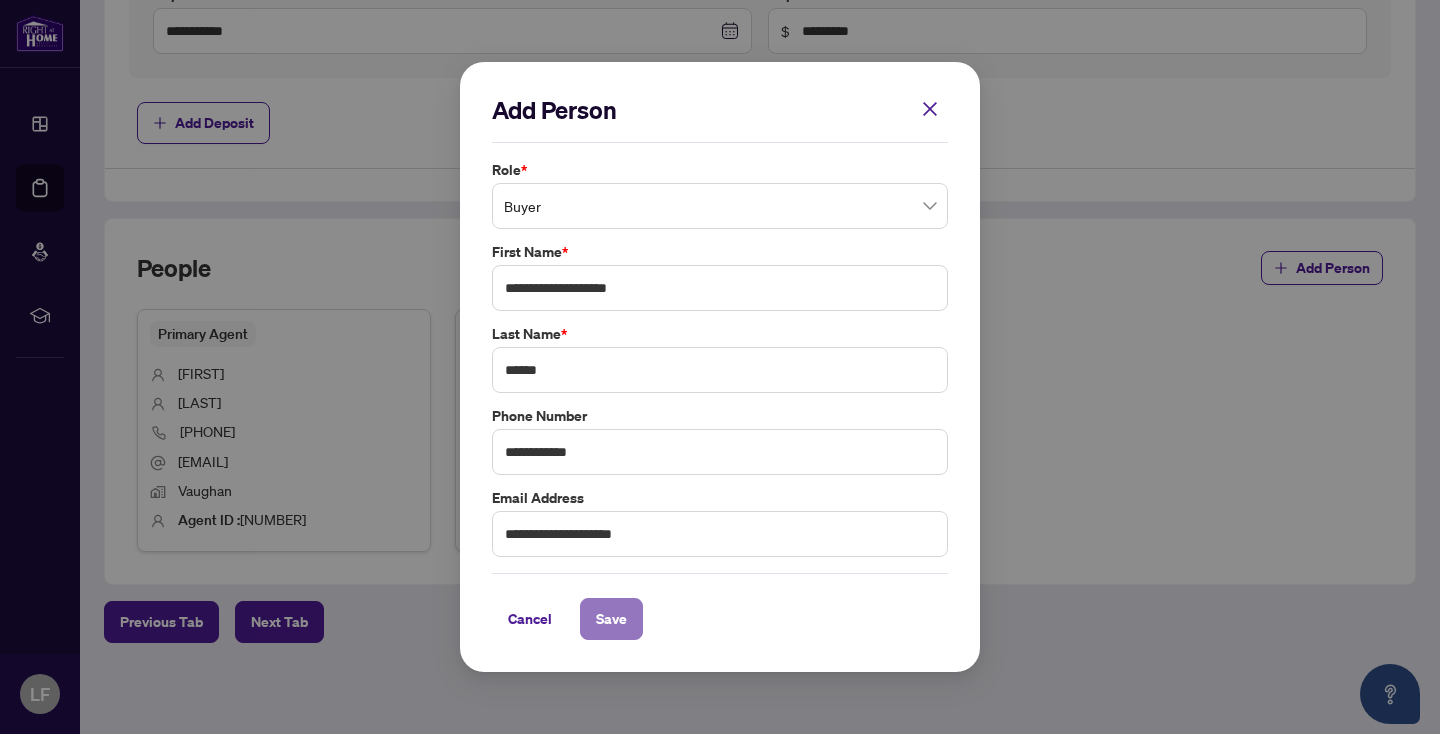click on "Save" at bounding box center [611, 619] 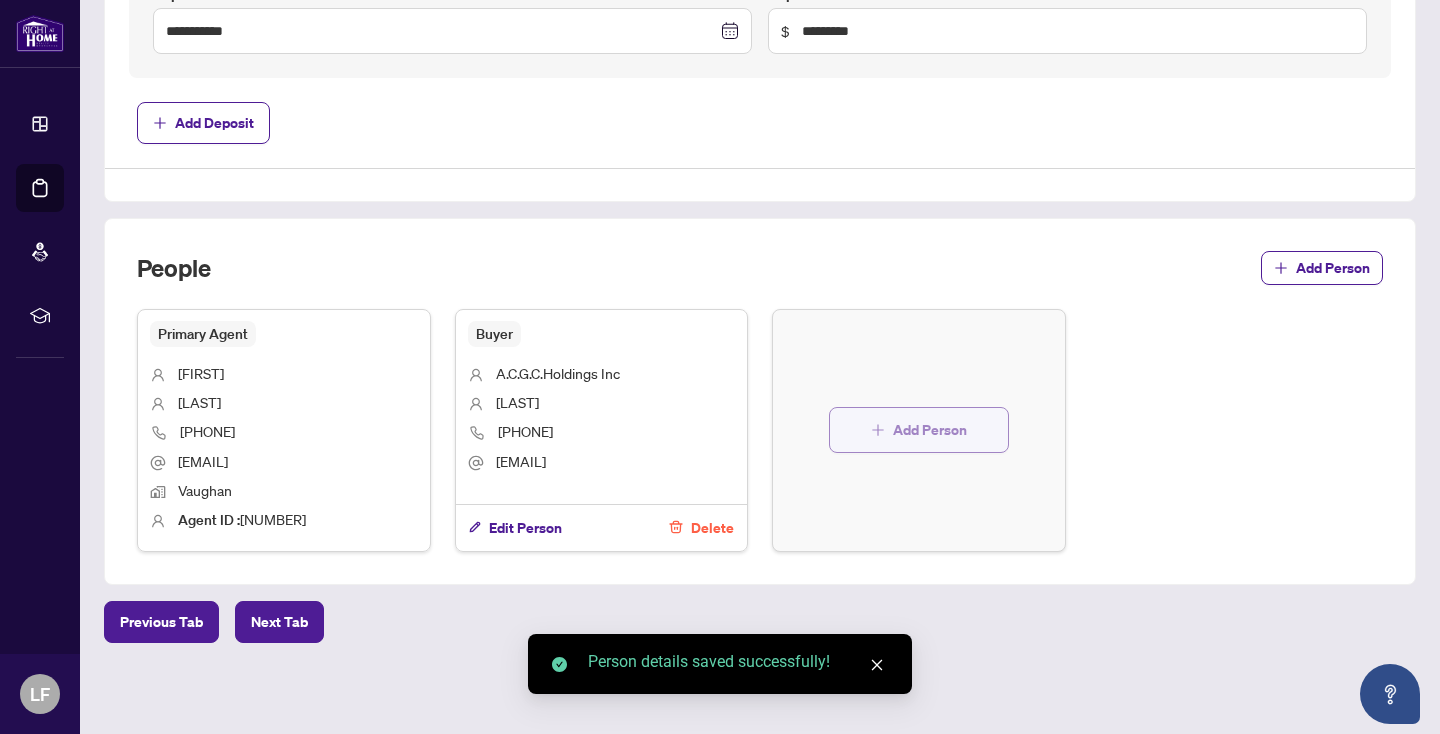 click on "Add Person" at bounding box center [930, 430] 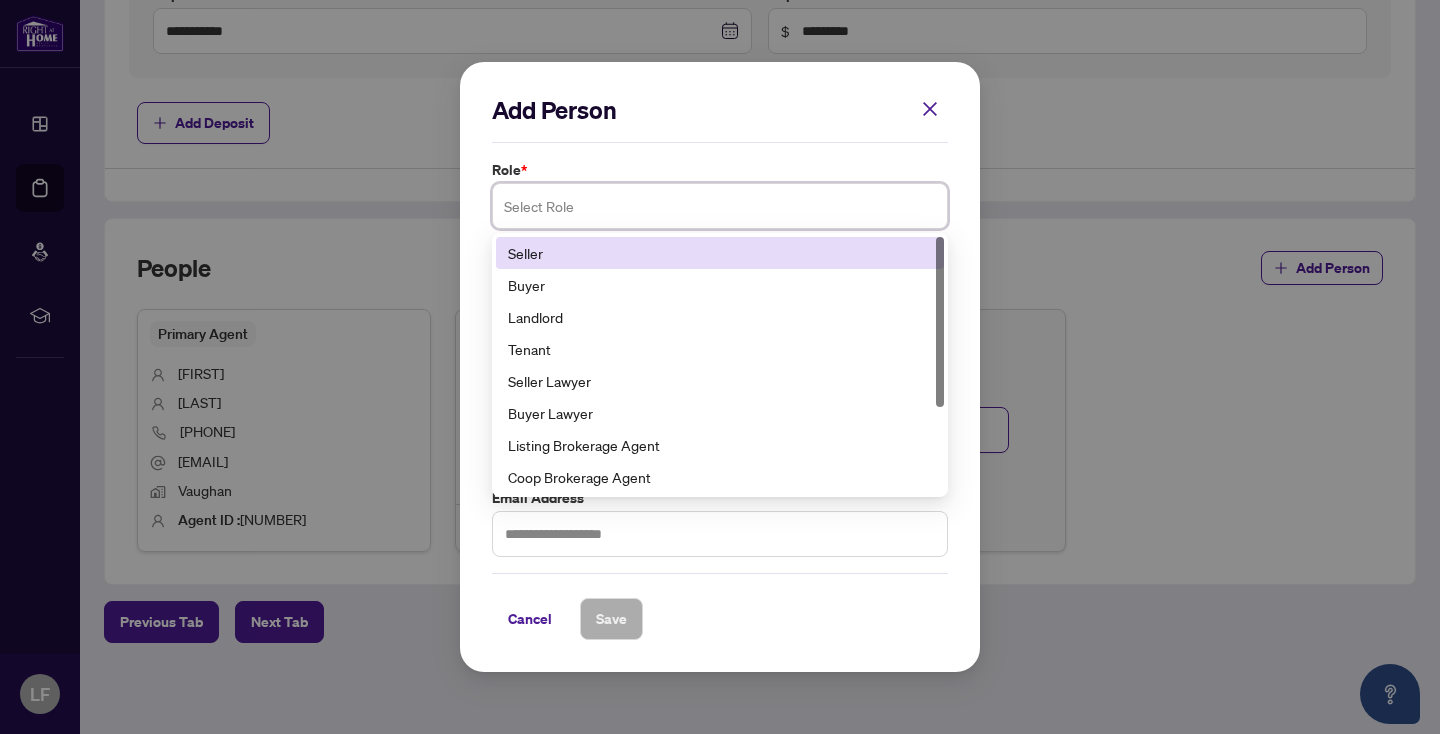 click at bounding box center [720, 206] 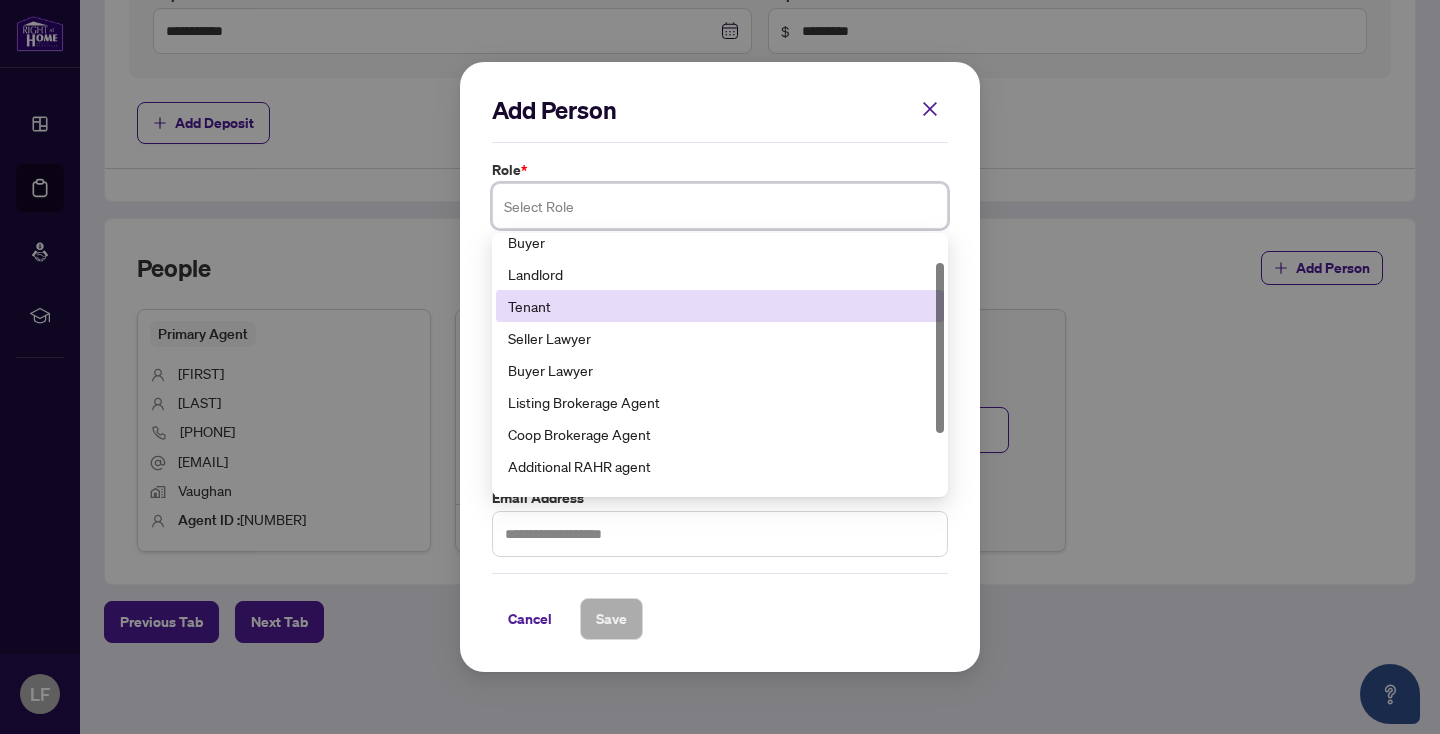 scroll, scrollTop: 38, scrollLeft: 0, axis: vertical 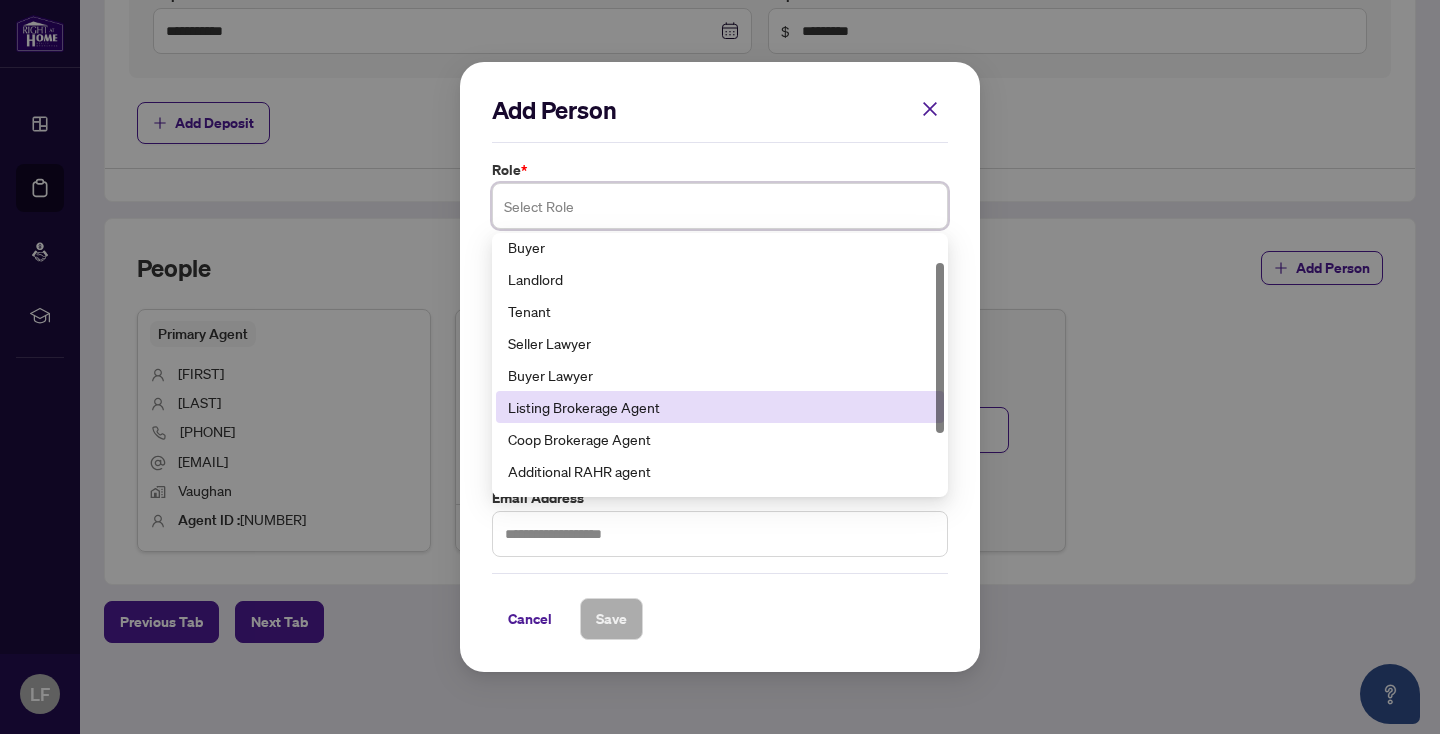 click on "Listing Brokerage Agent" at bounding box center [720, 407] 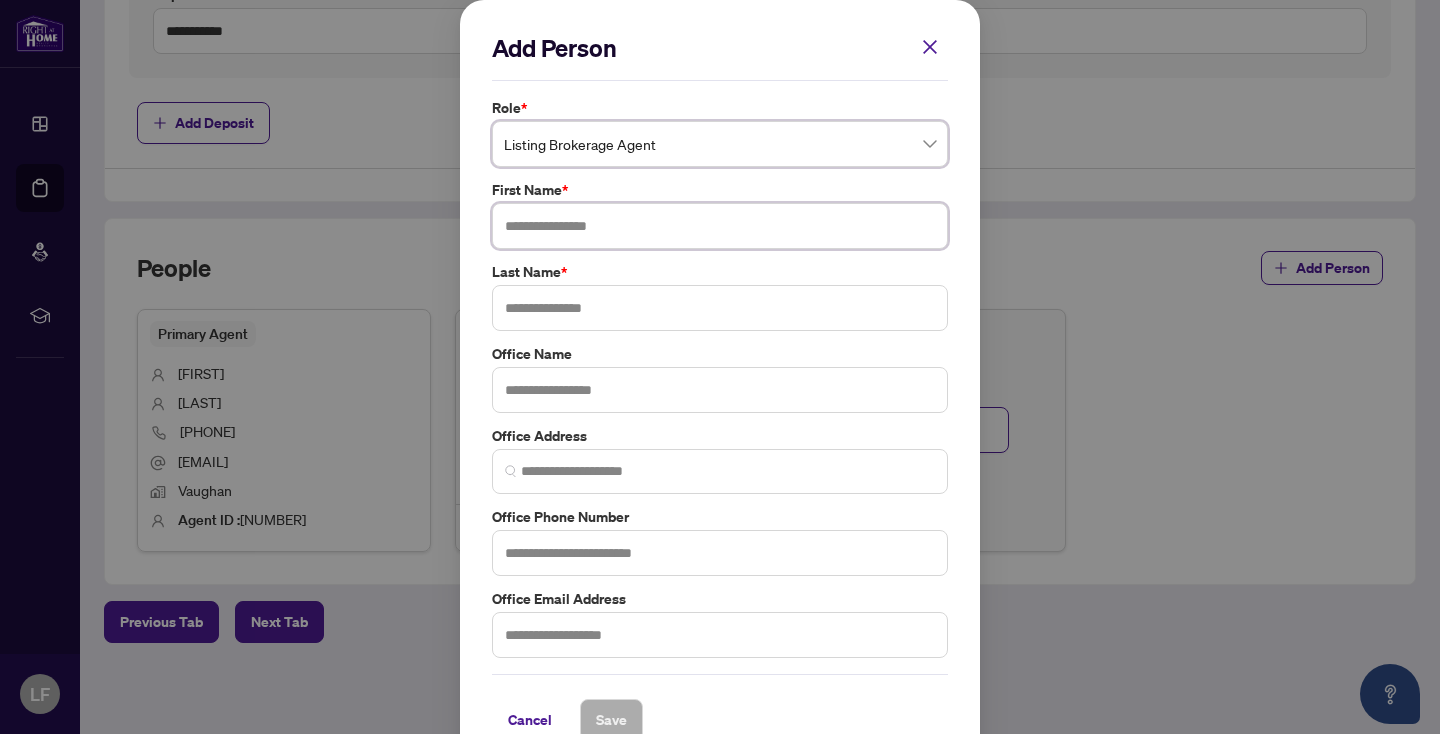 click at bounding box center (720, 226) 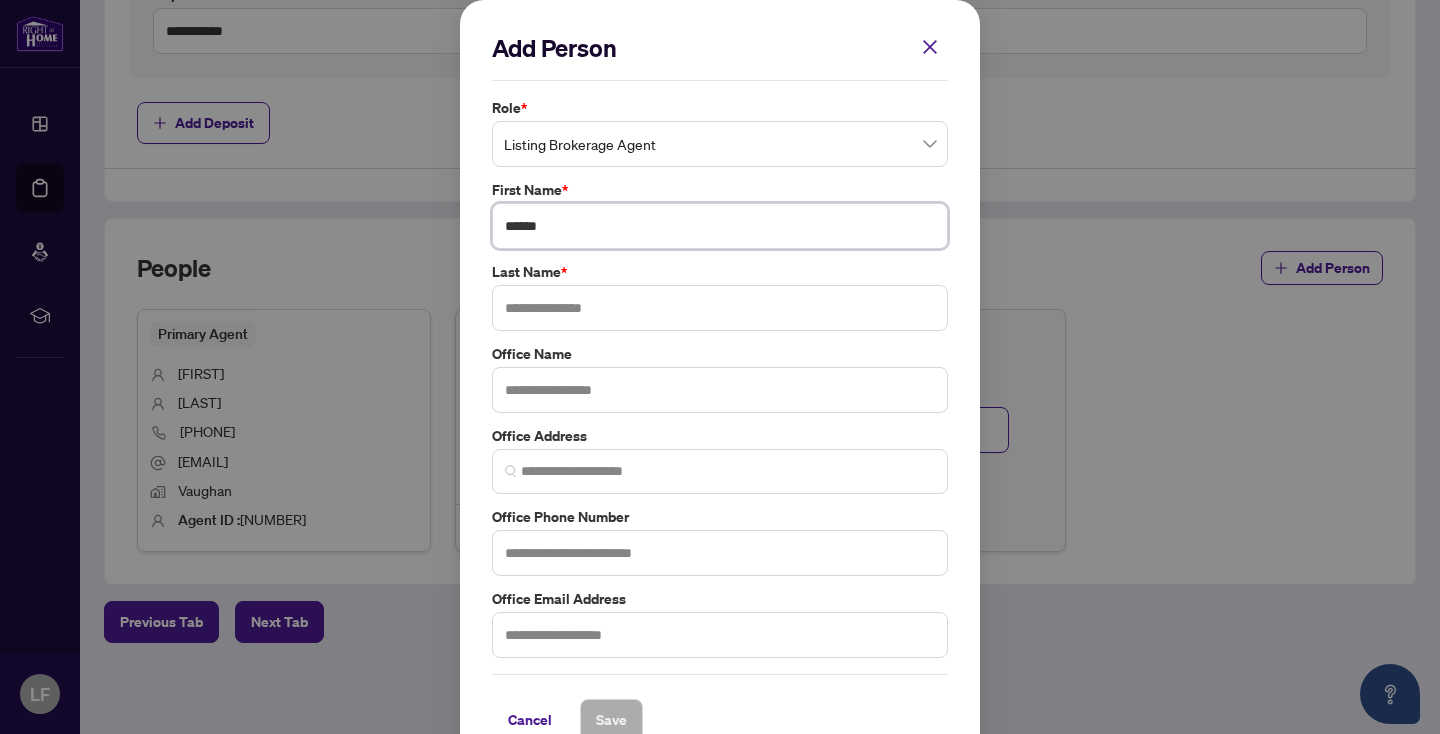 type on "******" 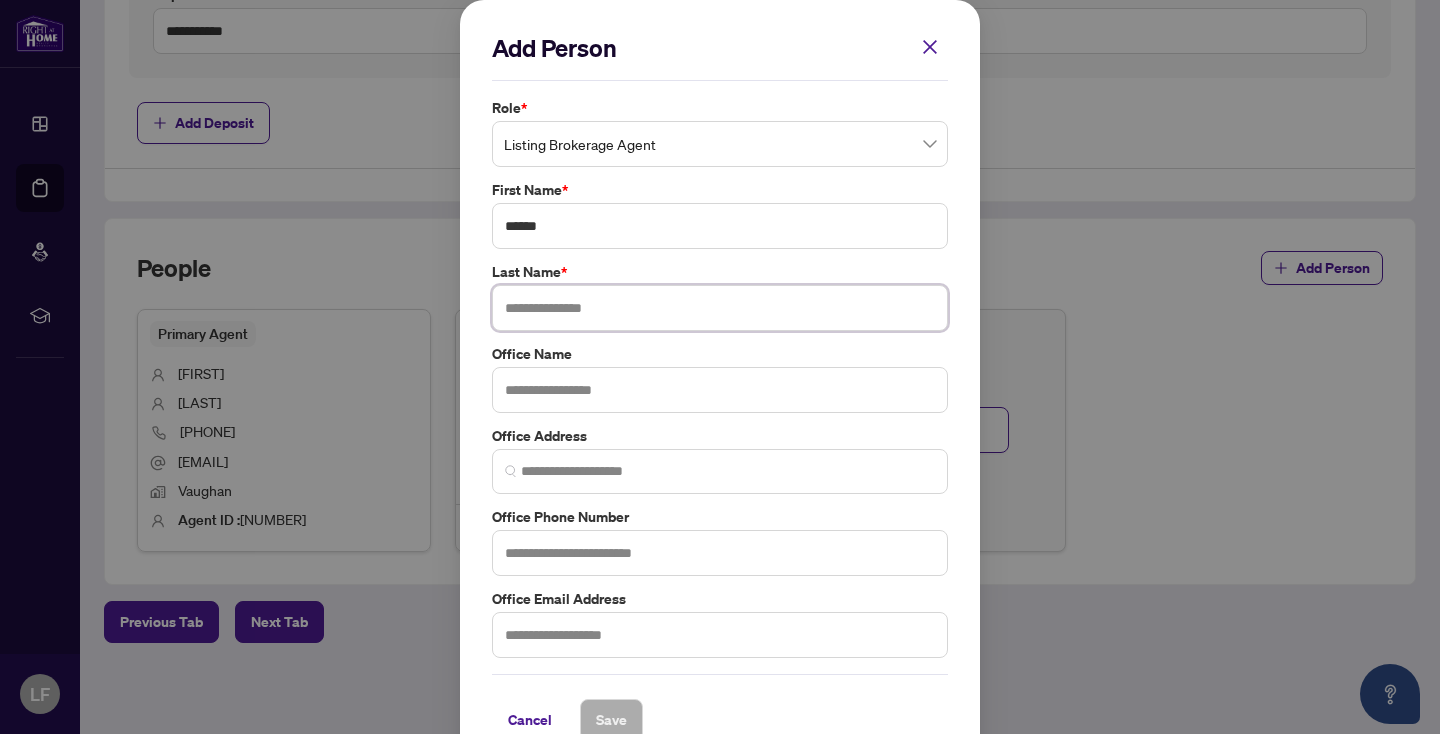 click at bounding box center (720, 308) 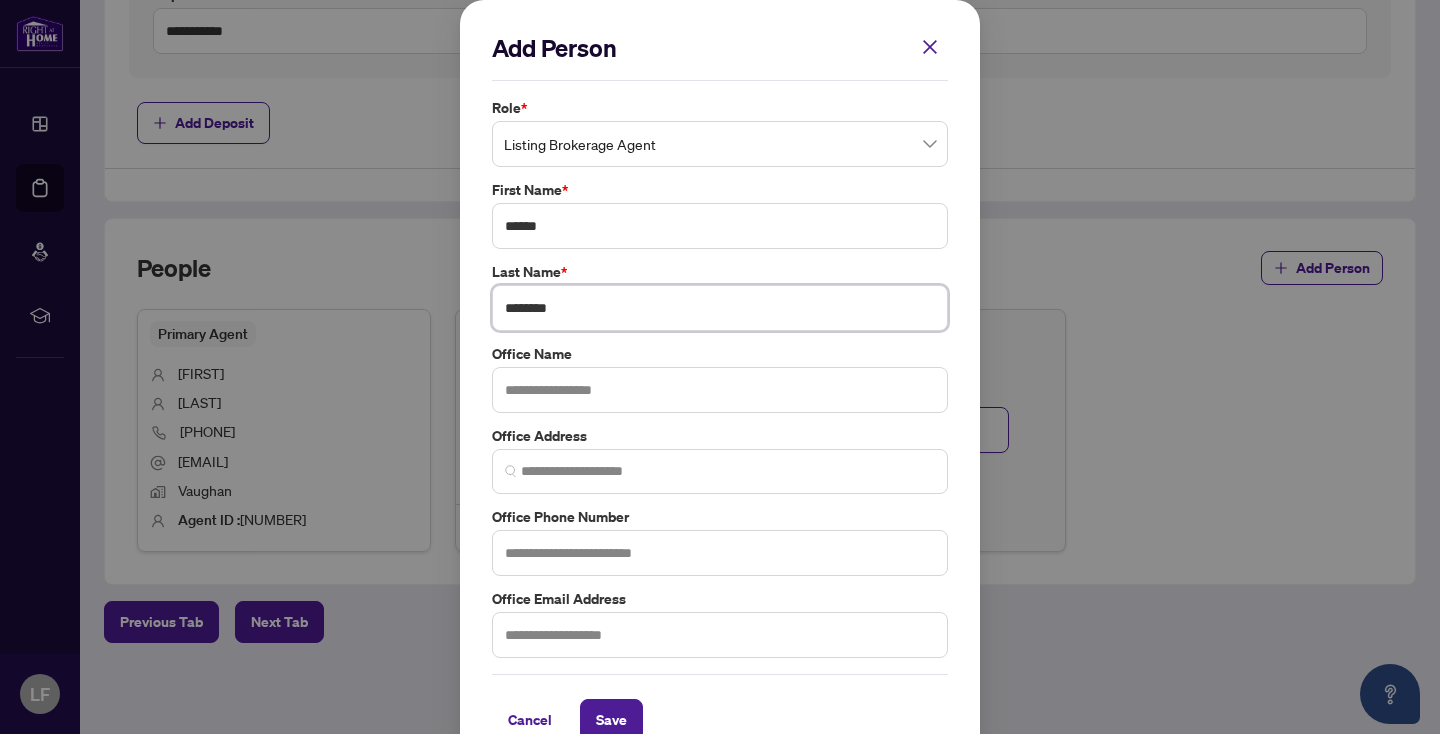 type on "********" 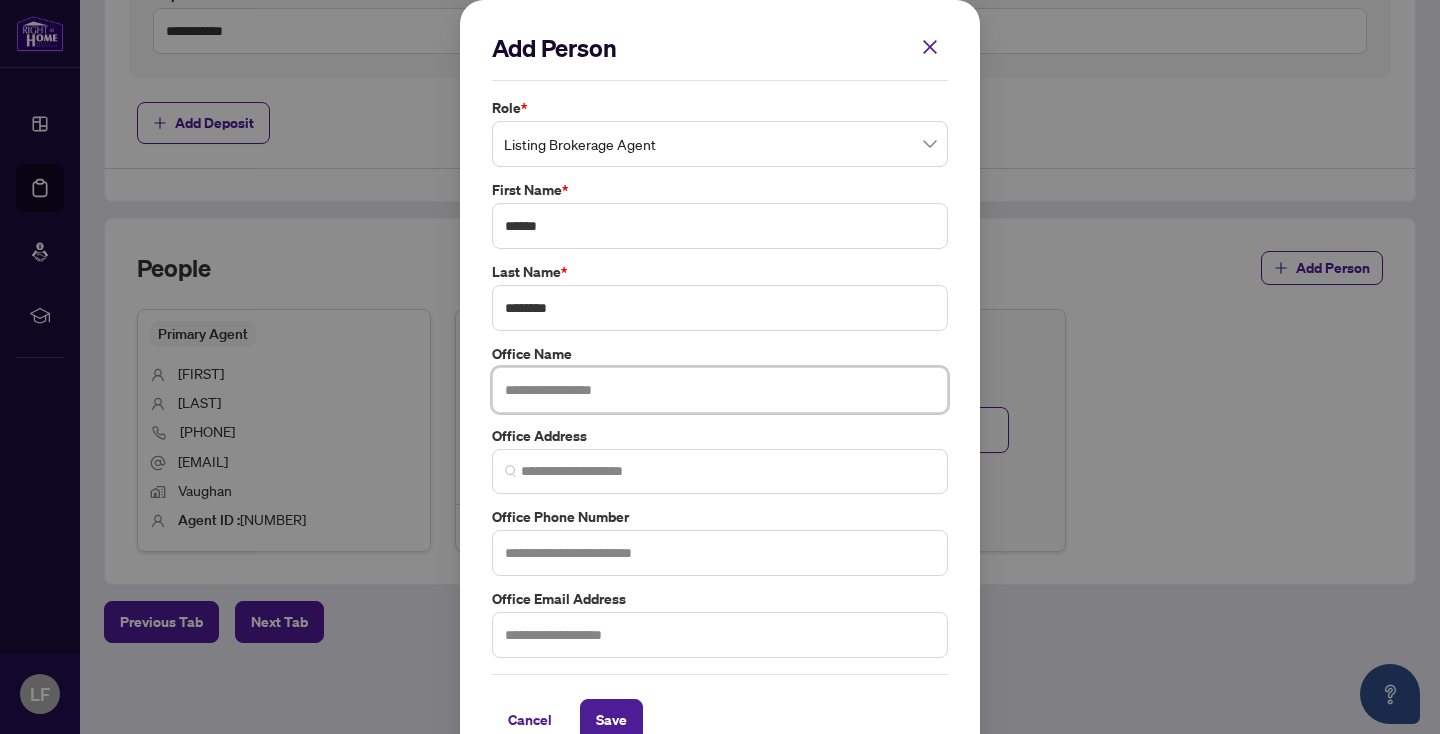 click at bounding box center (720, 390) 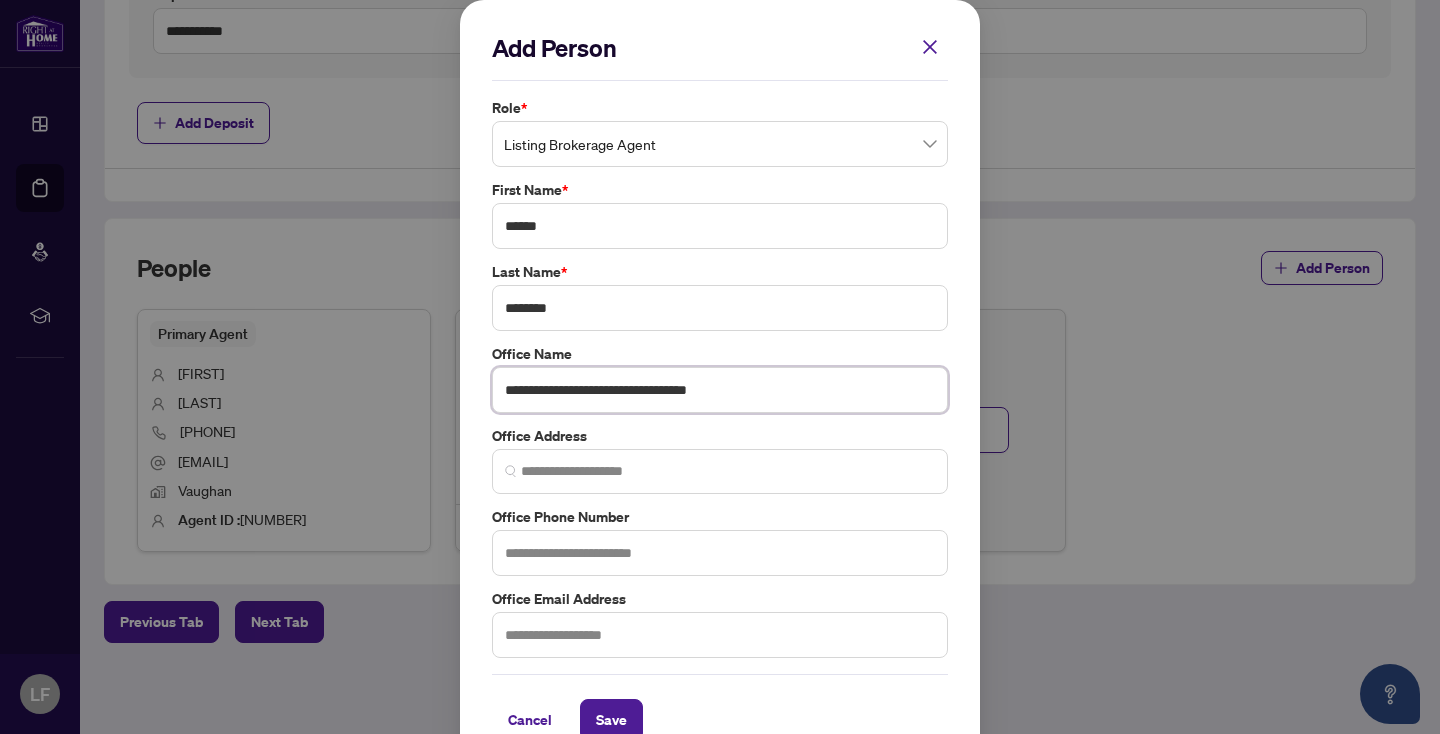 type on "**********" 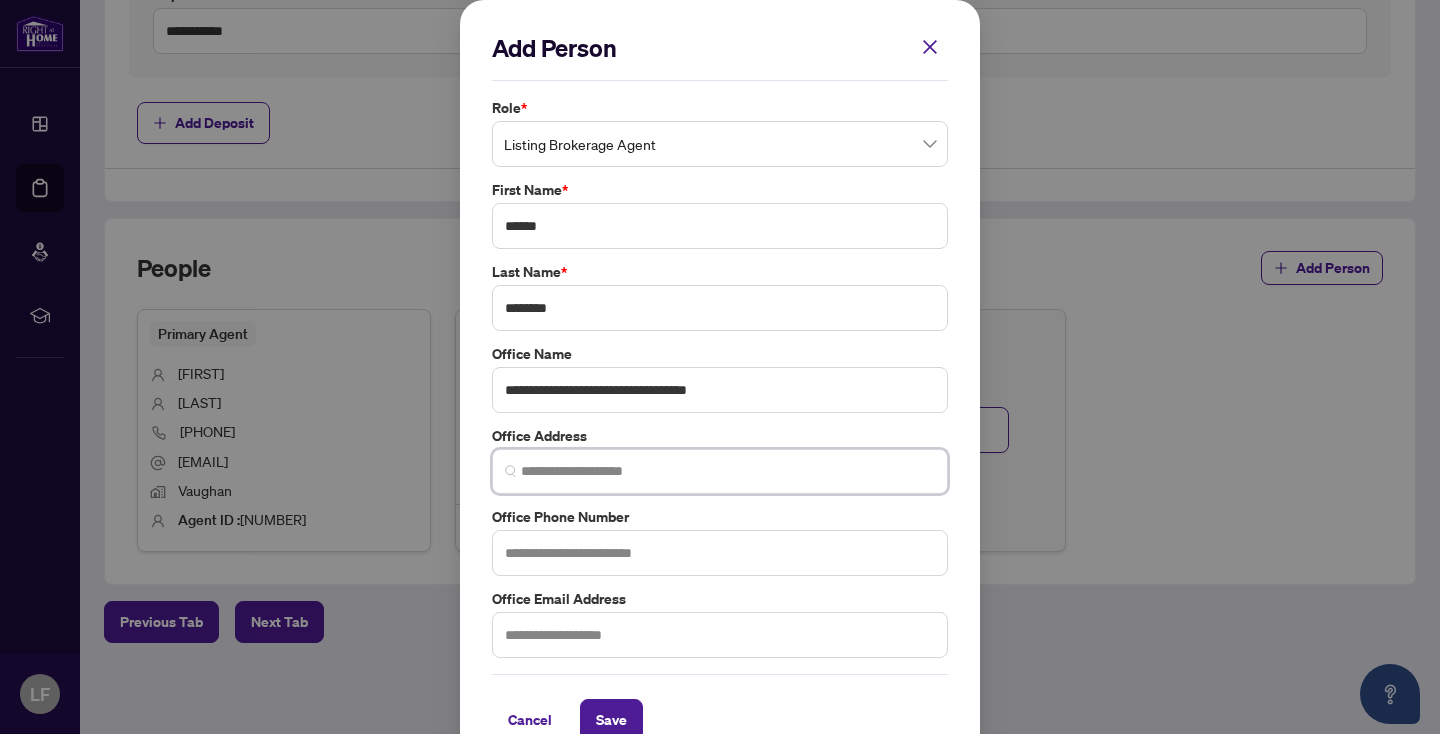 click at bounding box center [728, 471] 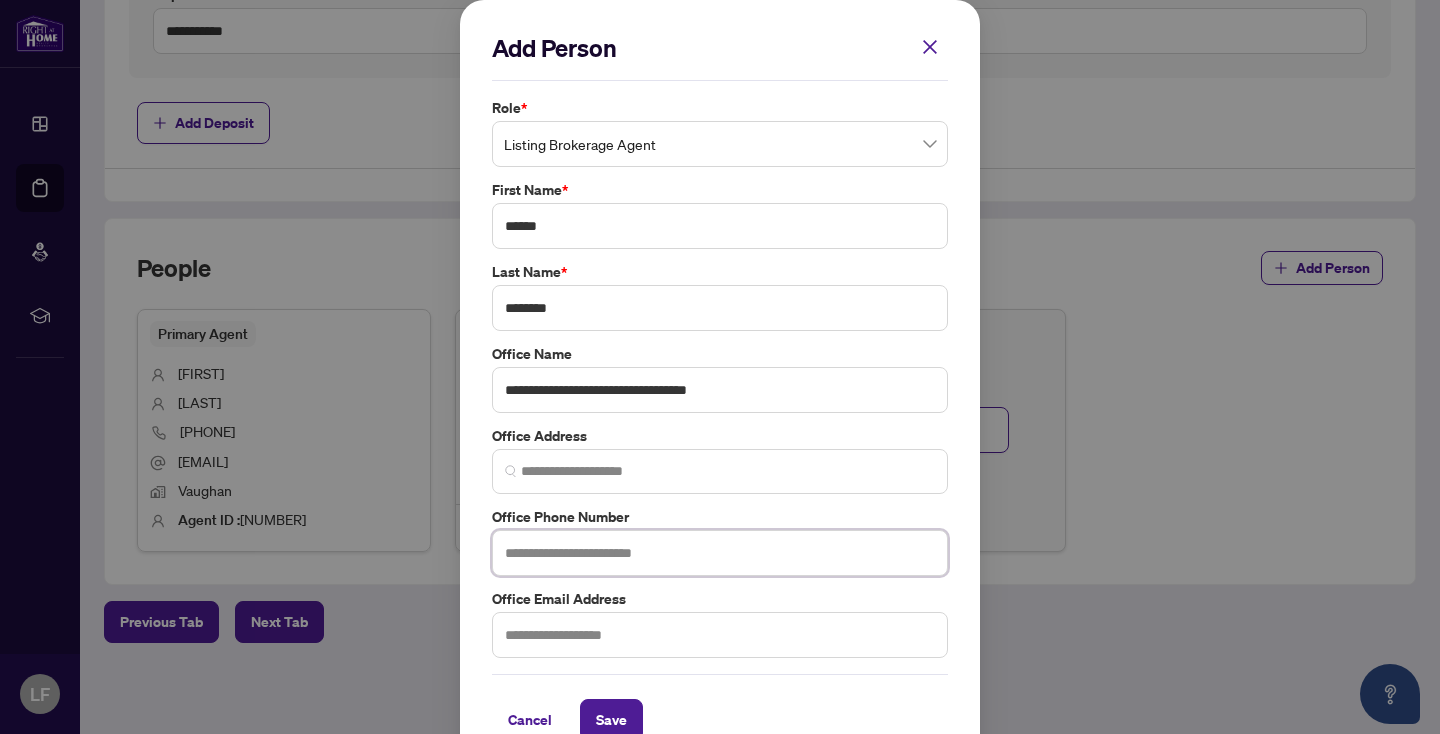 click at bounding box center [720, 553] 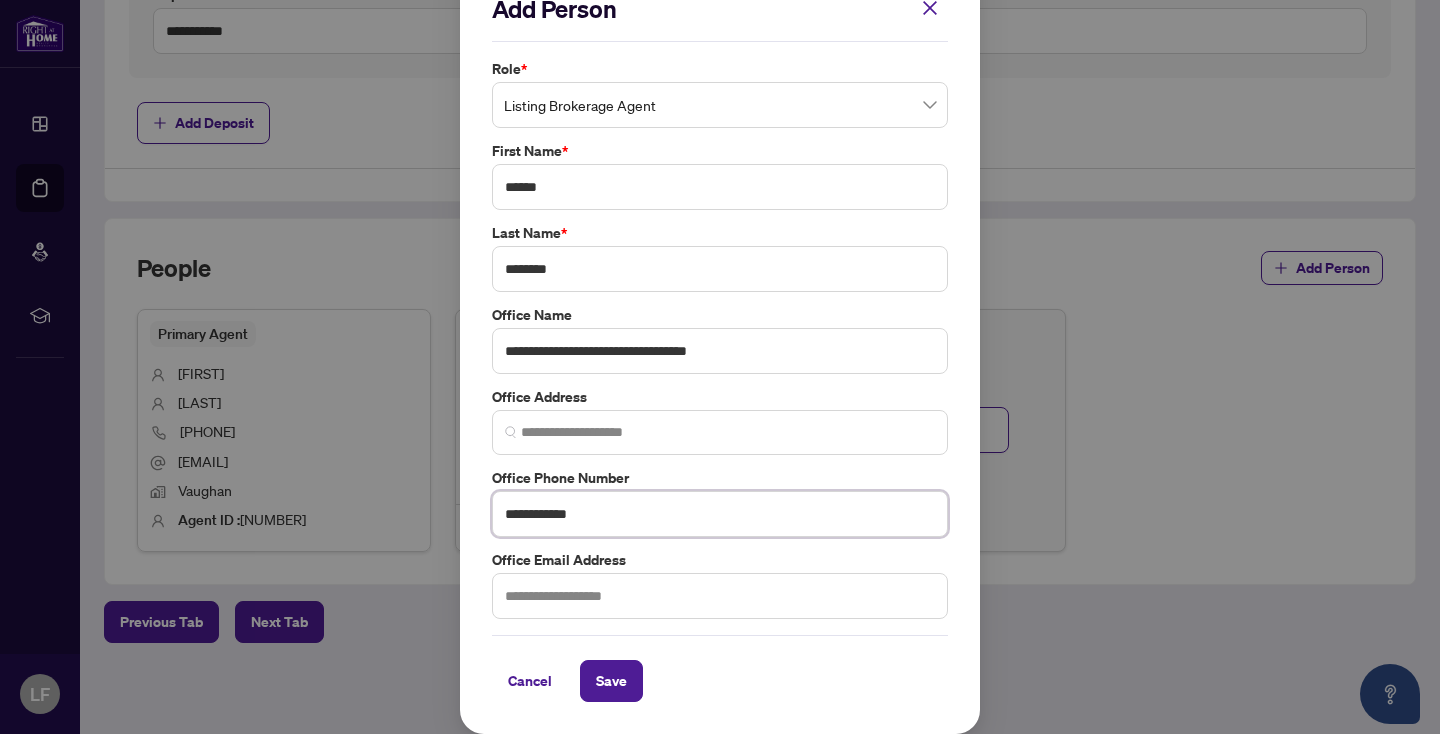 scroll, scrollTop: 36, scrollLeft: 0, axis: vertical 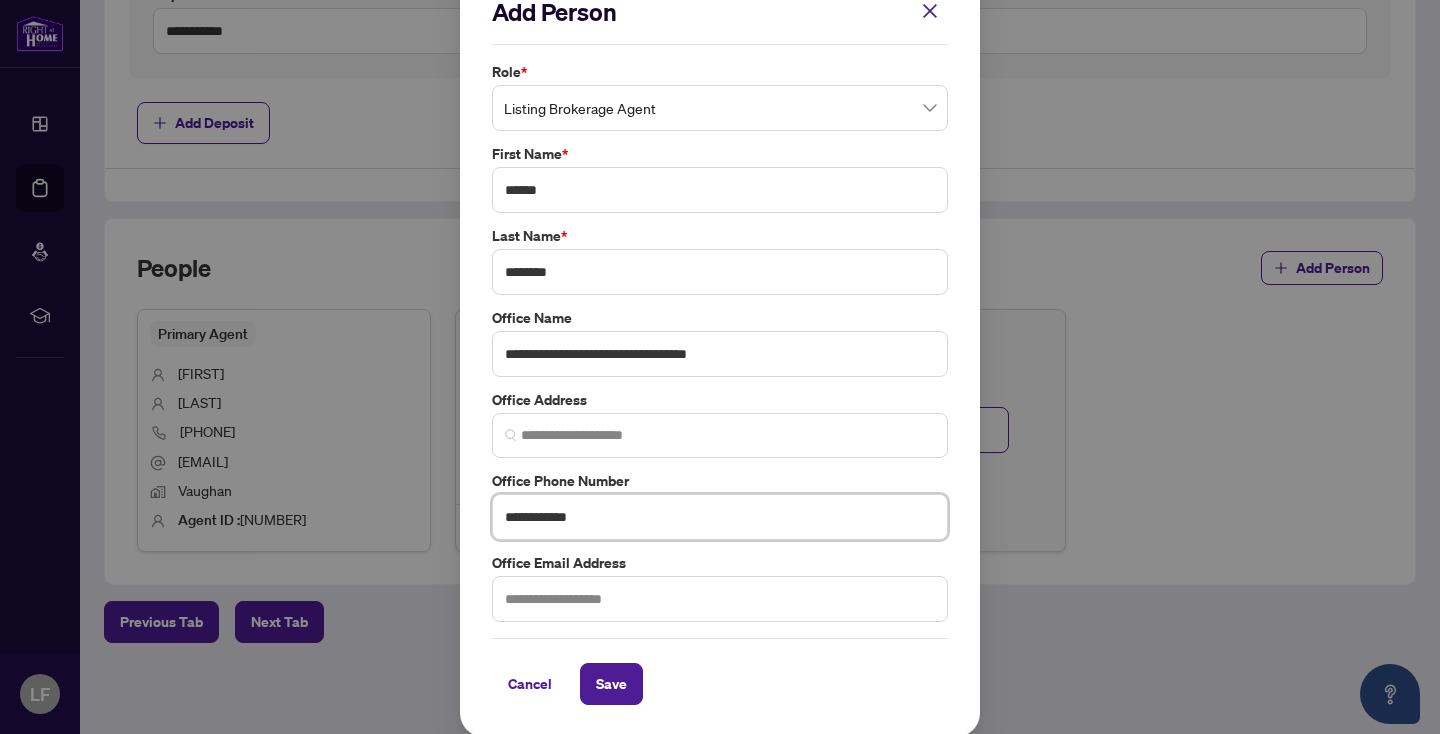 type on "**********" 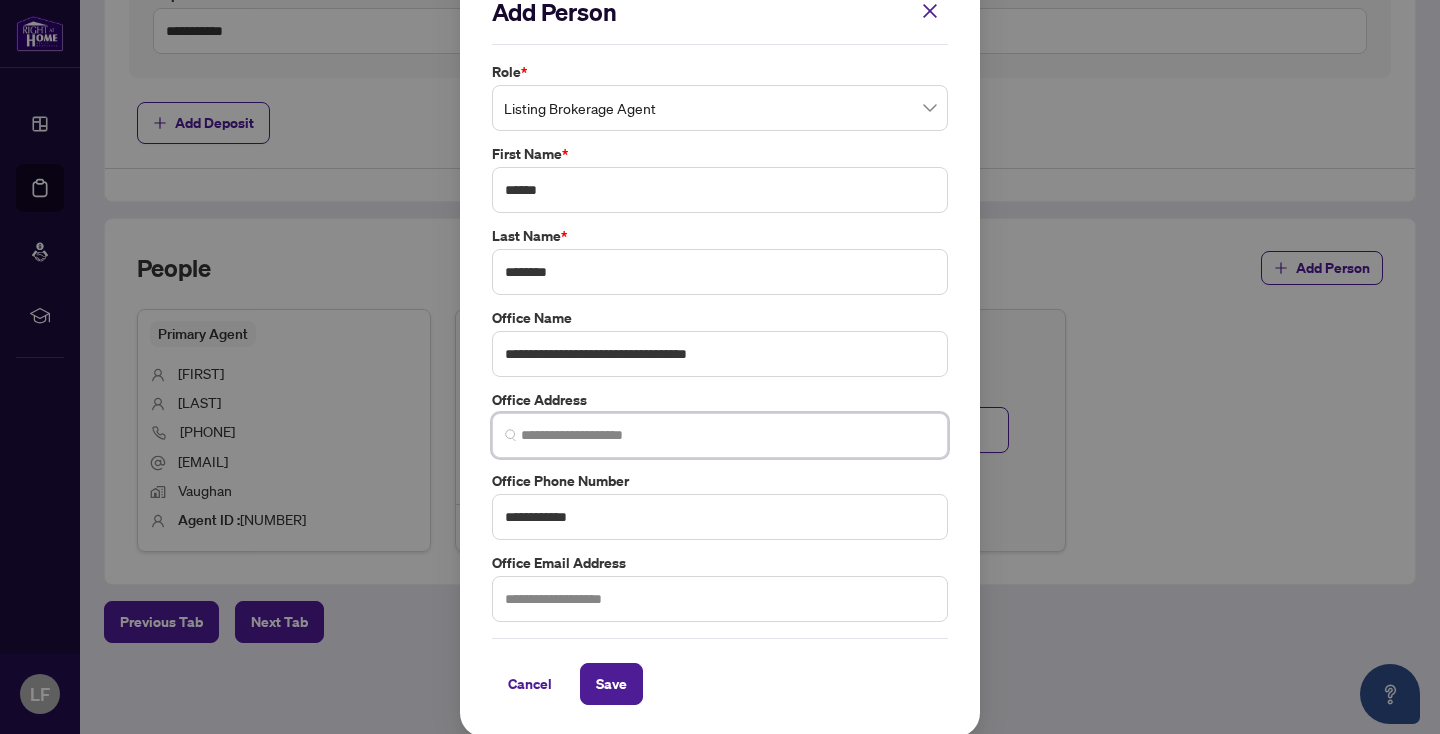 click at bounding box center (728, 435) 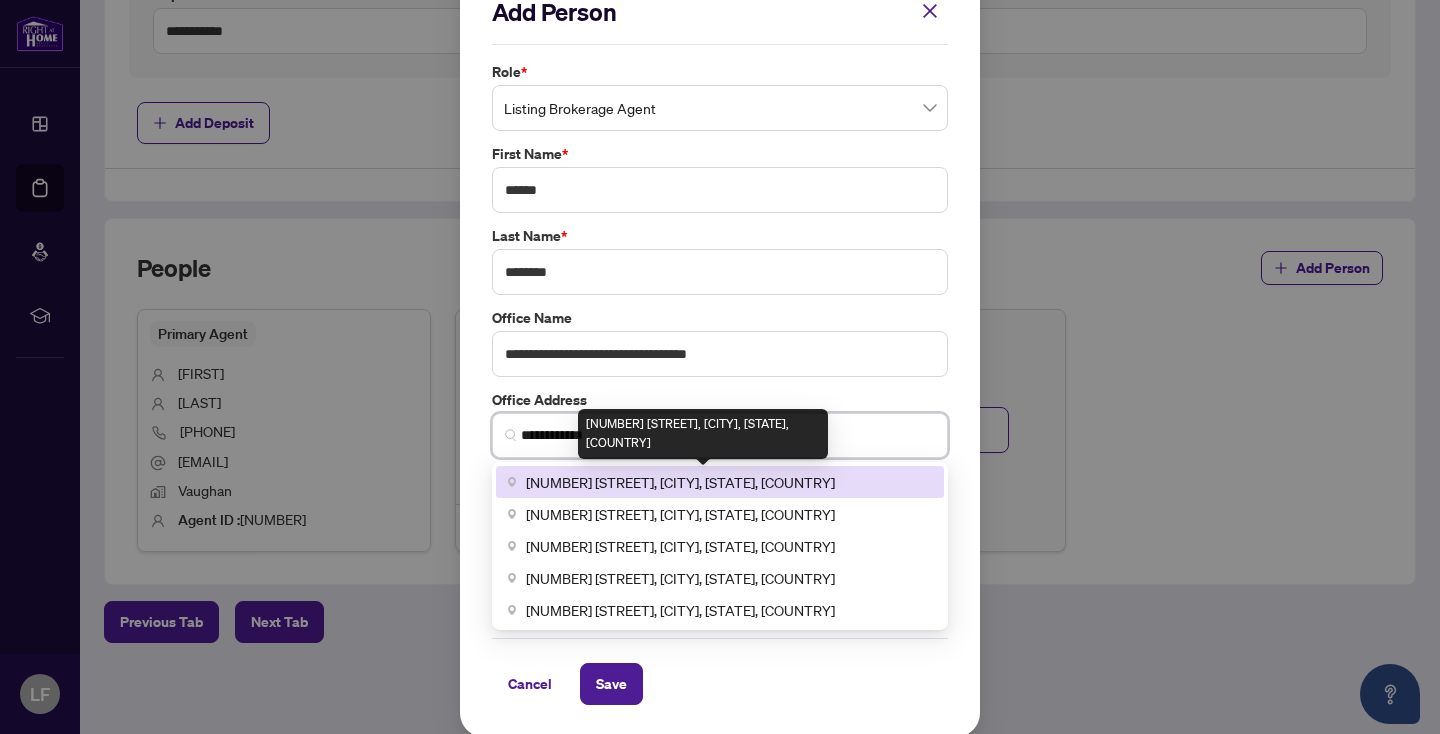 click on "[NUMBER] [STREET], [CITY], [STATE], [COUNTRY]" at bounding box center (680, 482) 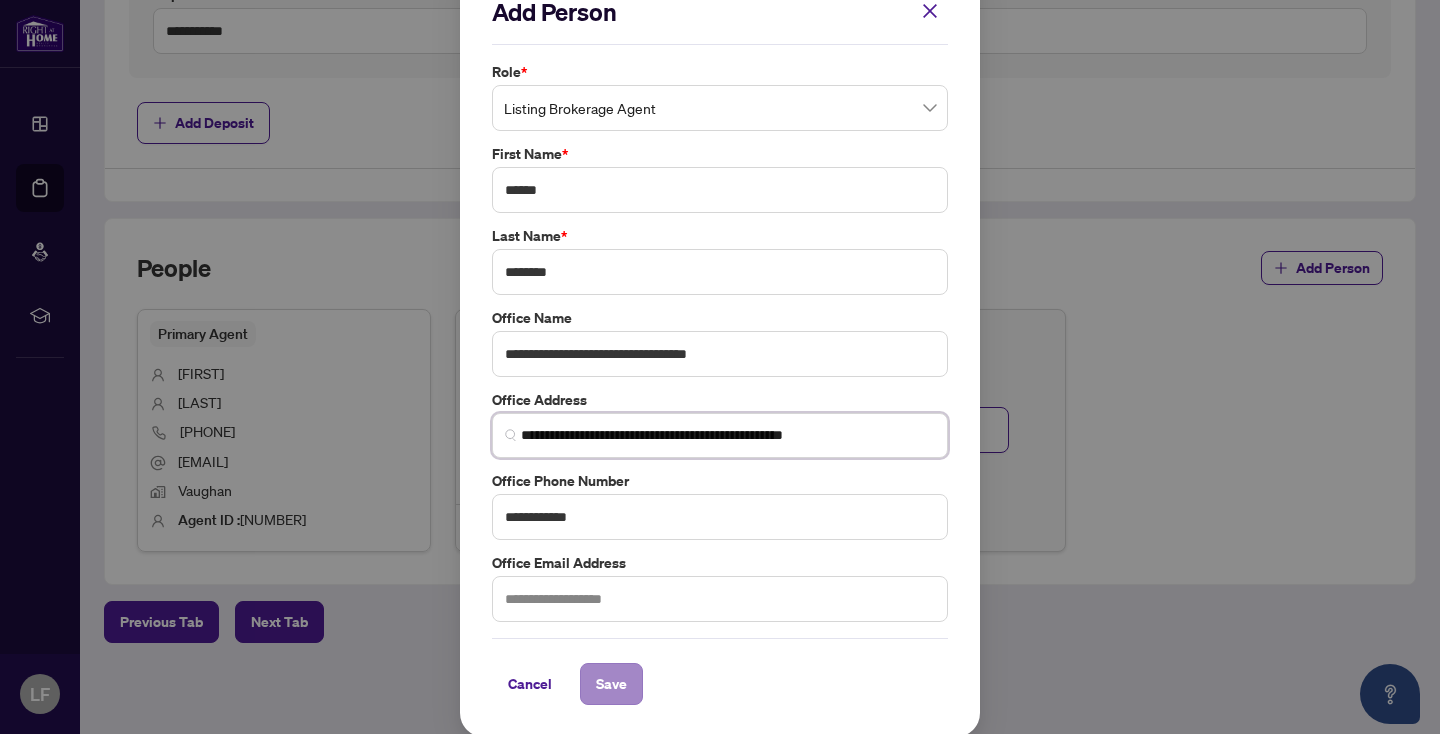type on "**********" 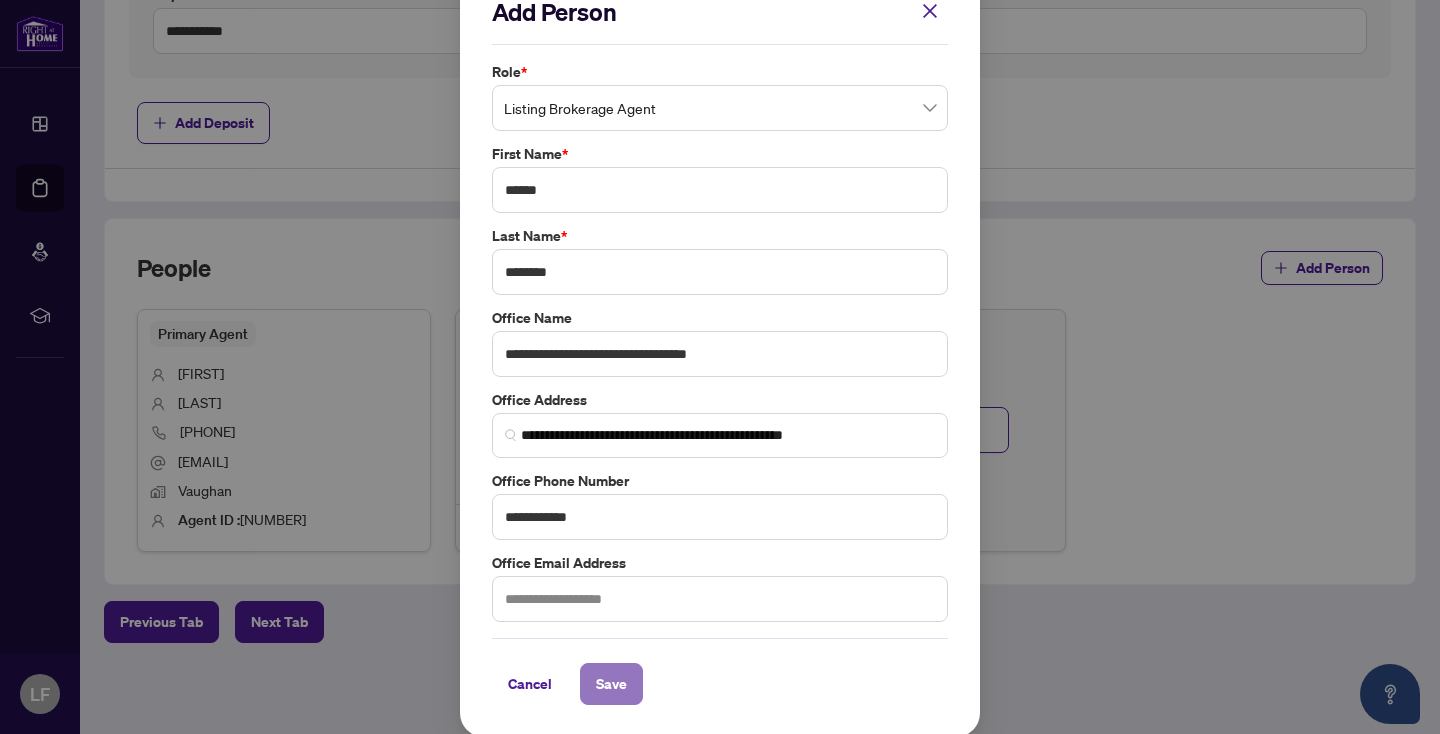 click on "Save" at bounding box center (611, 684) 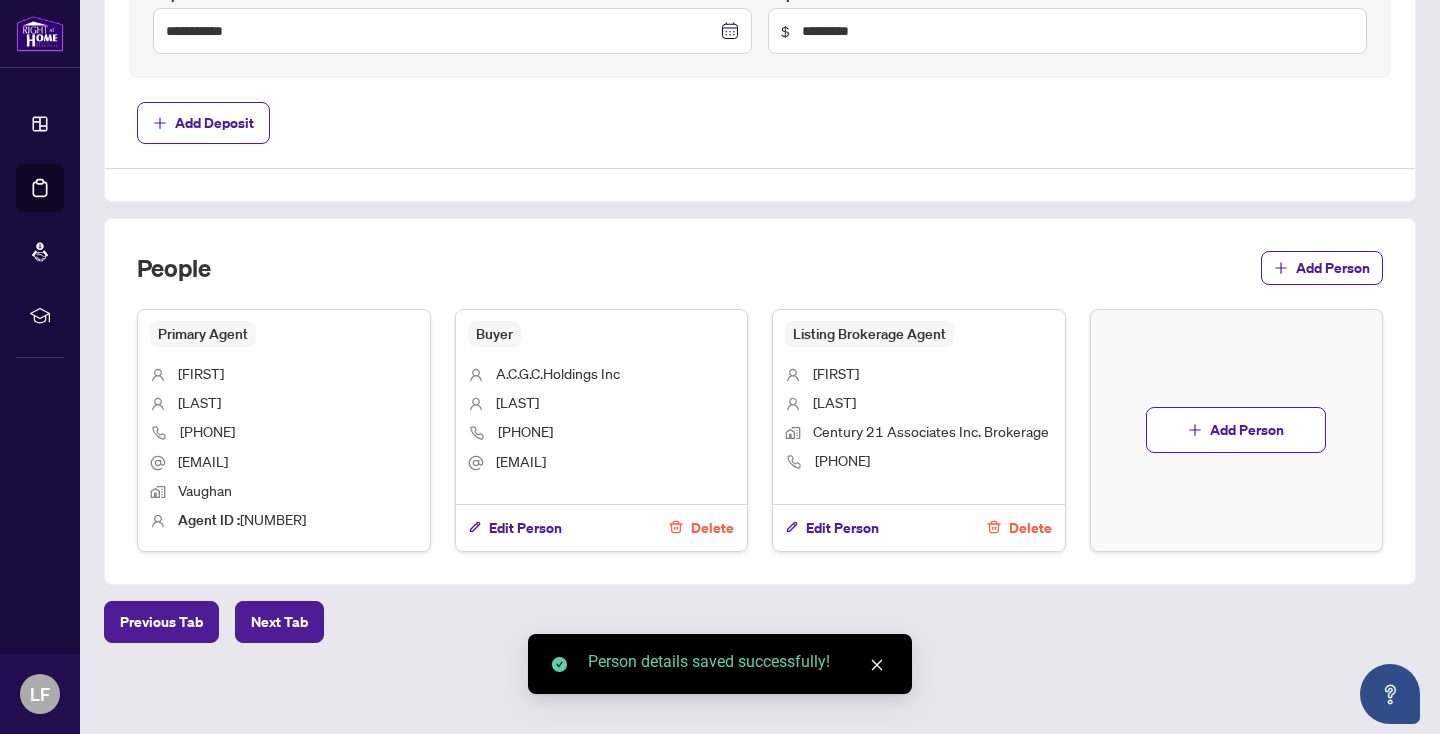 scroll, scrollTop: 973, scrollLeft: 0, axis: vertical 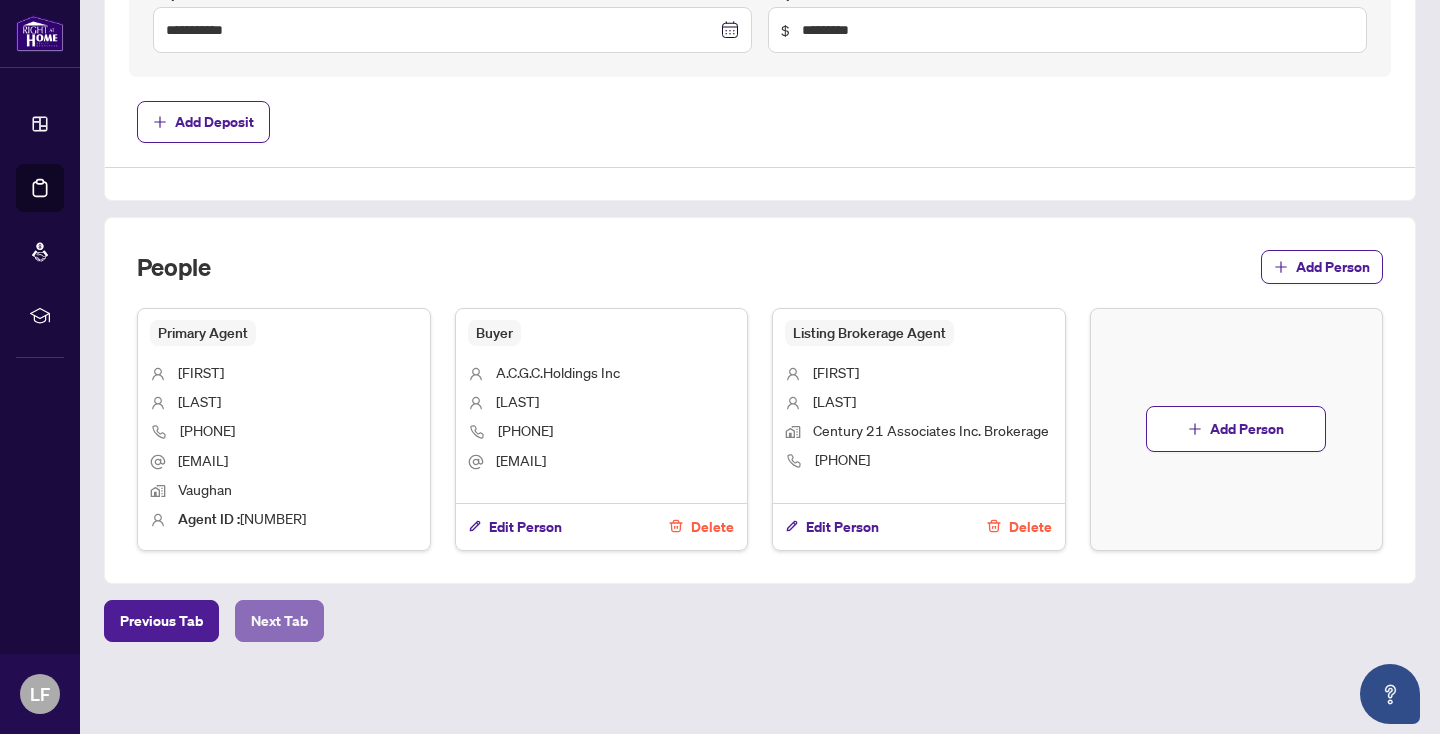 click on "Next Tab" at bounding box center [279, 621] 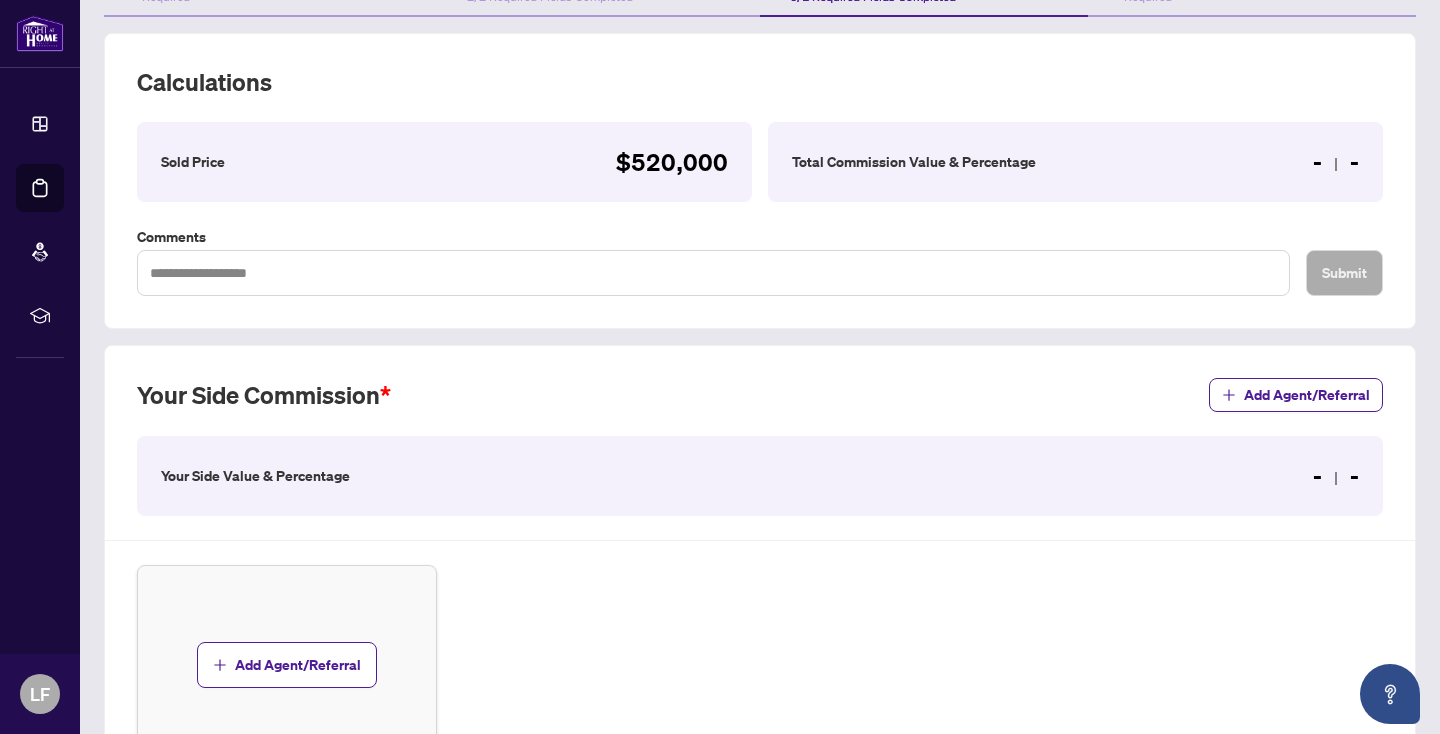 scroll, scrollTop: 242, scrollLeft: 0, axis: vertical 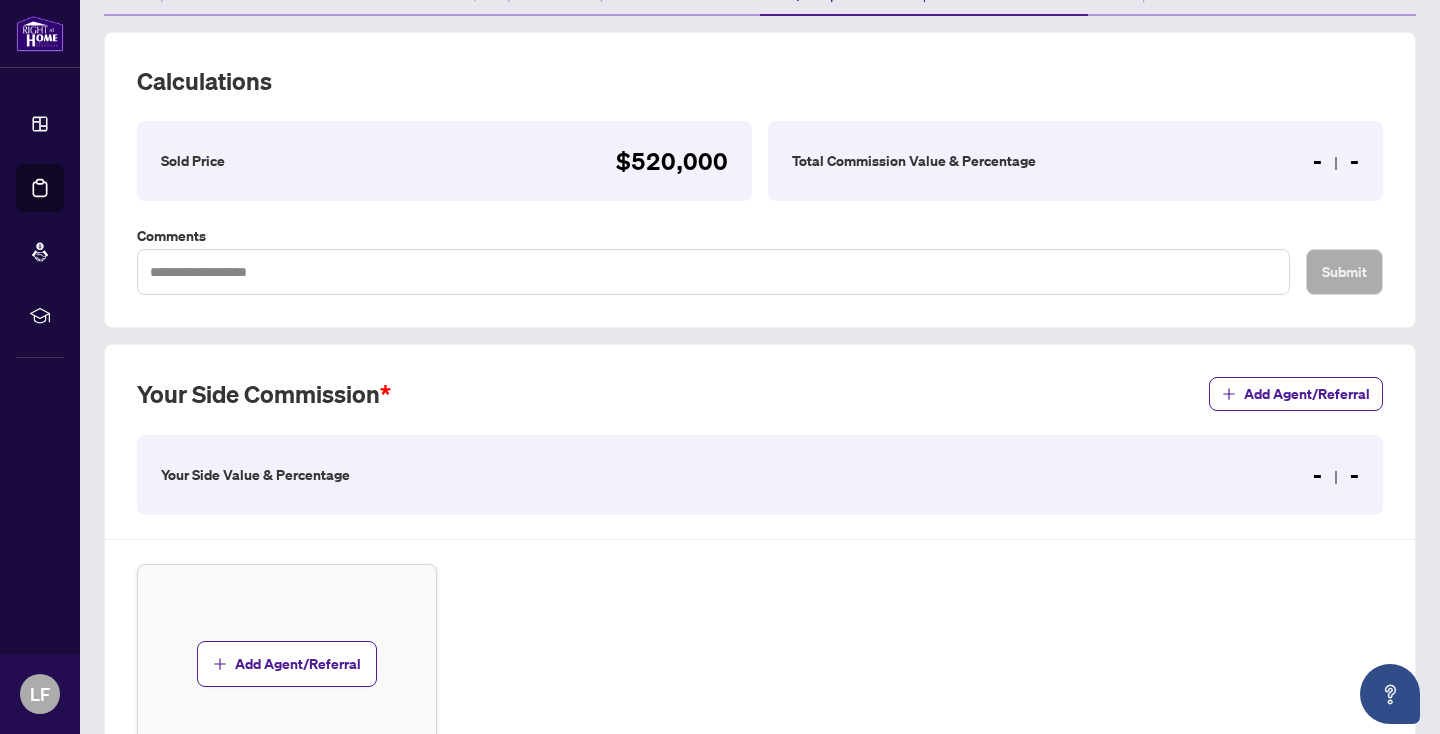 click on "-     -" at bounding box center [1336, 161] 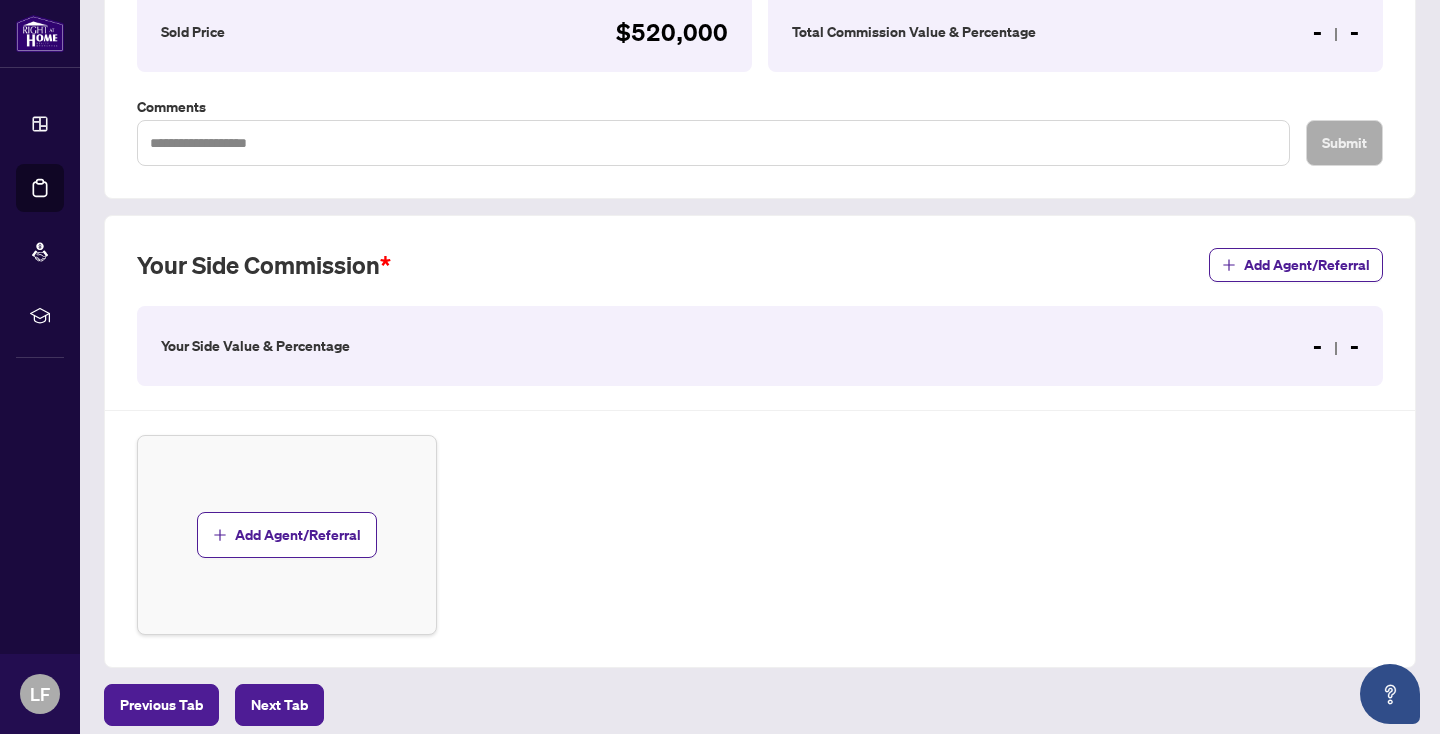 scroll, scrollTop: 375, scrollLeft: 0, axis: vertical 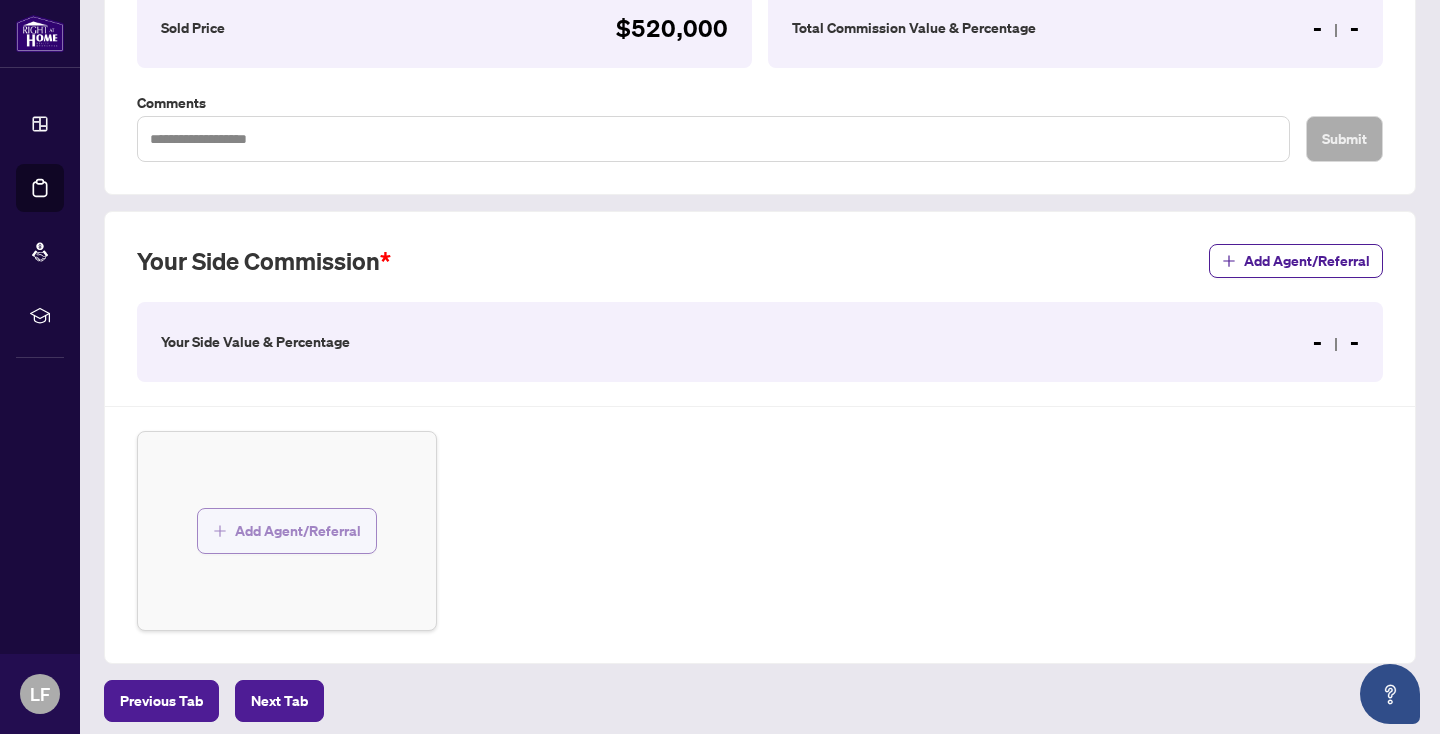click on "Add Agent/Referral" at bounding box center [298, 531] 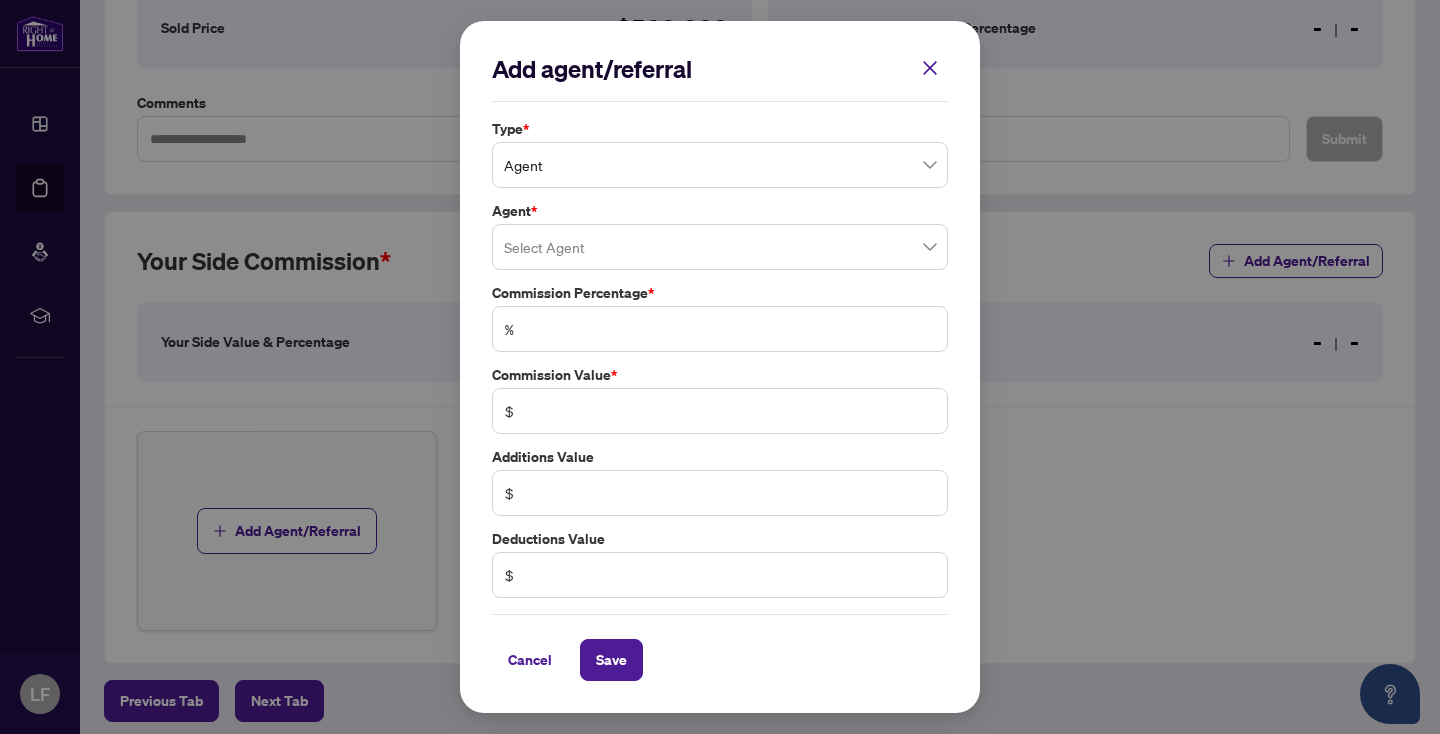 click on "Agent" at bounding box center [720, 165] 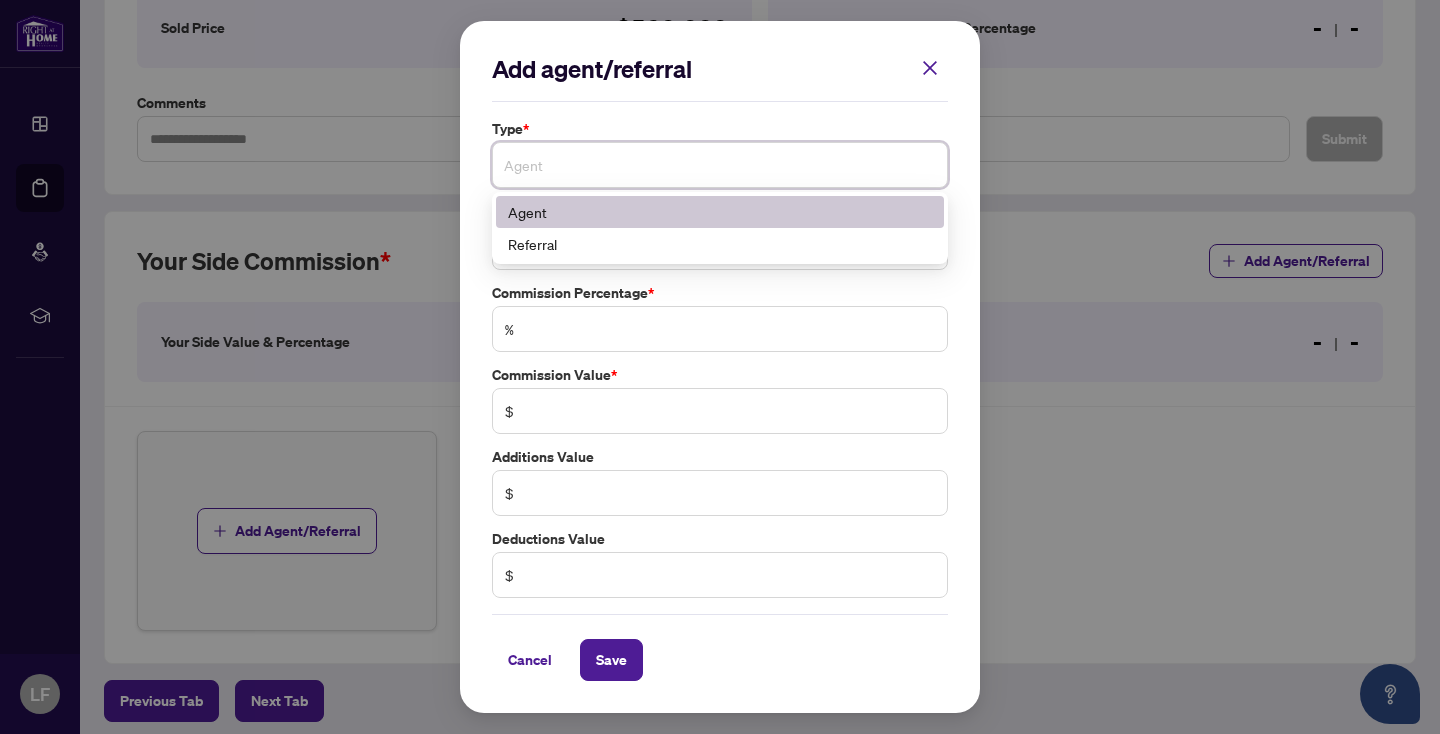 click on "Agent" at bounding box center [720, 212] 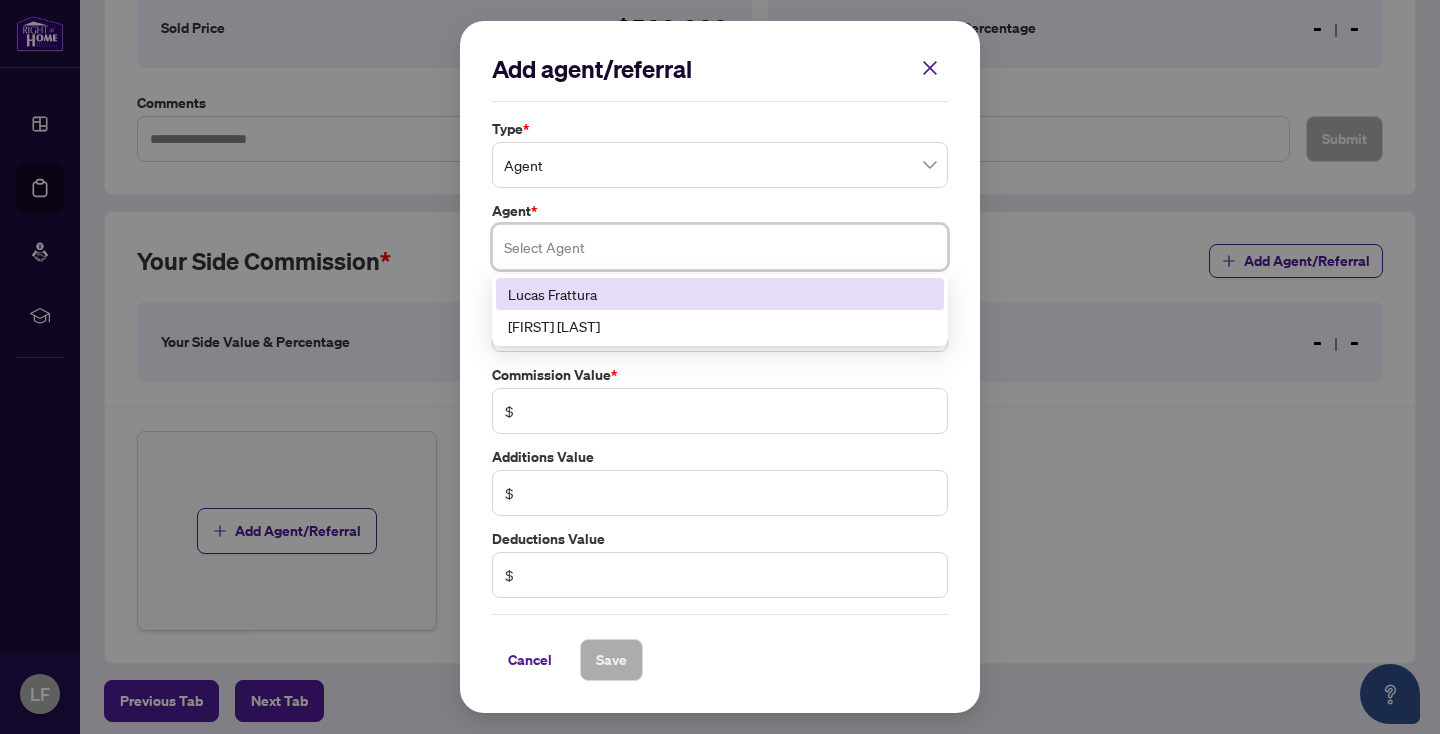 click at bounding box center (720, 247) 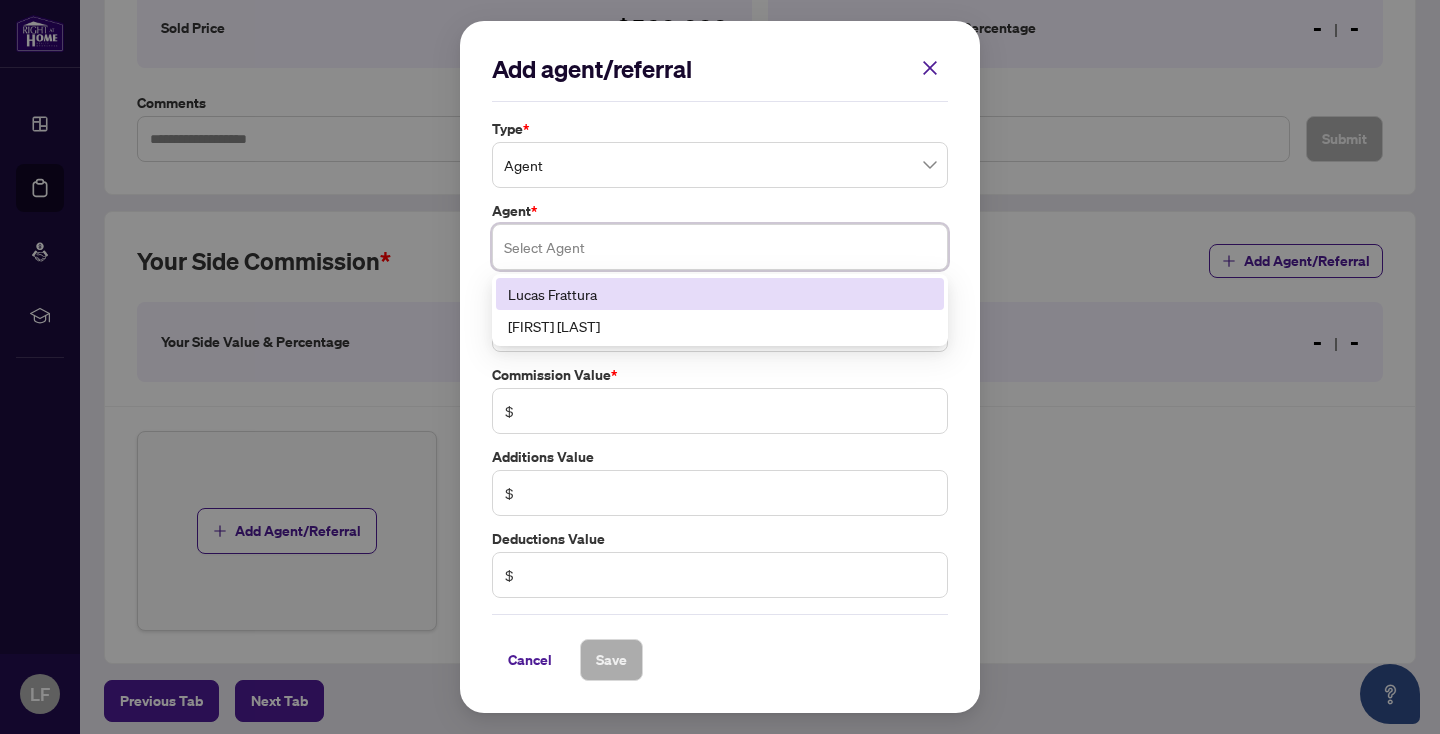 click on "Lucas Frattura" at bounding box center [720, 294] 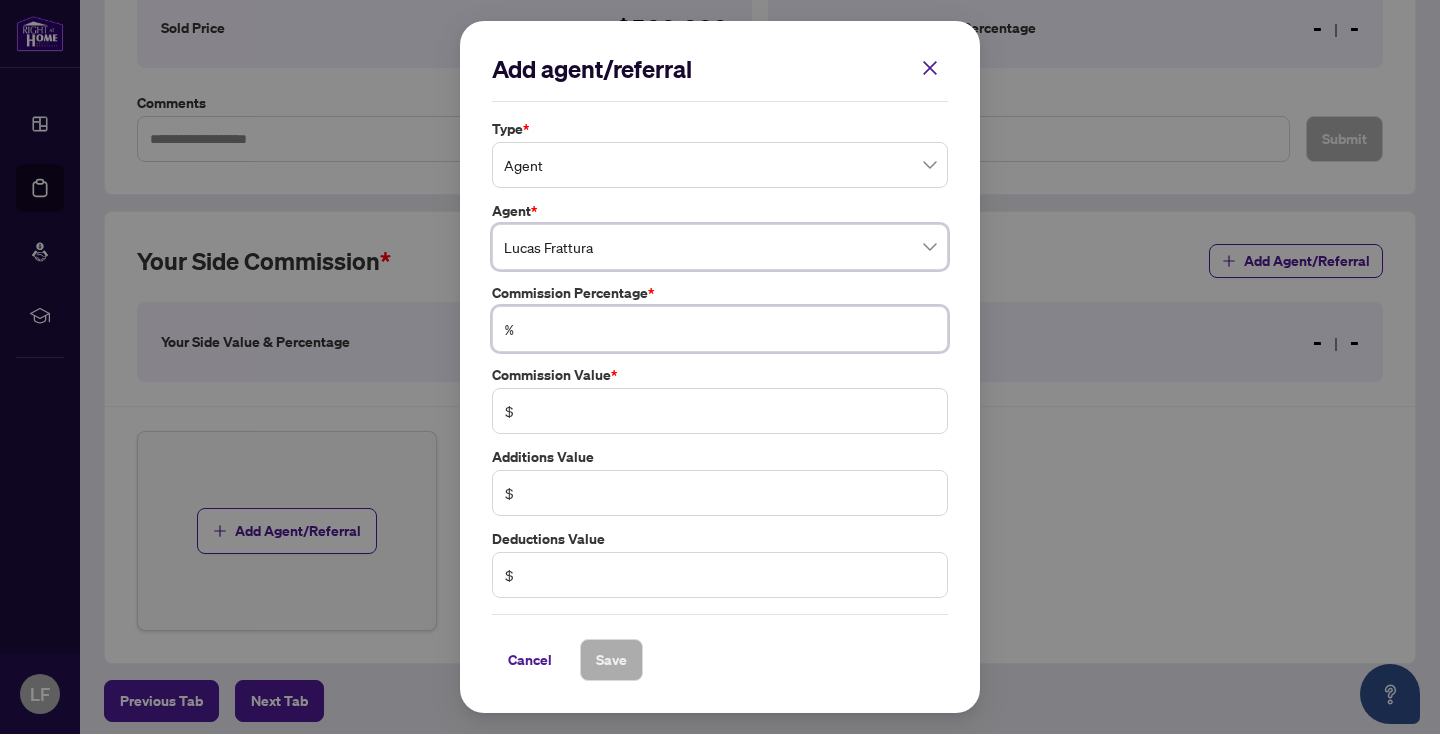 click at bounding box center (730, 329) 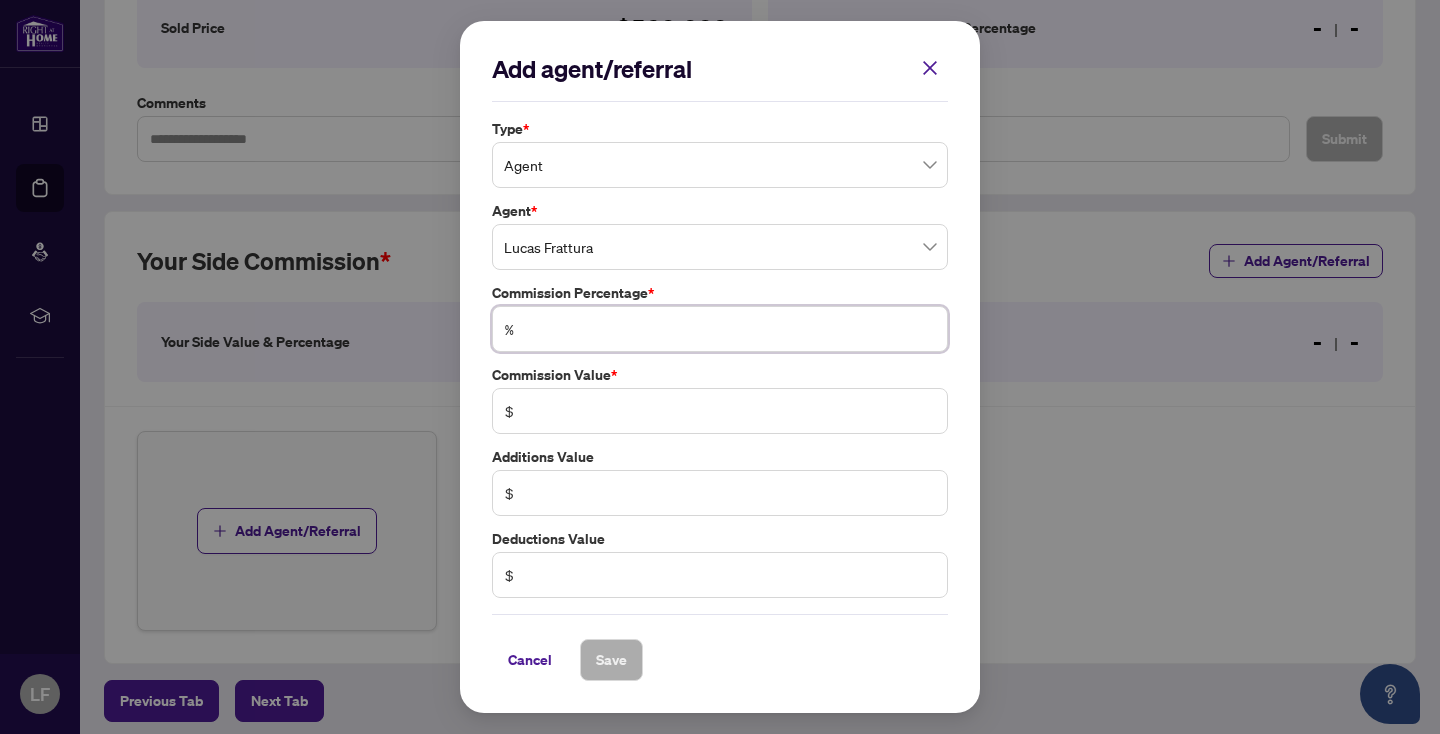 type on "*" 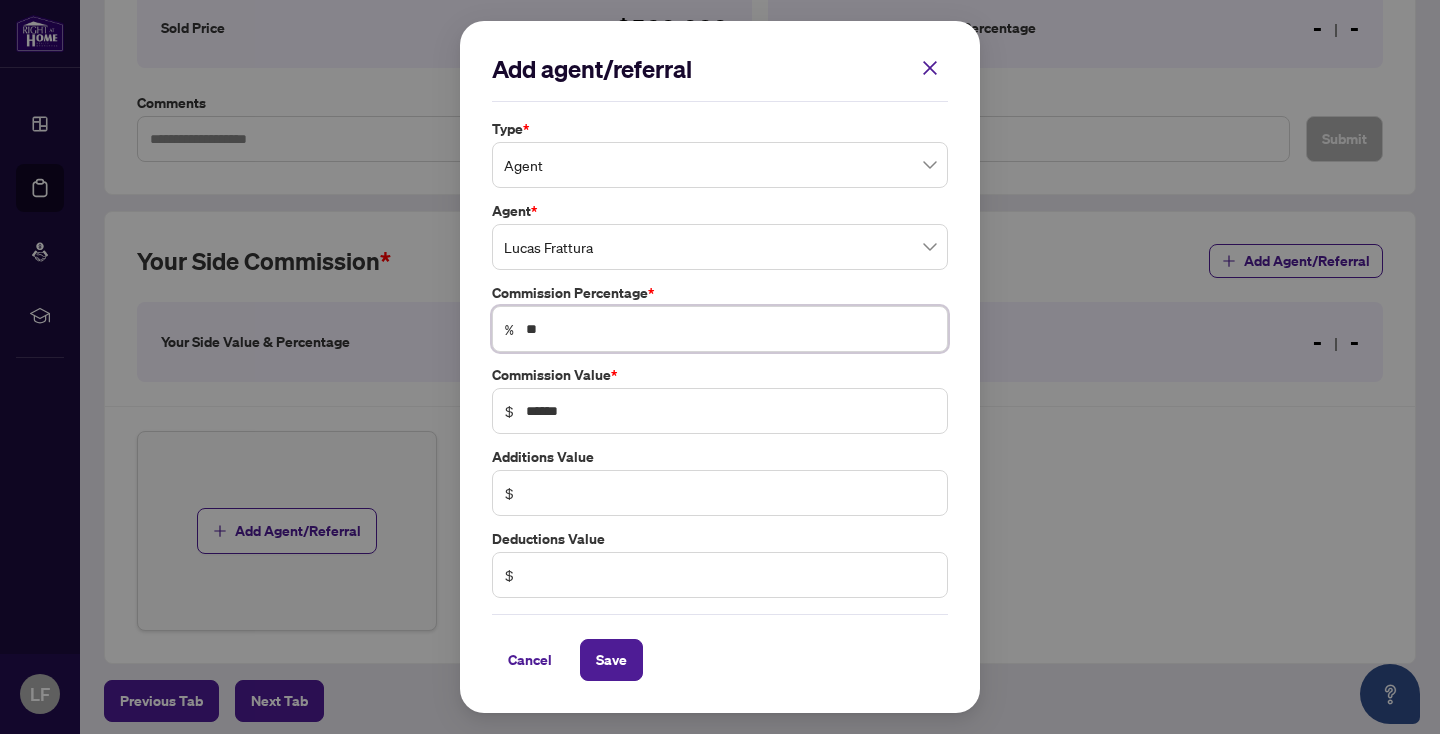 type on "***" 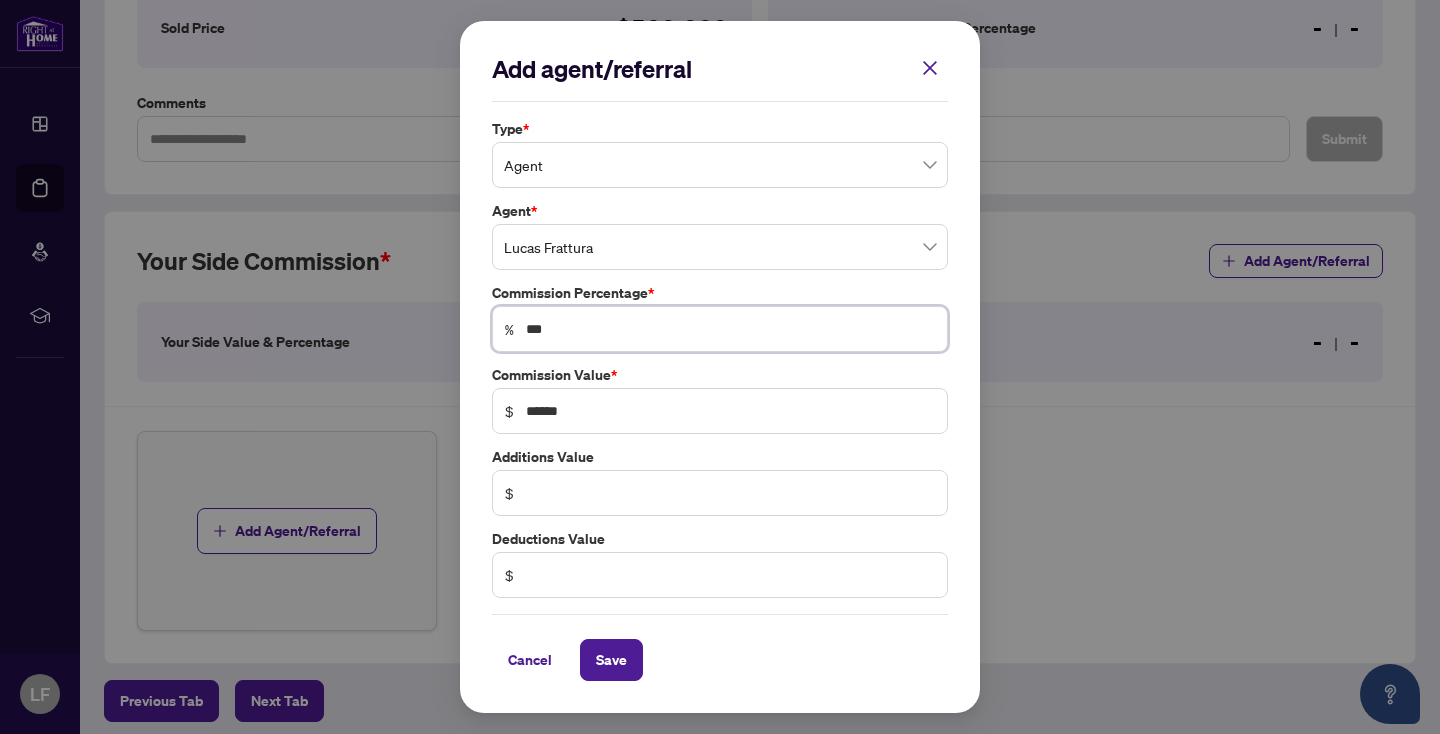 type on "******" 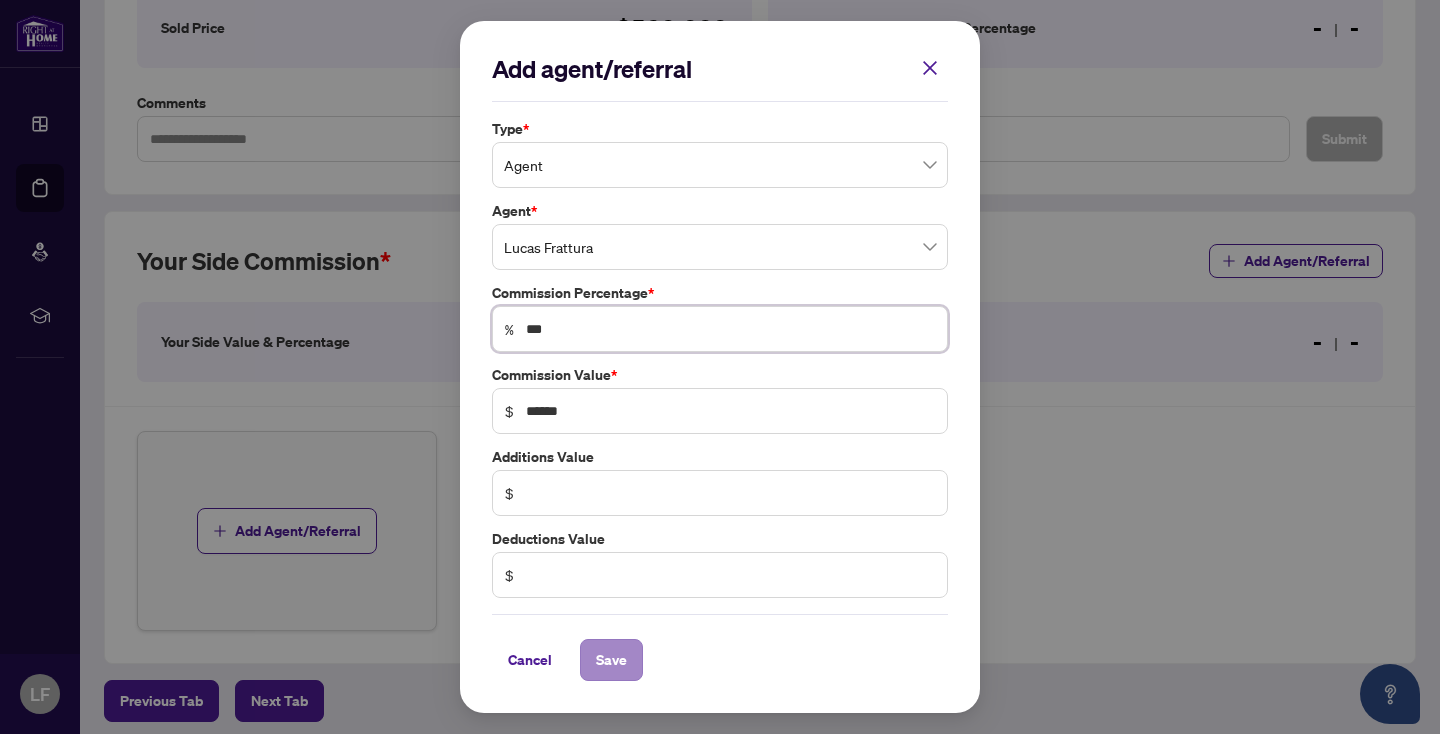type on "***" 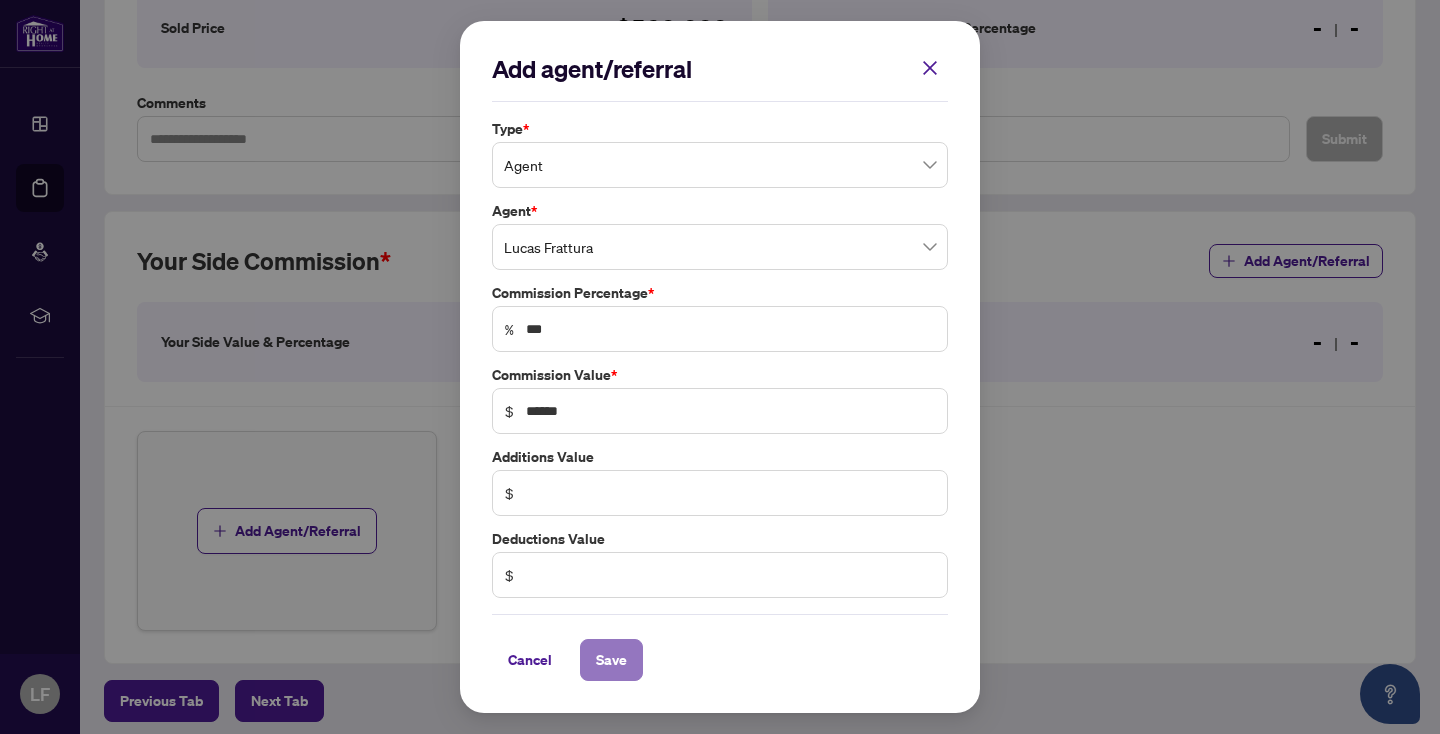 click on "Save" at bounding box center (611, 660) 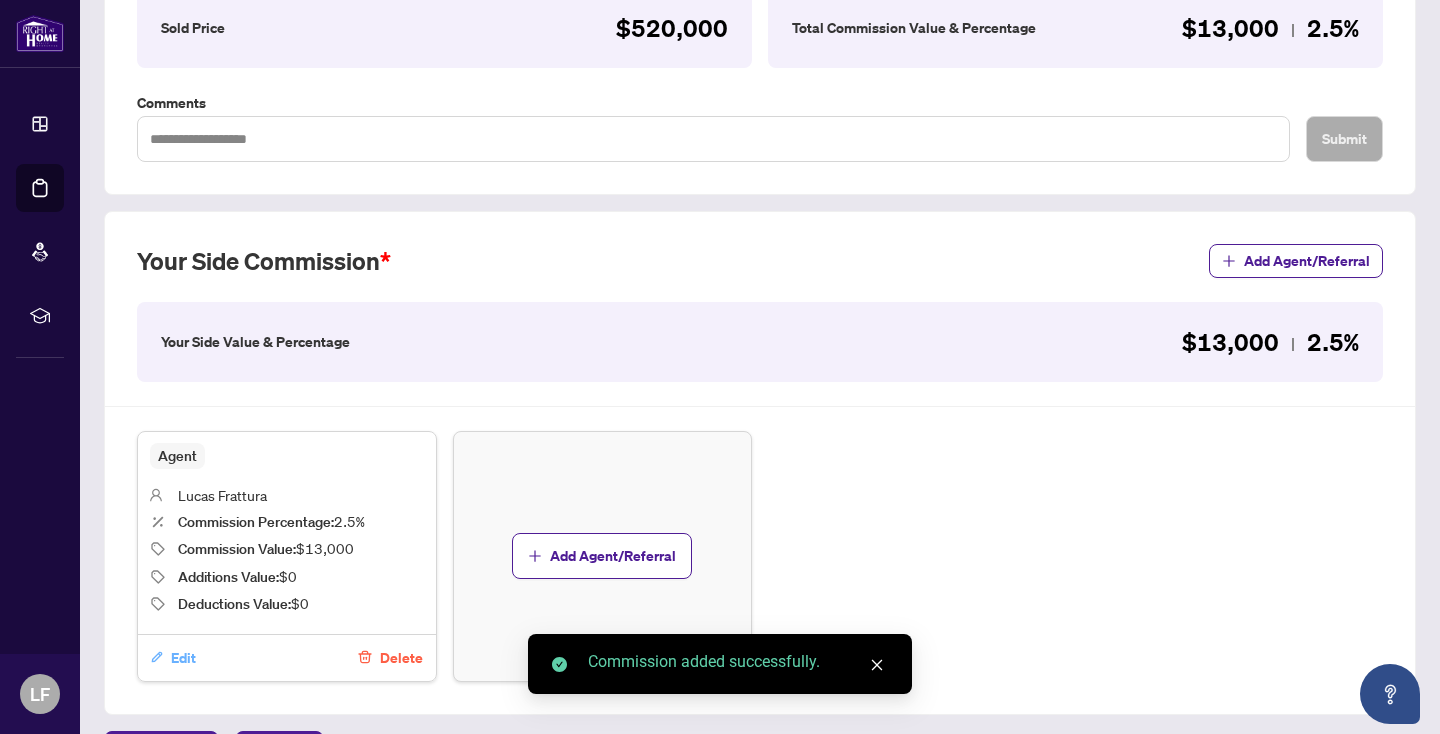 click on "Edit" at bounding box center (183, 658) 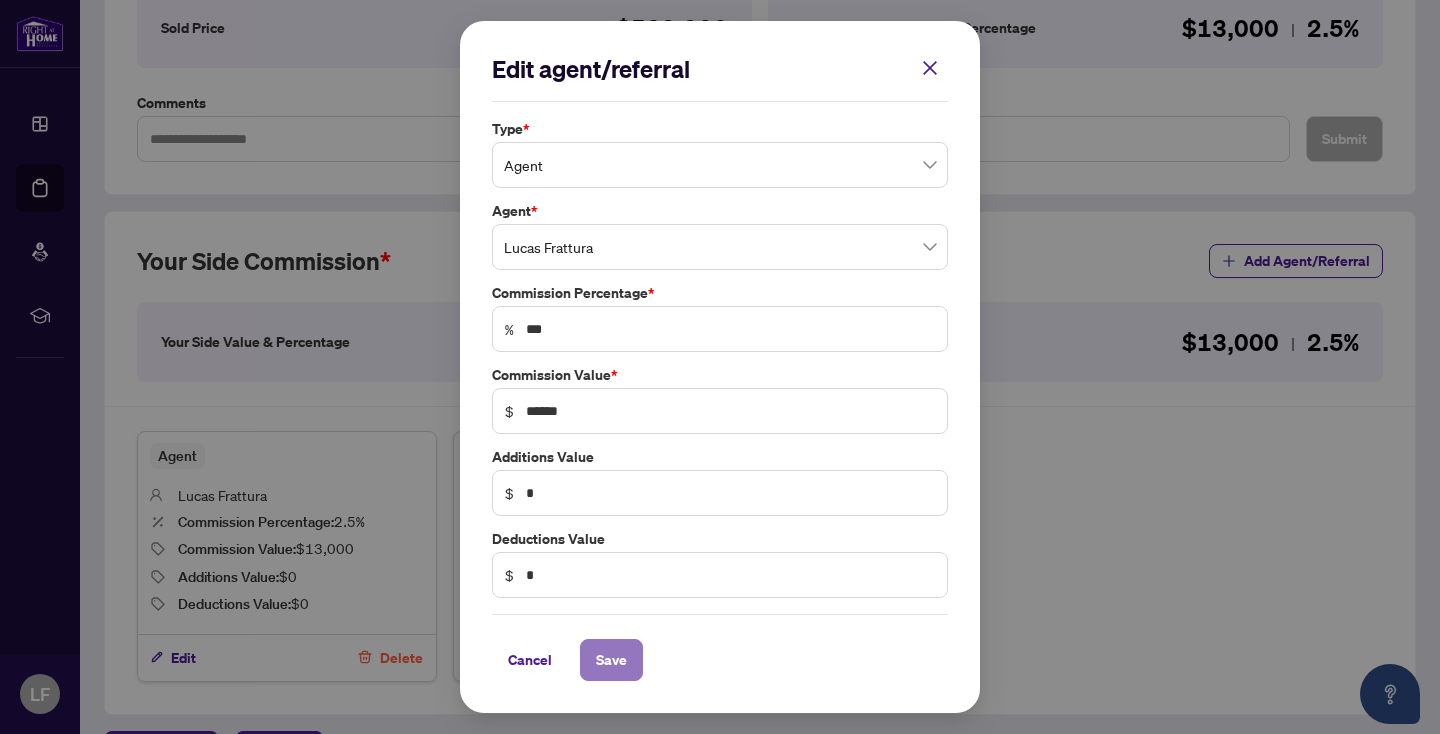 click on "Save" at bounding box center (611, 660) 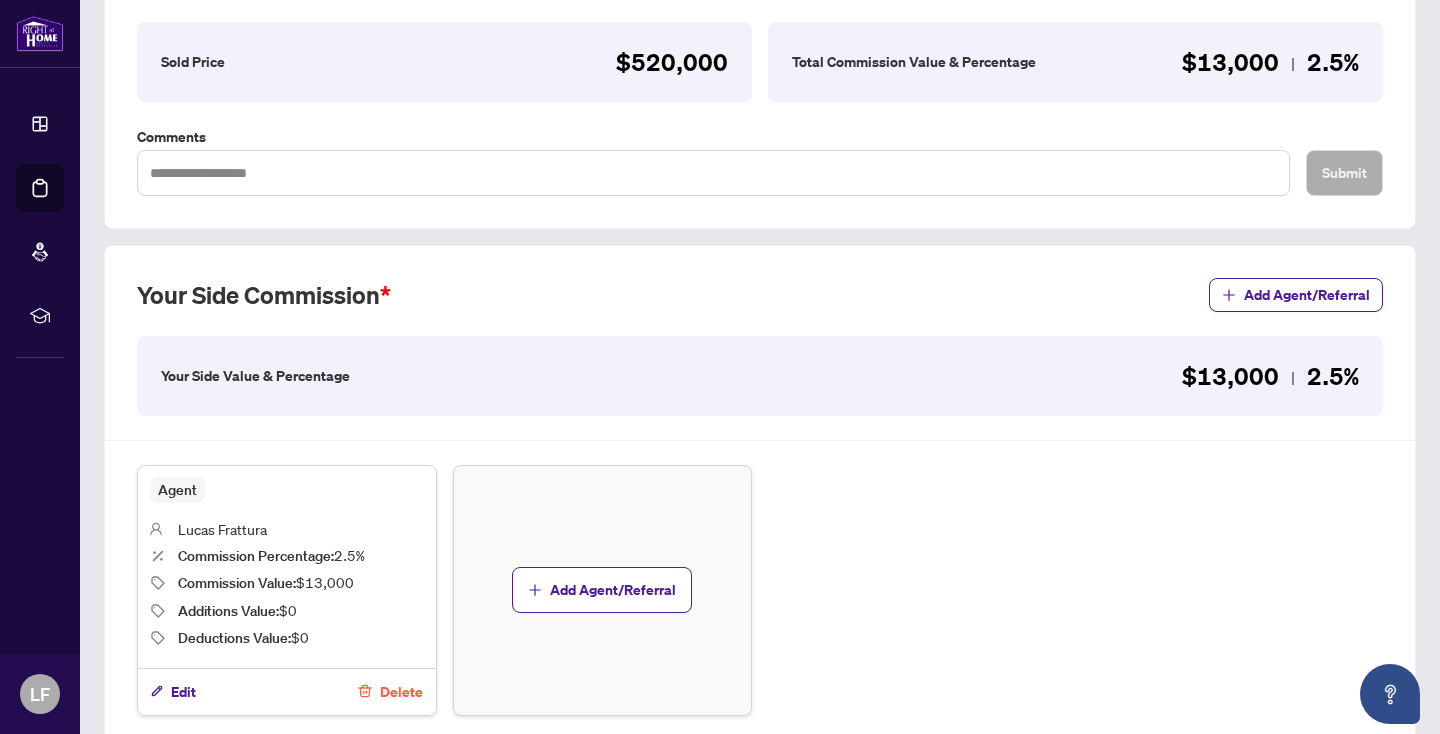 scroll, scrollTop: 502, scrollLeft: 0, axis: vertical 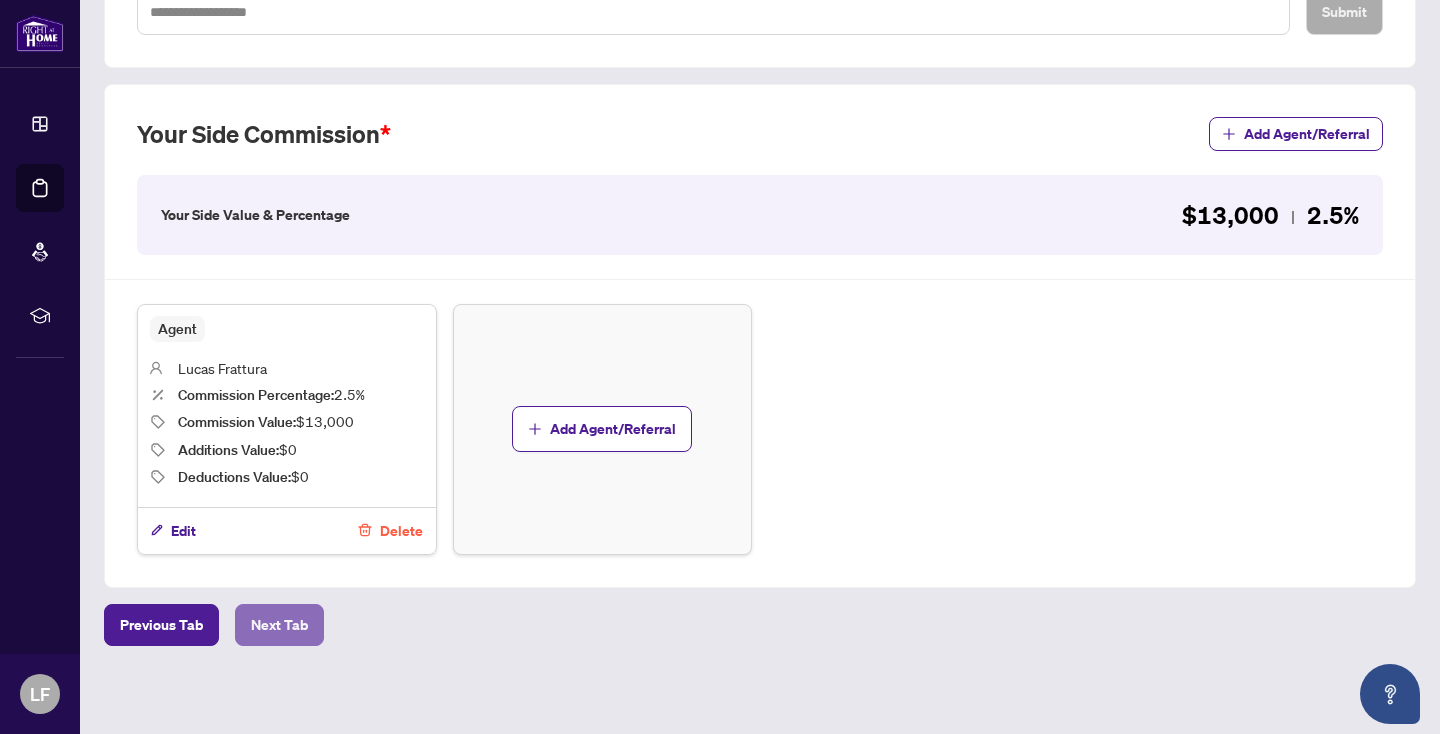 click on "Next Tab" at bounding box center (279, 625) 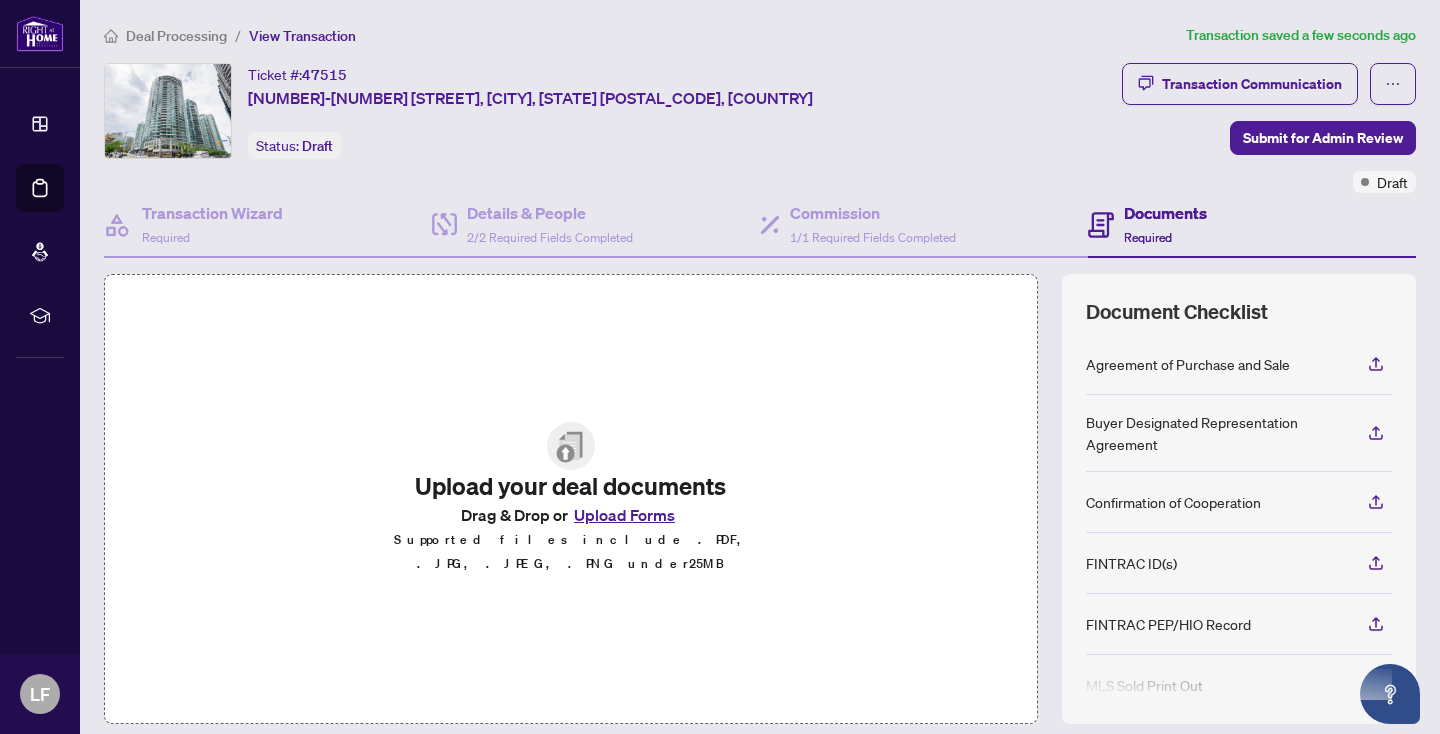 scroll, scrollTop: 141, scrollLeft: 0, axis: vertical 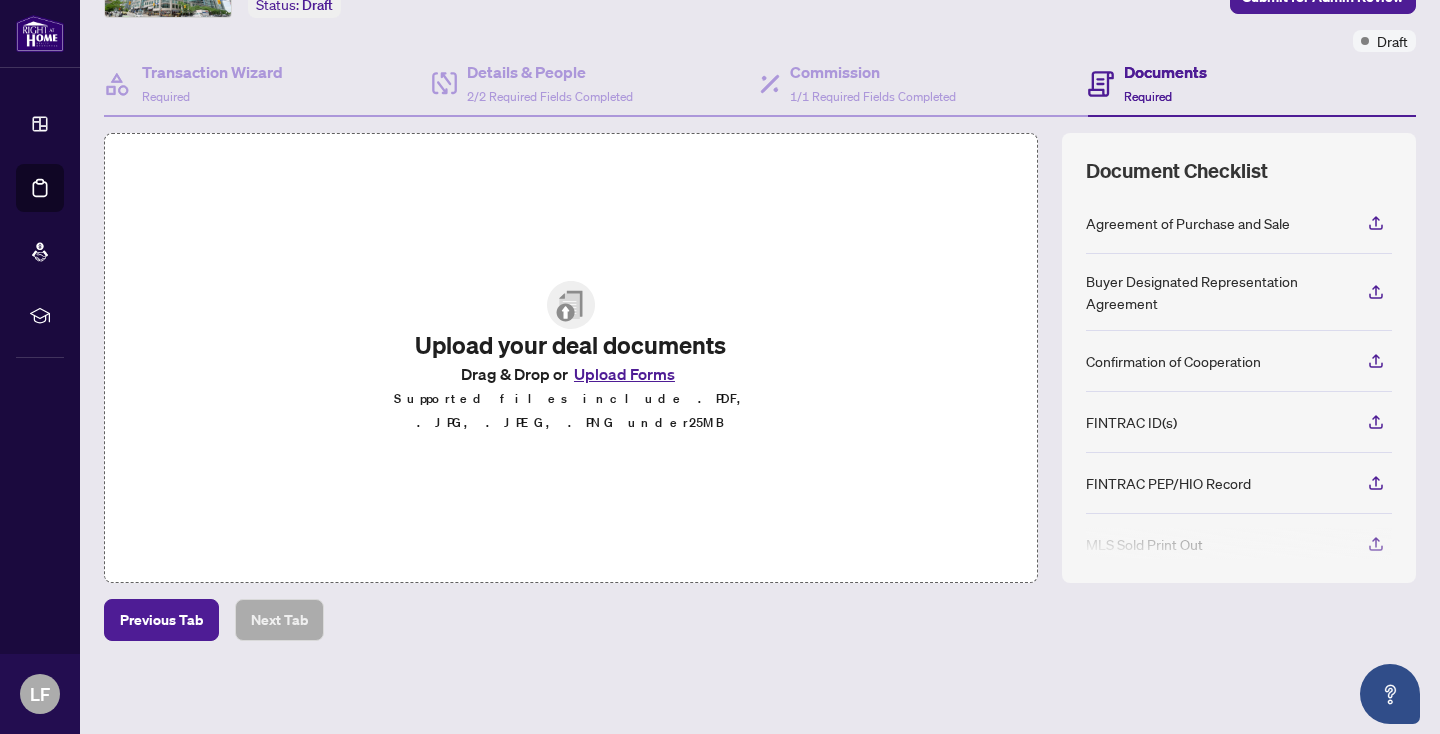 click on "Upload Forms" at bounding box center (624, 374) 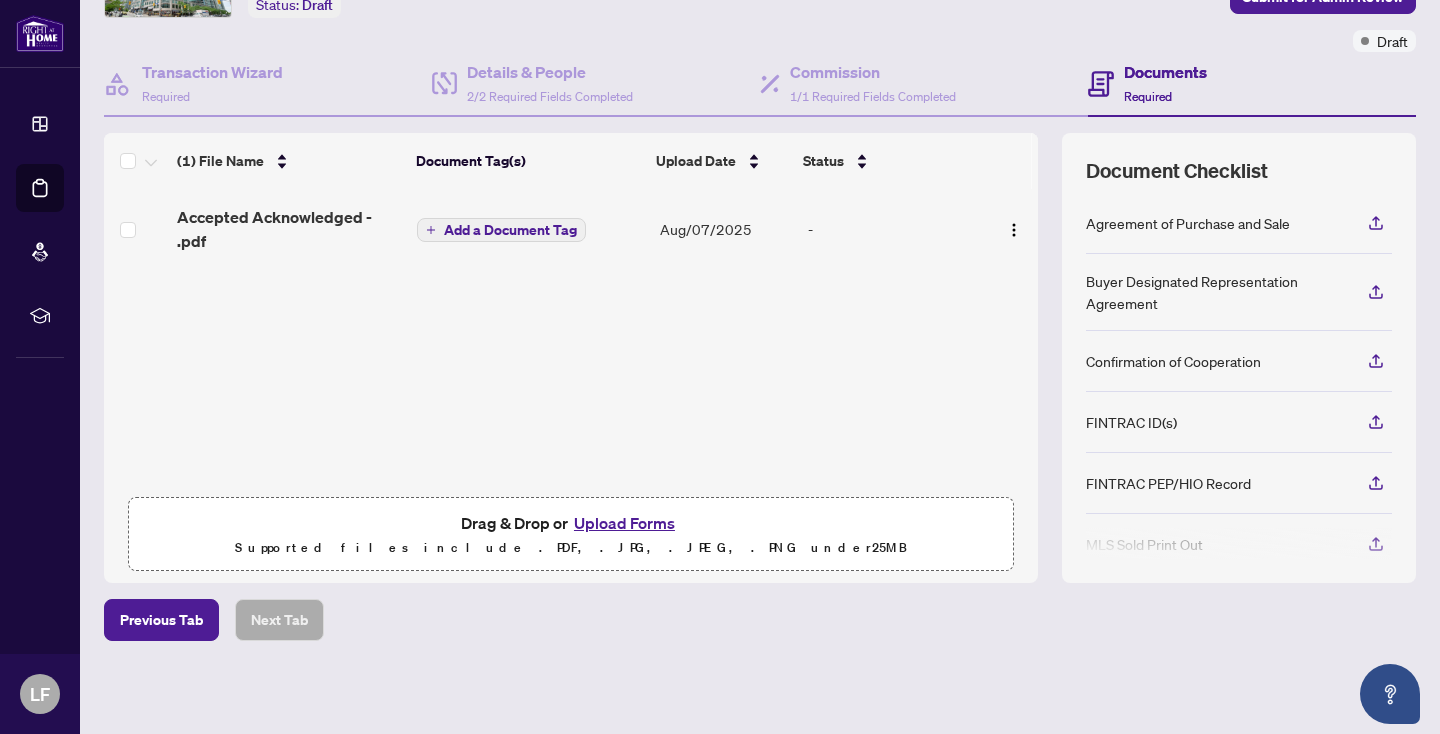 click on "Upload Forms" at bounding box center [624, 523] 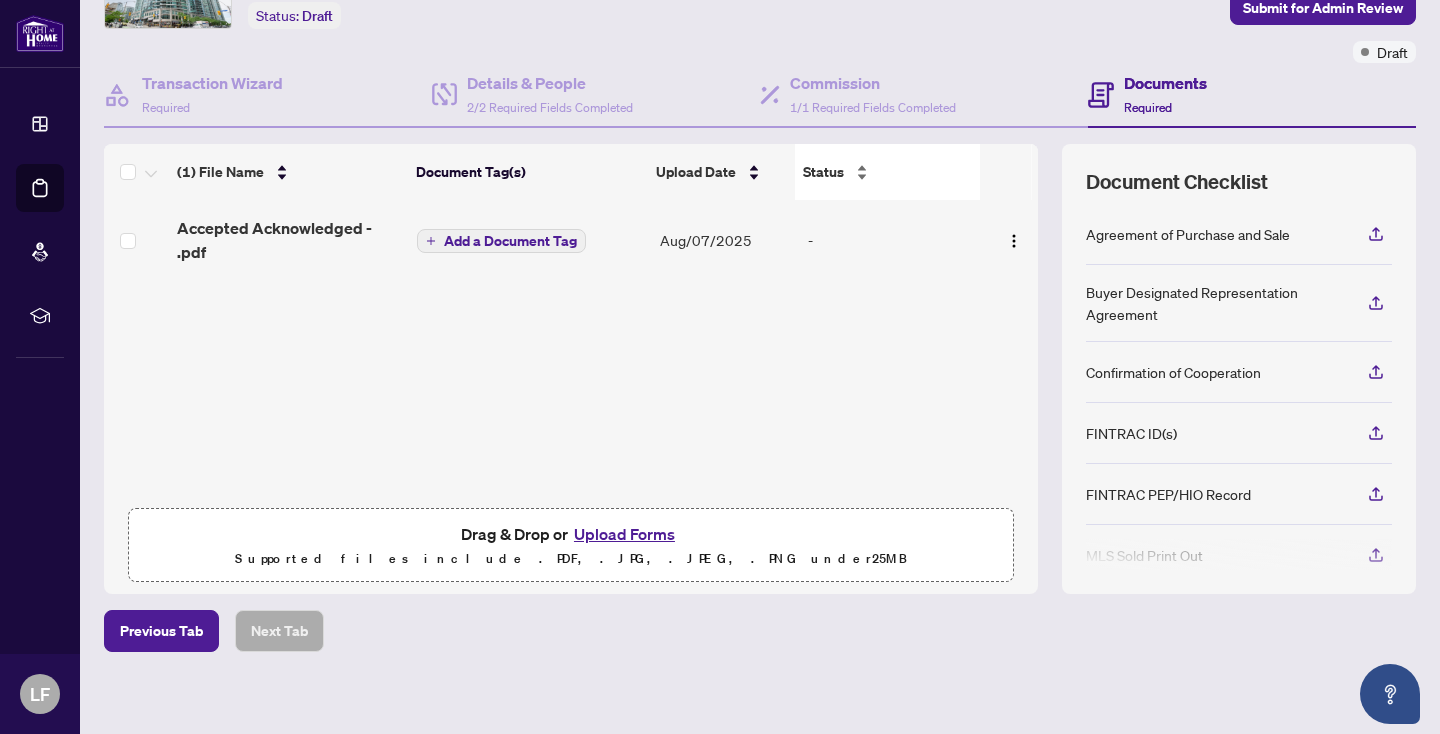 scroll, scrollTop: 141, scrollLeft: 0, axis: vertical 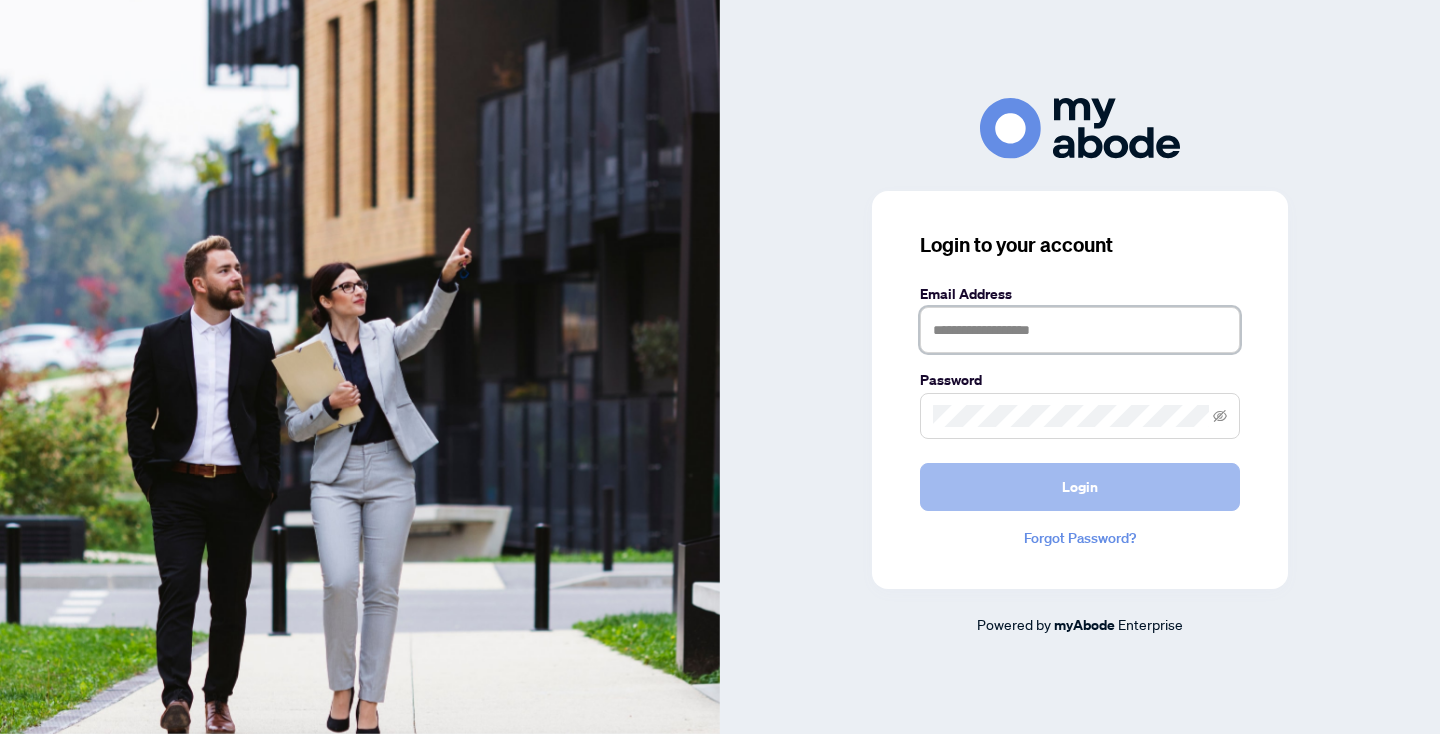 type on "**********" 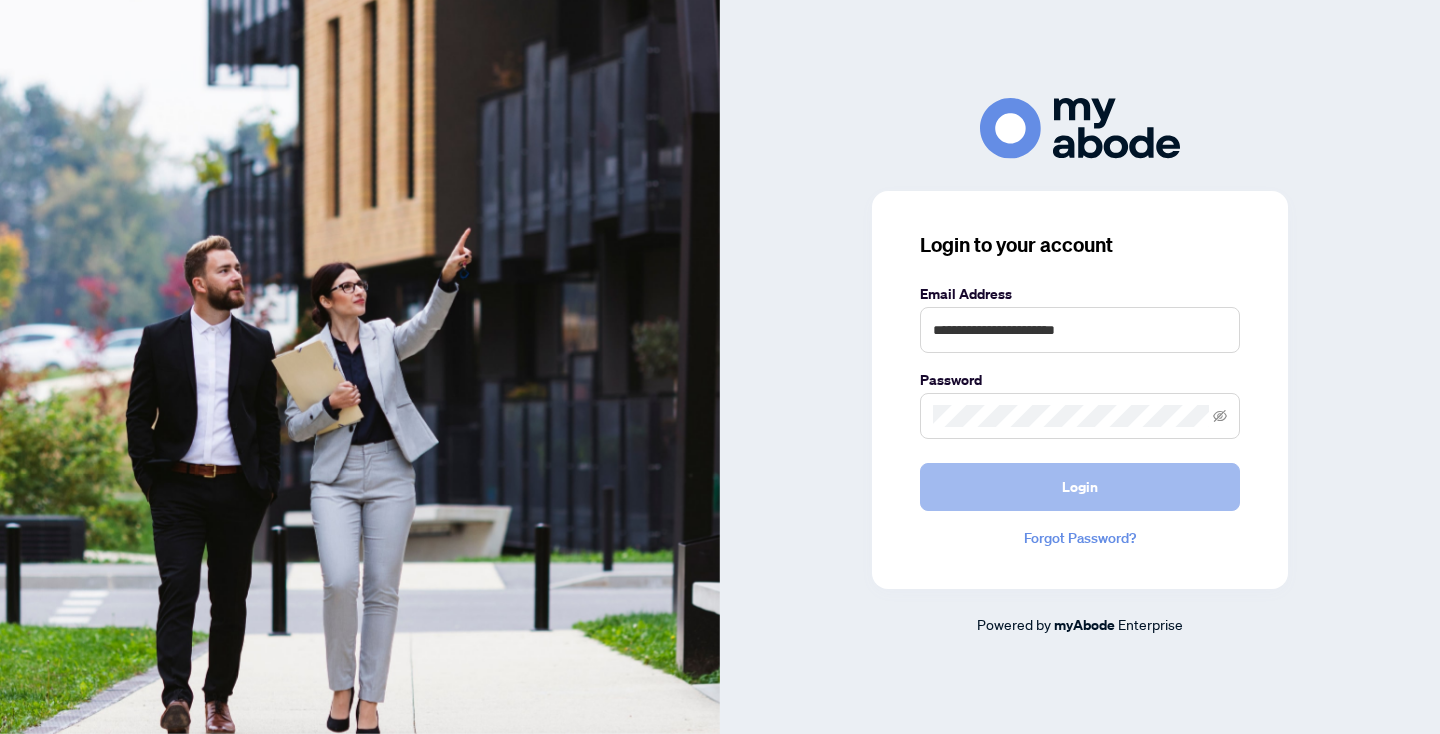 click on "Login" at bounding box center [1080, 487] 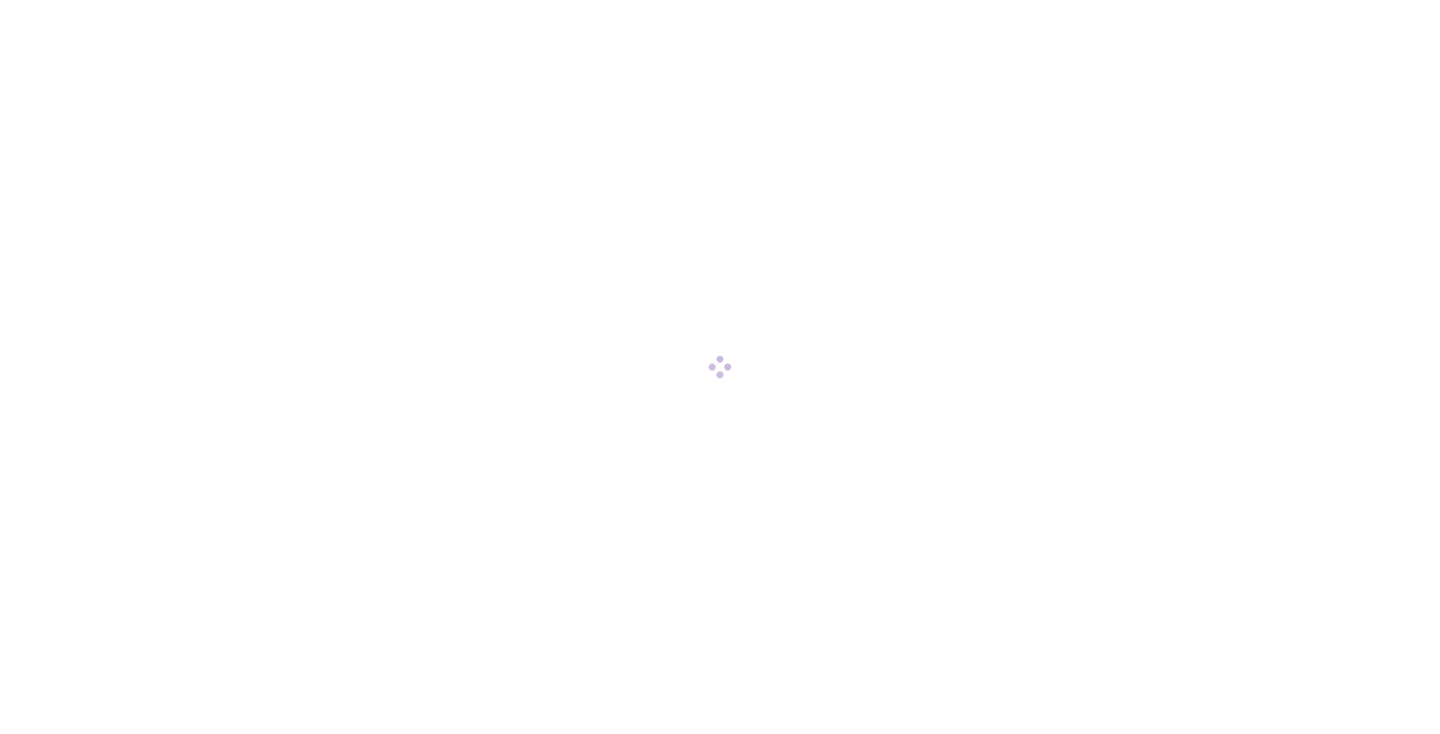 scroll, scrollTop: 0, scrollLeft: 0, axis: both 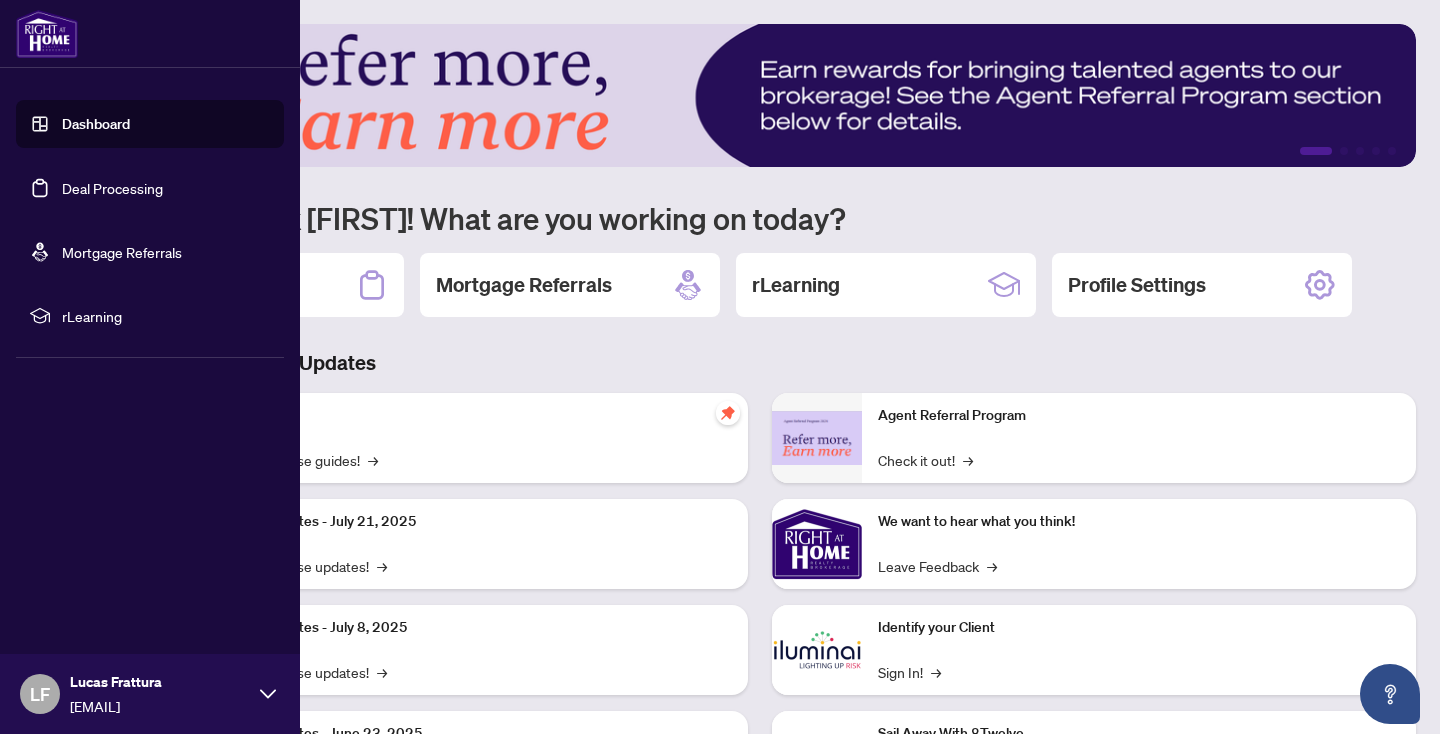 click on "Deal Processing" at bounding box center [112, 188] 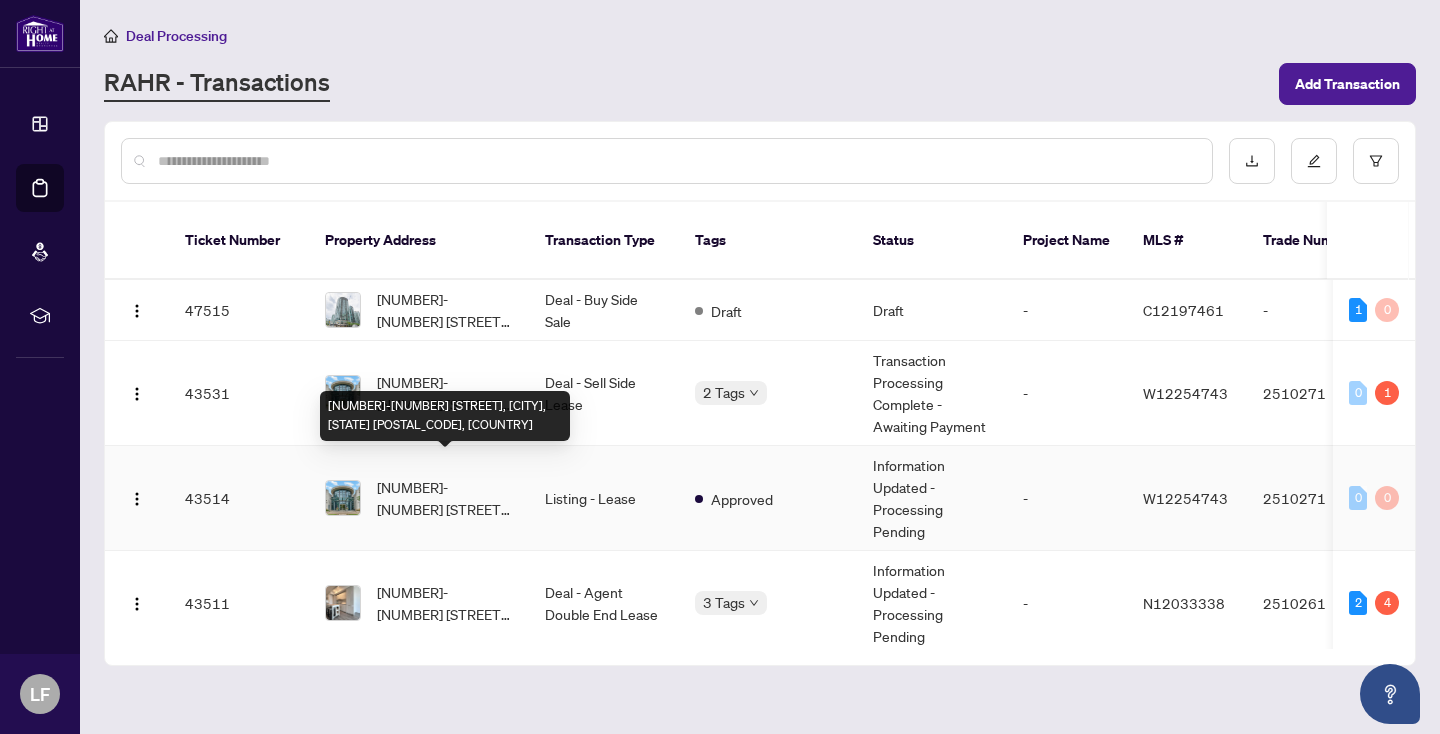 click on "[NUMBER]-[NUMBER] [STREET], [CITY], [STATE] [POSTAL_CODE], [COUNTRY]" at bounding box center [445, 498] 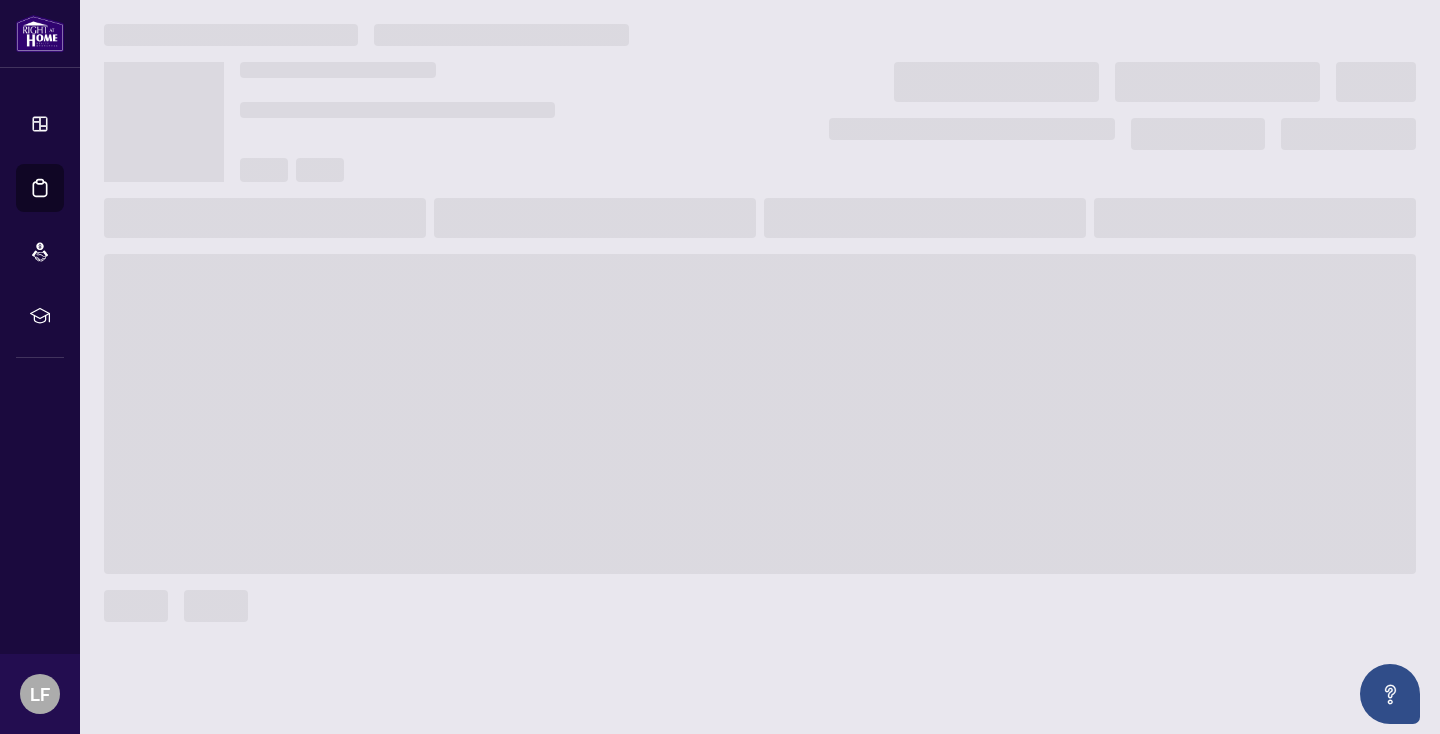 click at bounding box center [760, 367] 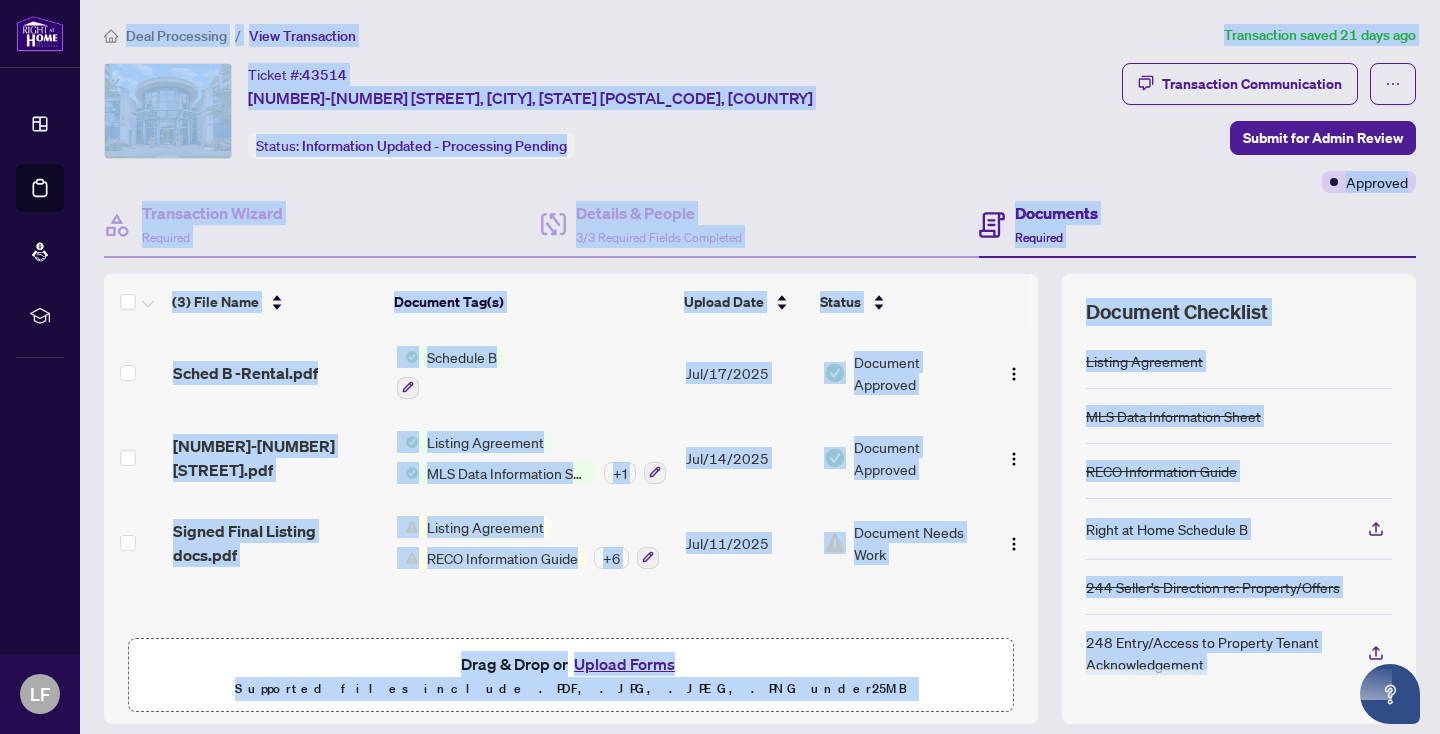click on "Ticket #:  43514 207-2087 Lake Shore Blvd, Toronto, Ontario M8V 4G3, Canada Status:   Information Updated - Processing Pending" at bounding box center [609, 111] 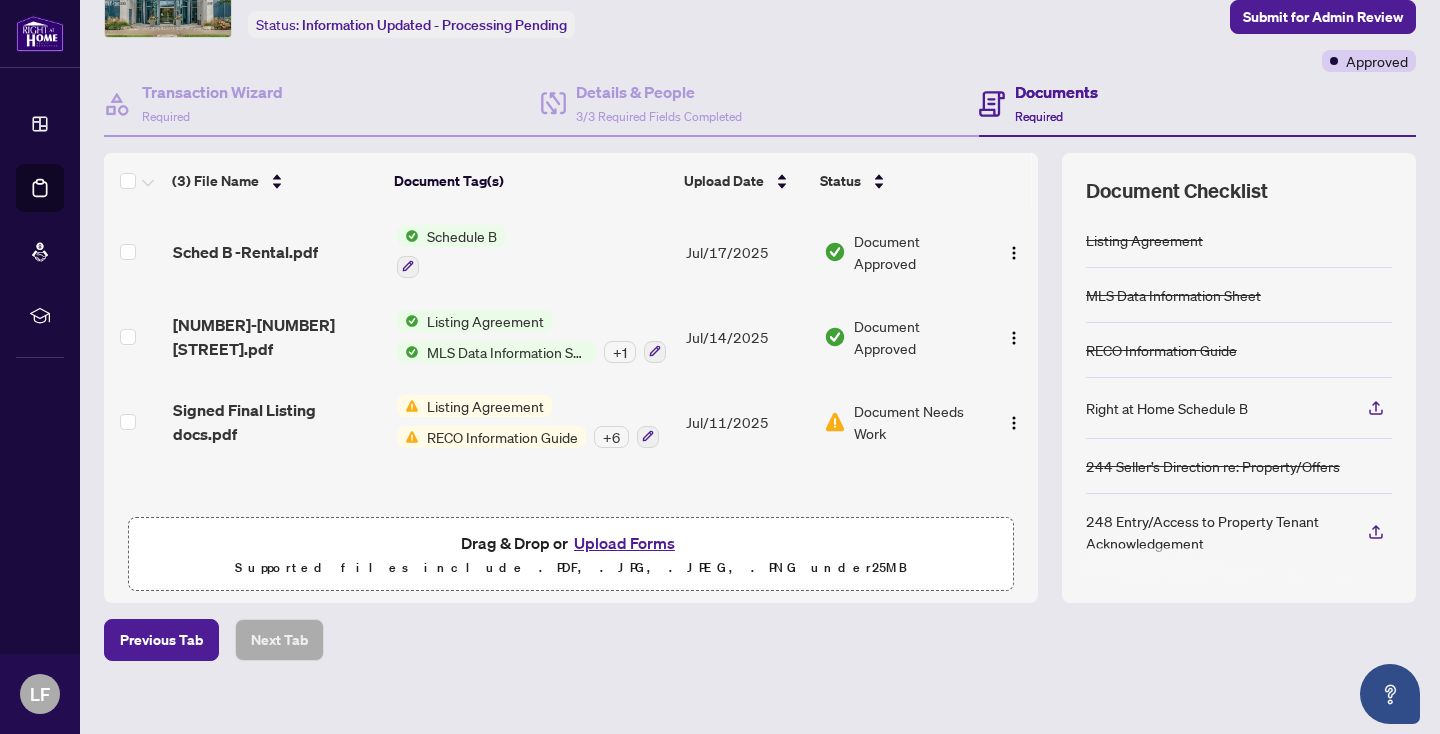 scroll, scrollTop: 141, scrollLeft: 0, axis: vertical 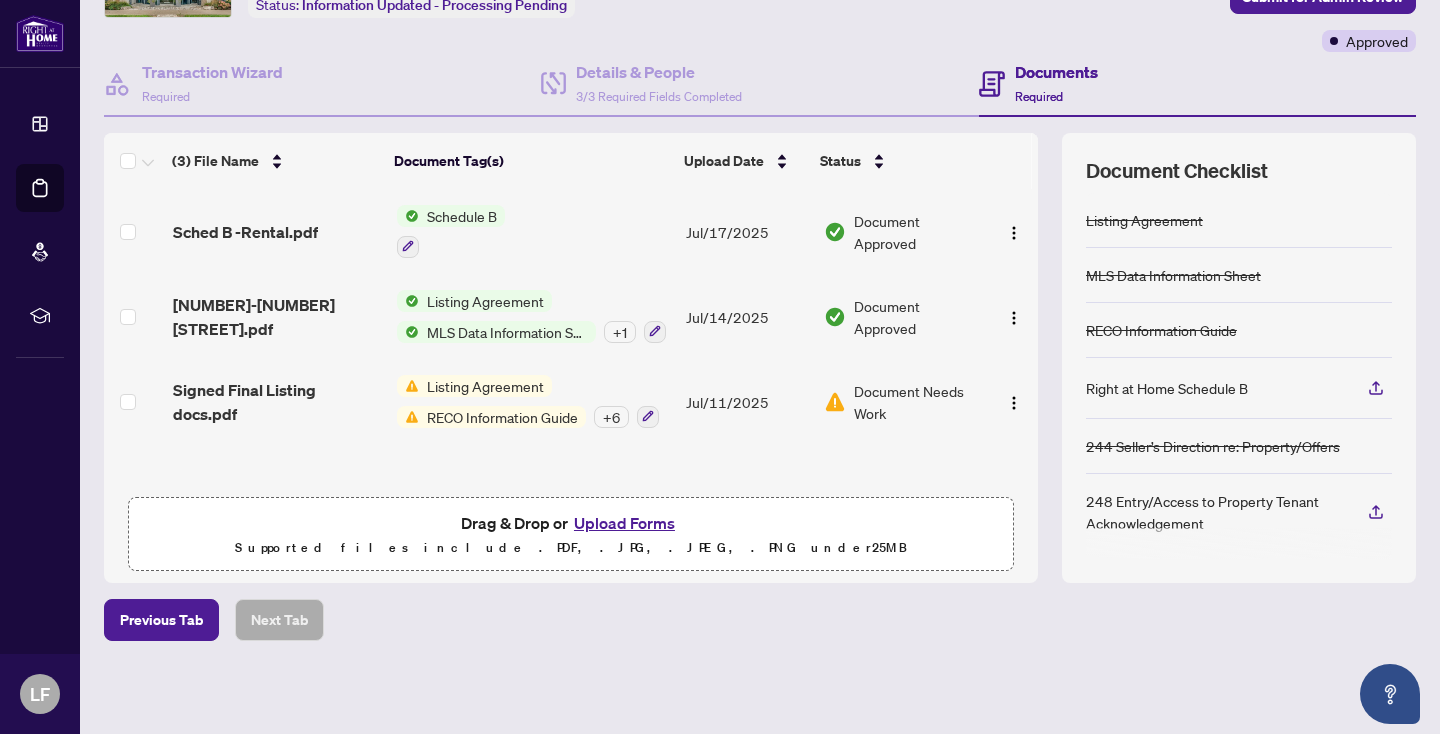 click on "Listing Agreement" at bounding box center [485, 301] 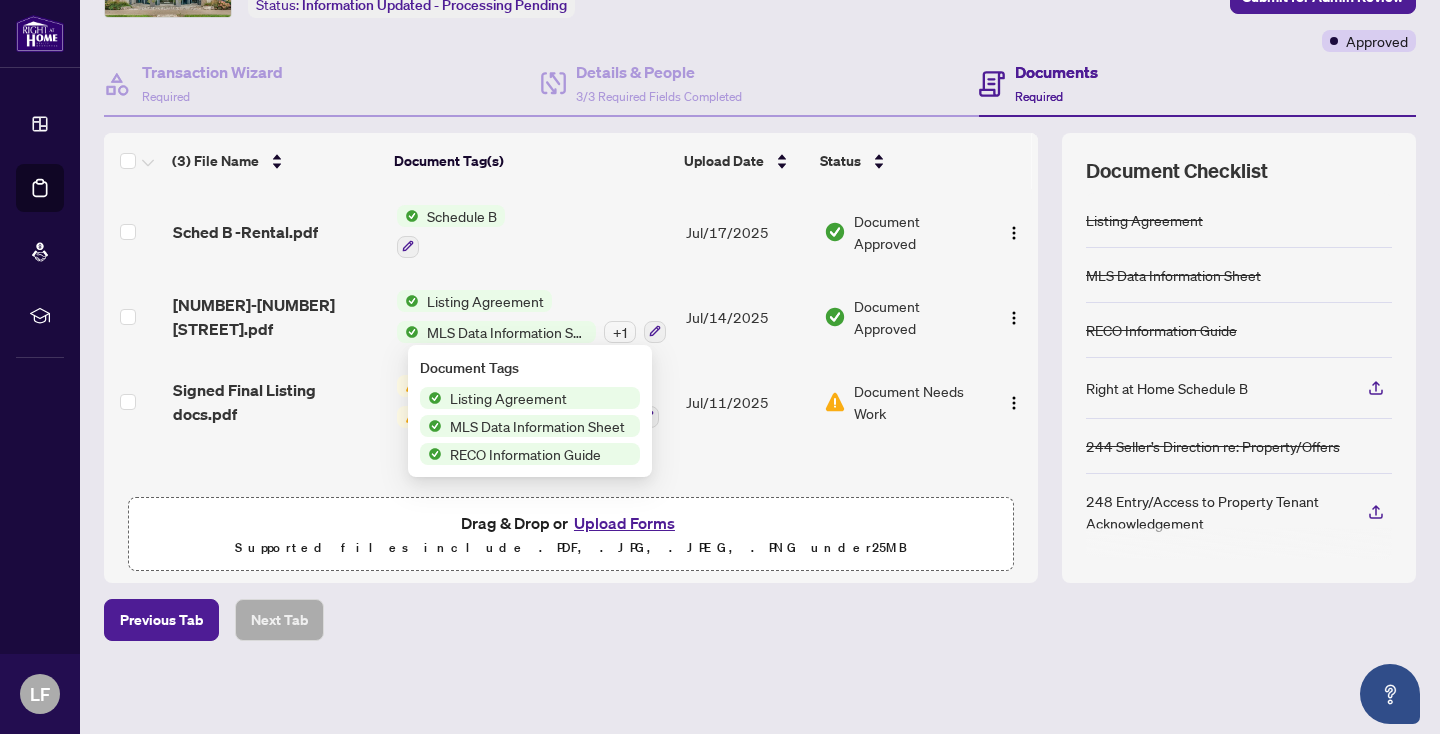click on "RECO Information Guide" at bounding box center [525, 454] 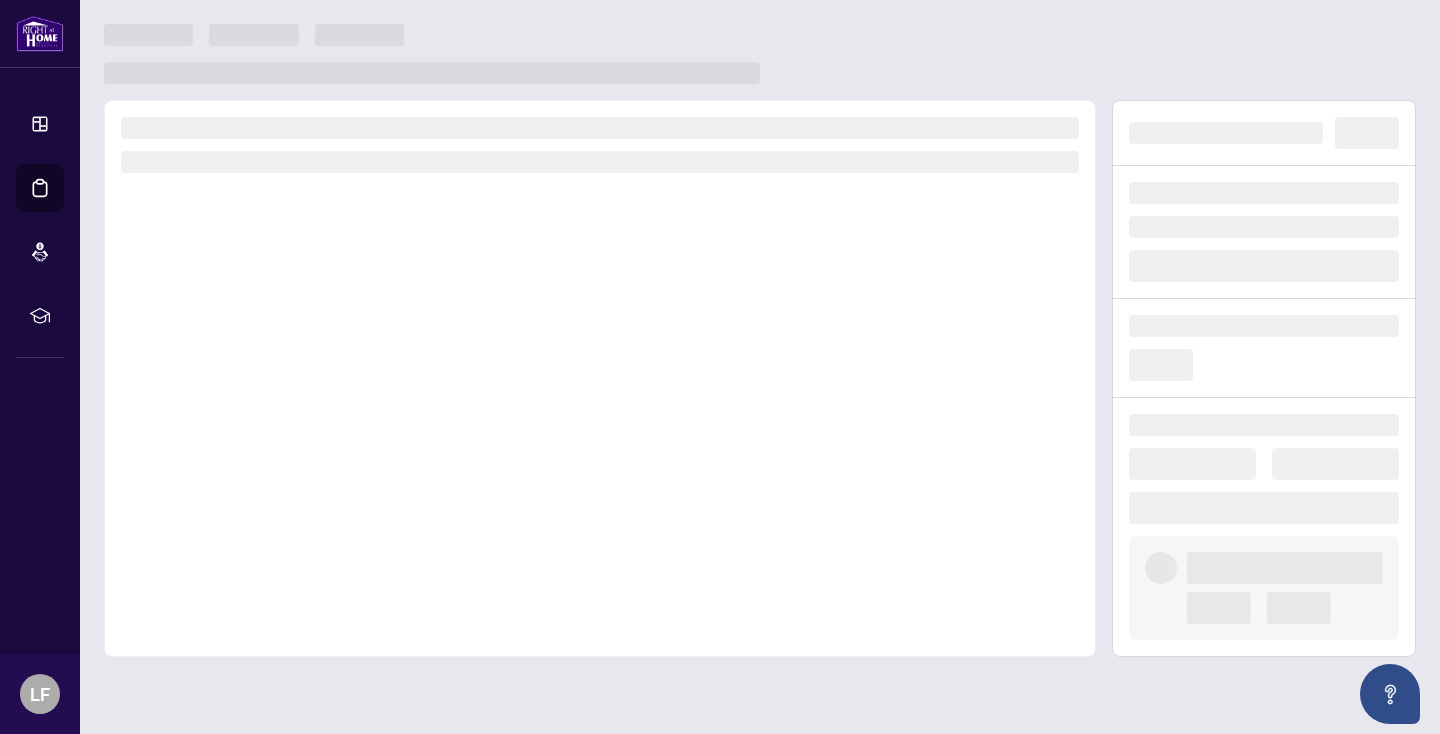 scroll, scrollTop: 0, scrollLeft: 0, axis: both 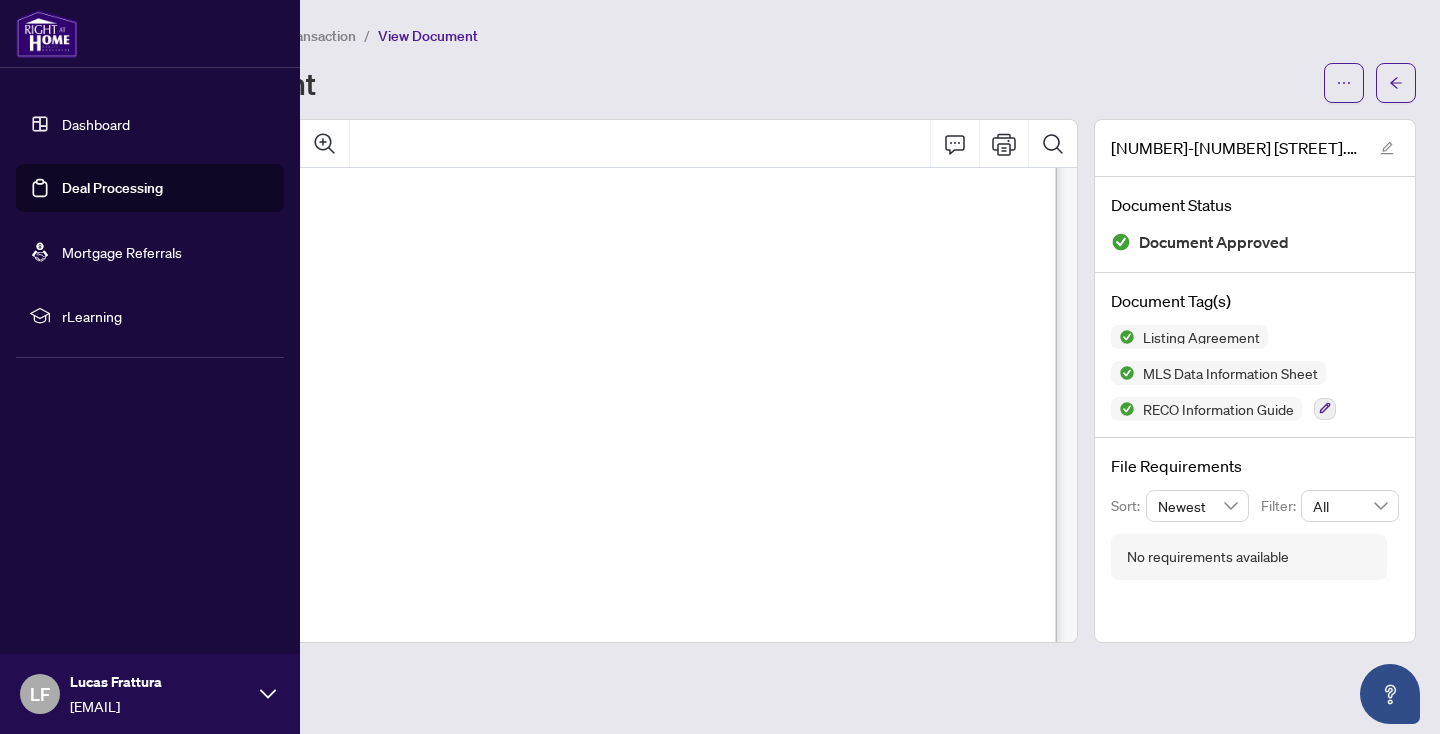 click on "Deal Processing" at bounding box center [112, 188] 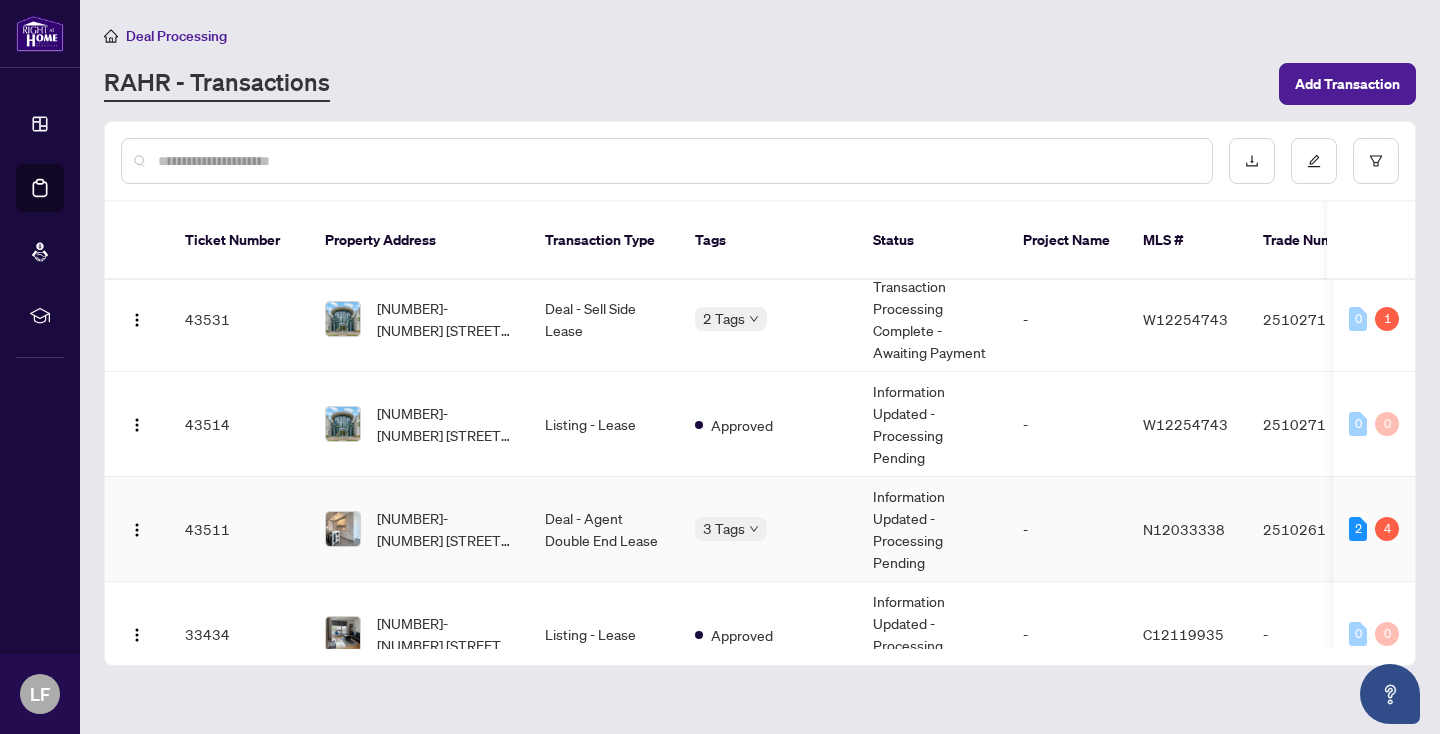 scroll, scrollTop: 73, scrollLeft: 0, axis: vertical 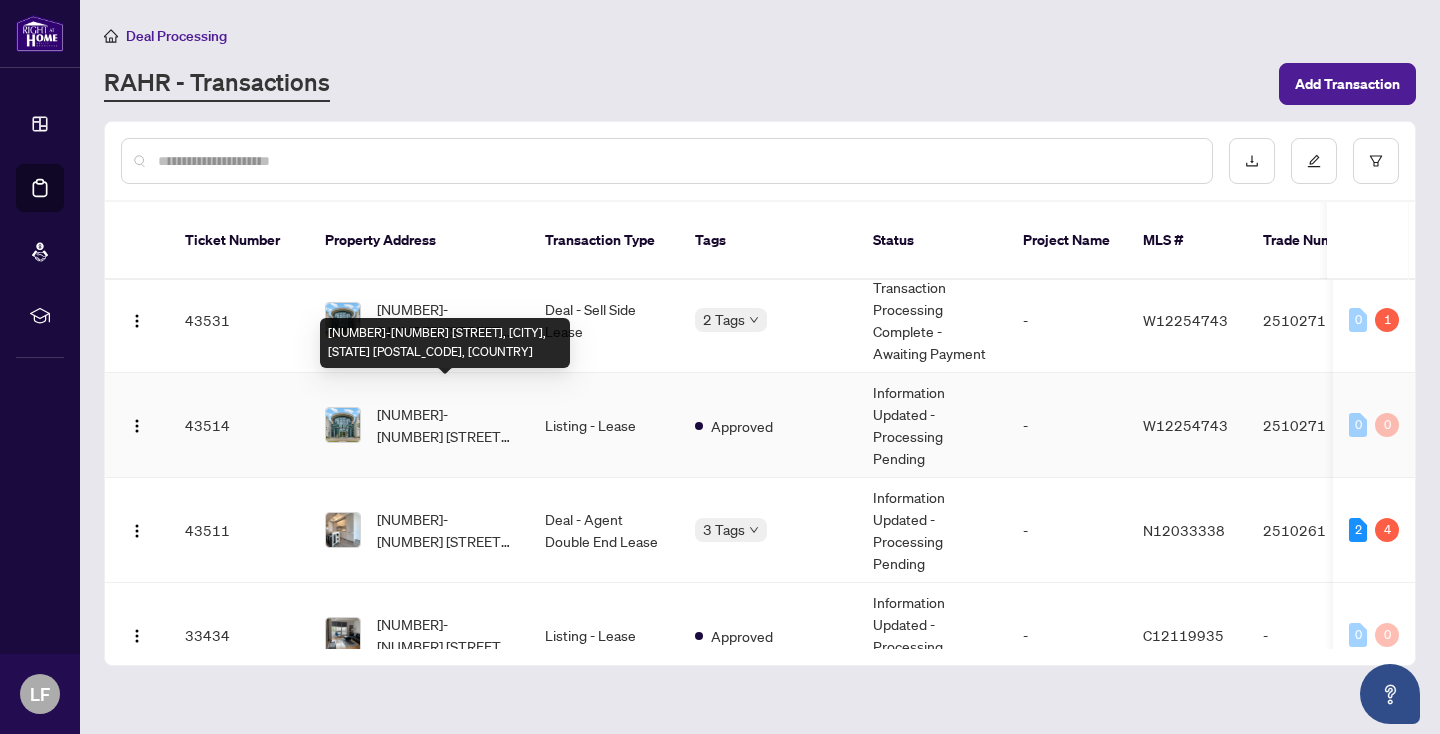 click on "[NUMBER]-[NUMBER] [STREET], [CITY], [STATE] [POSTAL_CODE], [COUNTRY]" at bounding box center [445, 425] 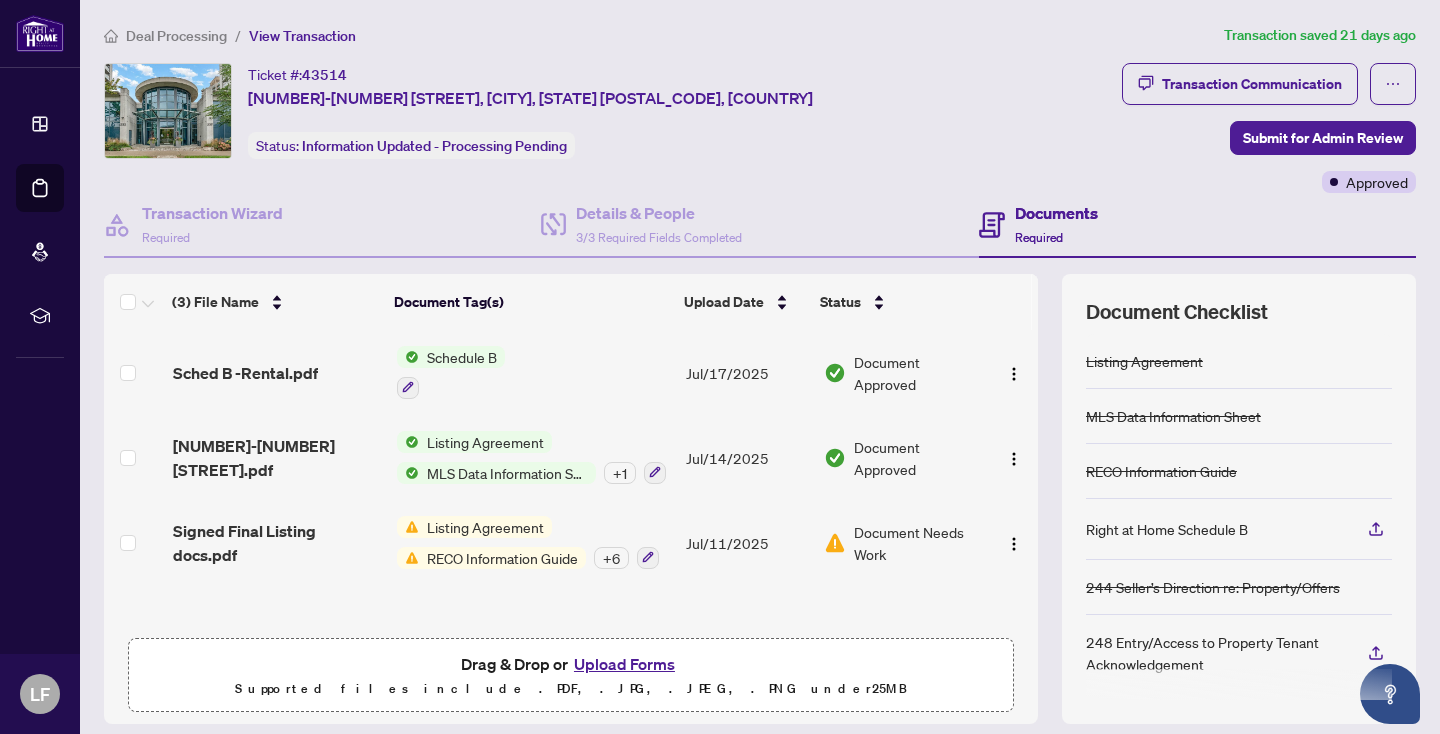 scroll, scrollTop: 1, scrollLeft: 0, axis: vertical 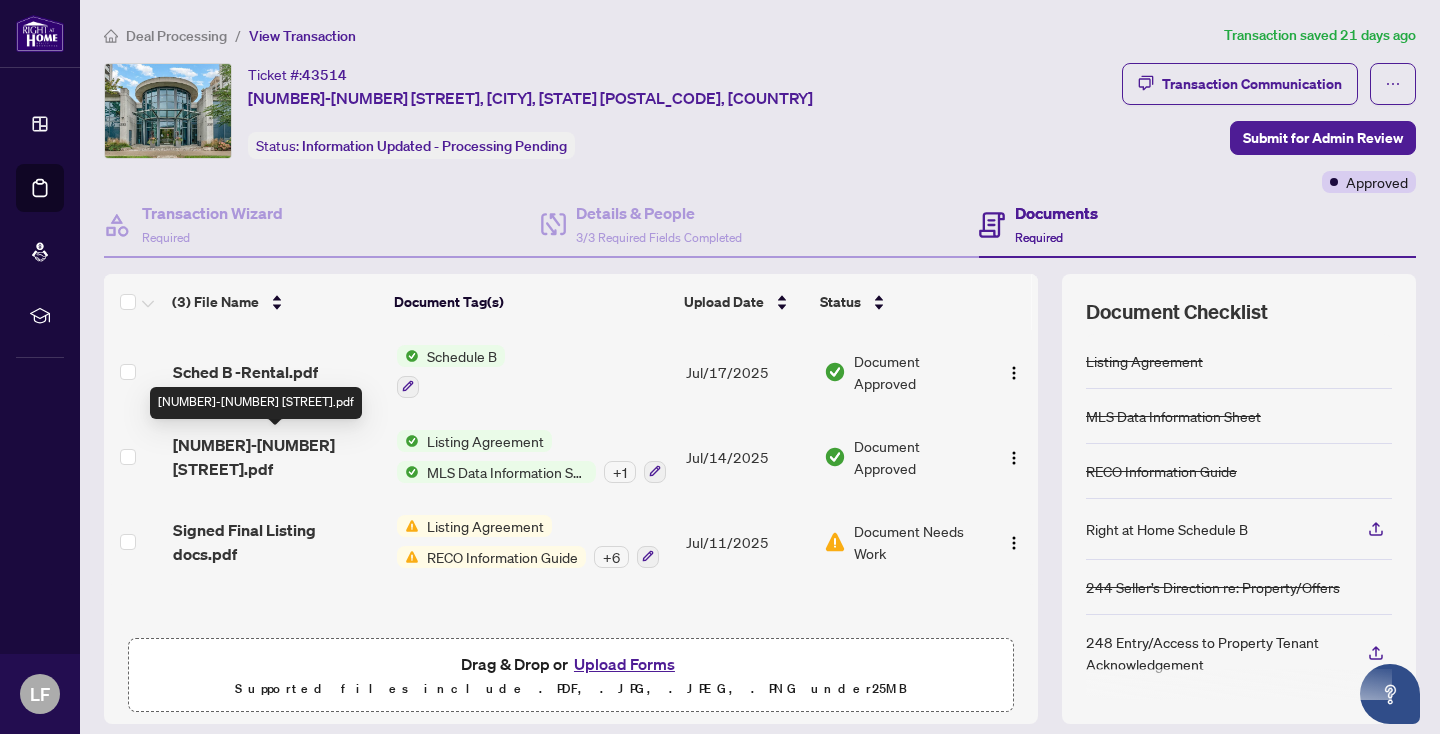 click on "2RevisedSighned Listing Docs 207-2087 Lake Shore blvd W.pdf" at bounding box center [277, 457] 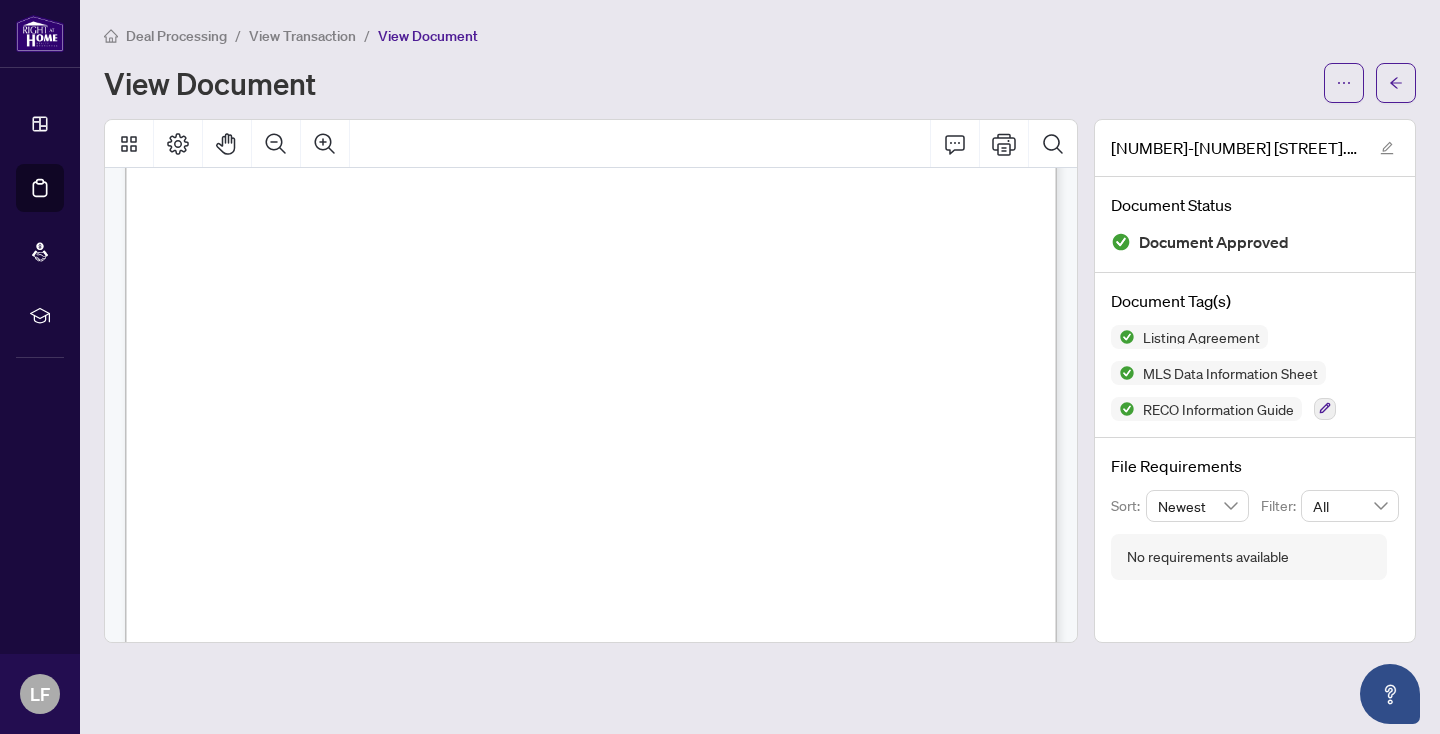 scroll, scrollTop: 40343, scrollLeft: 0, axis: vertical 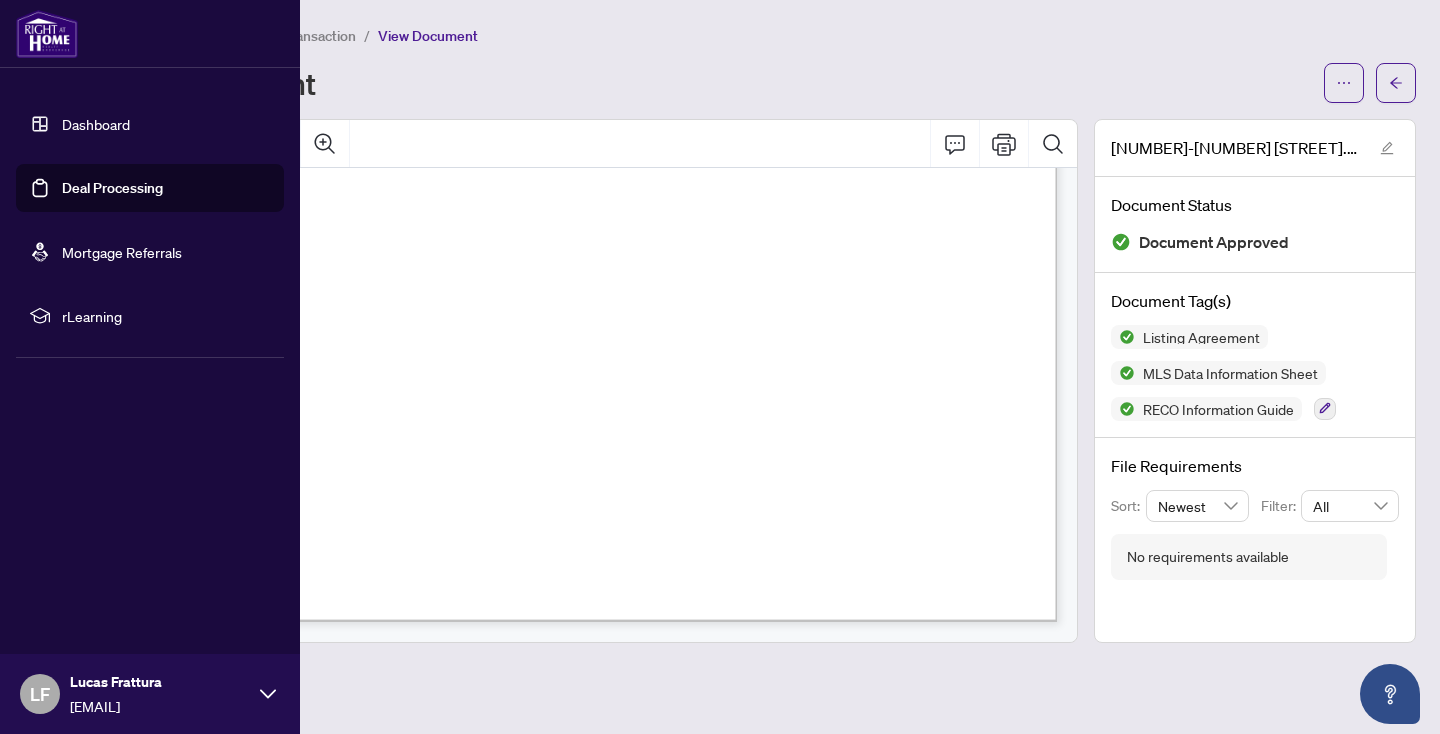 click on "Dashboard" at bounding box center [96, 124] 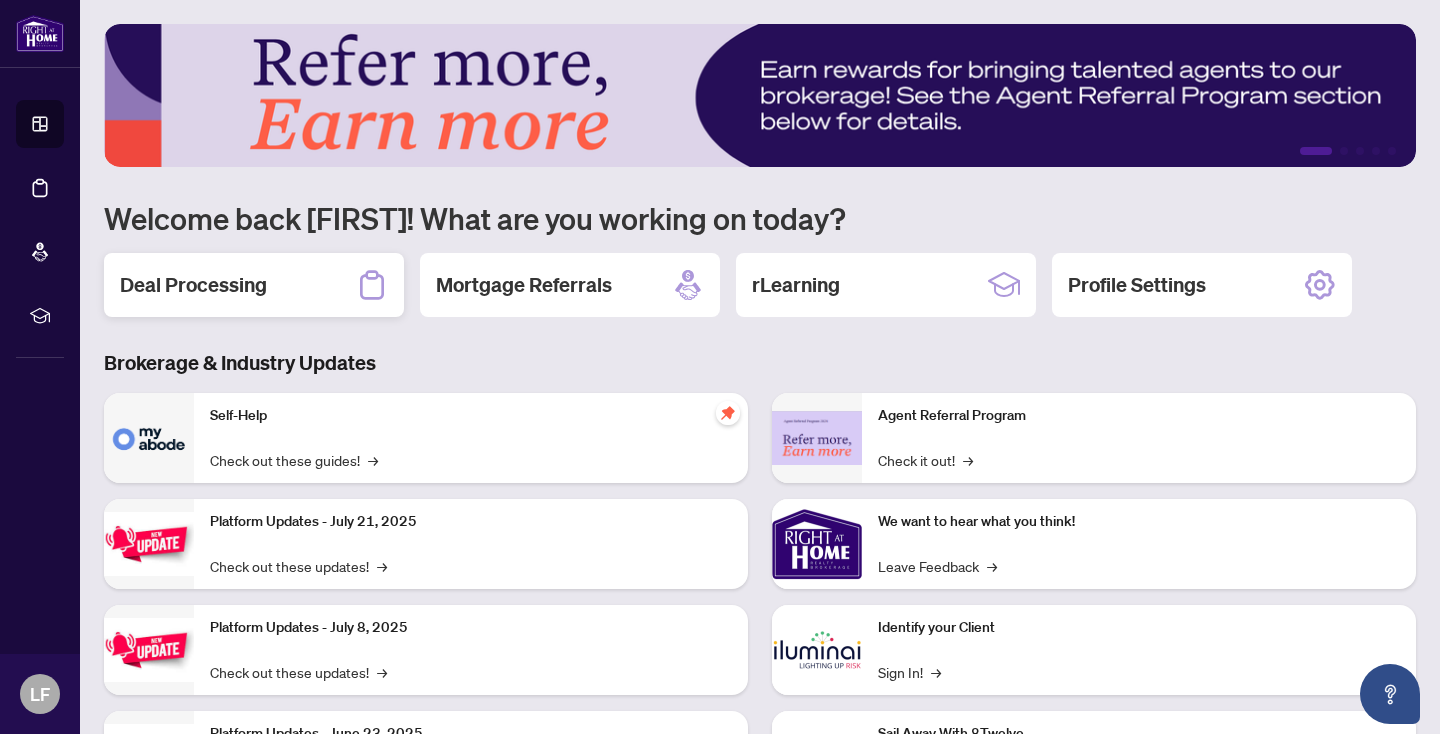 click on "Deal Processing" at bounding box center [193, 285] 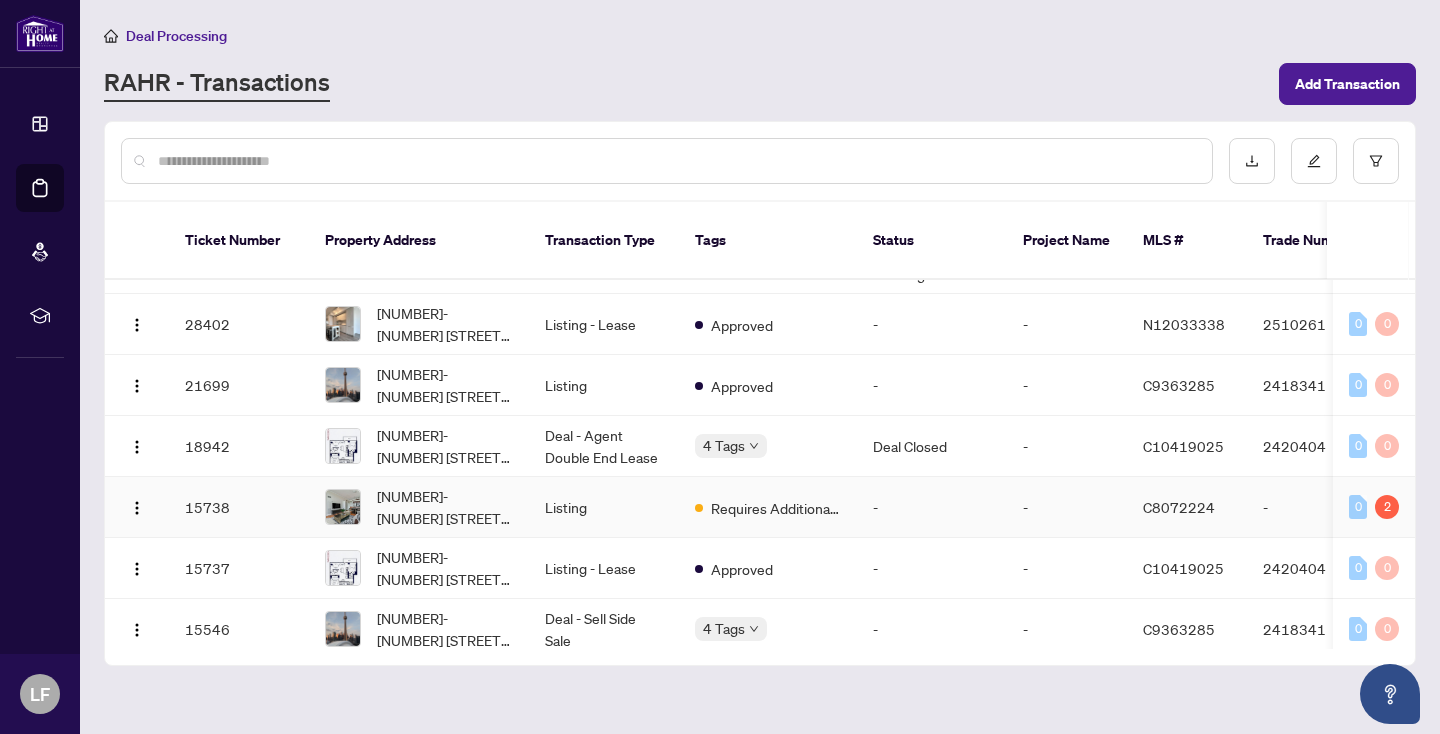 scroll, scrollTop: 463, scrollLeft: 2, axis: both 